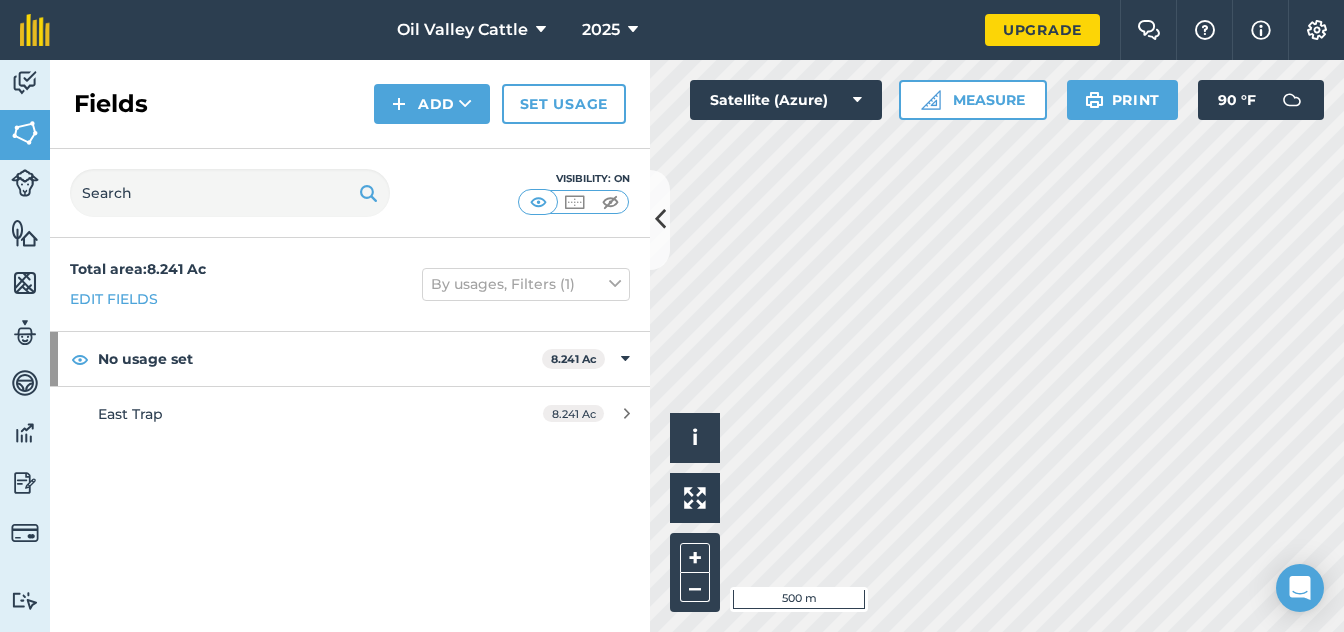 scroll, scrollTop: 0, scrollLeft: 0, axis: both 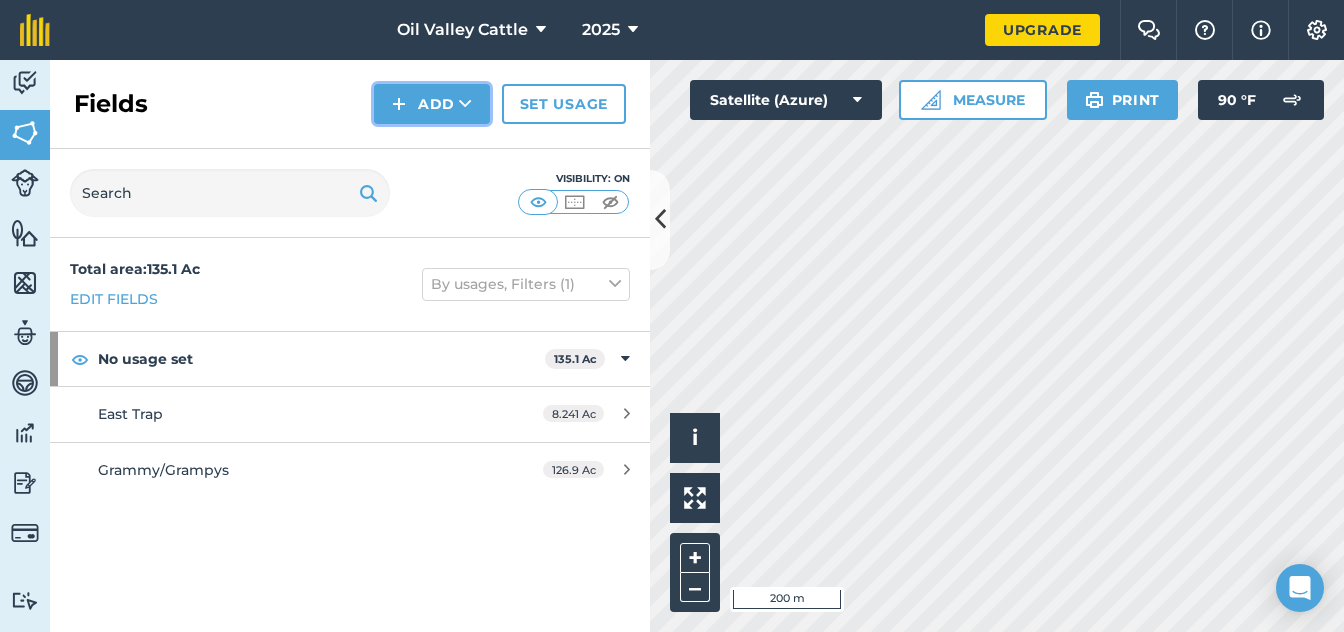 click on "Add" at bounding box center (432, 104) 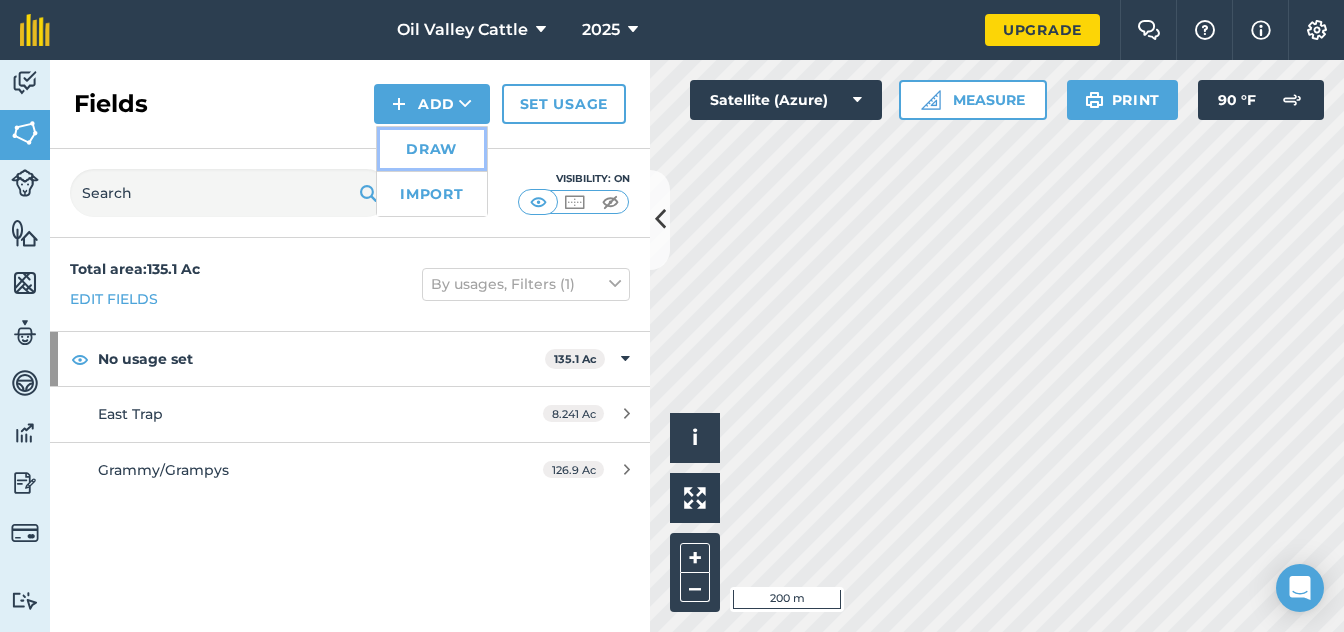 click on "Draw" at bounding box center [432, 149] 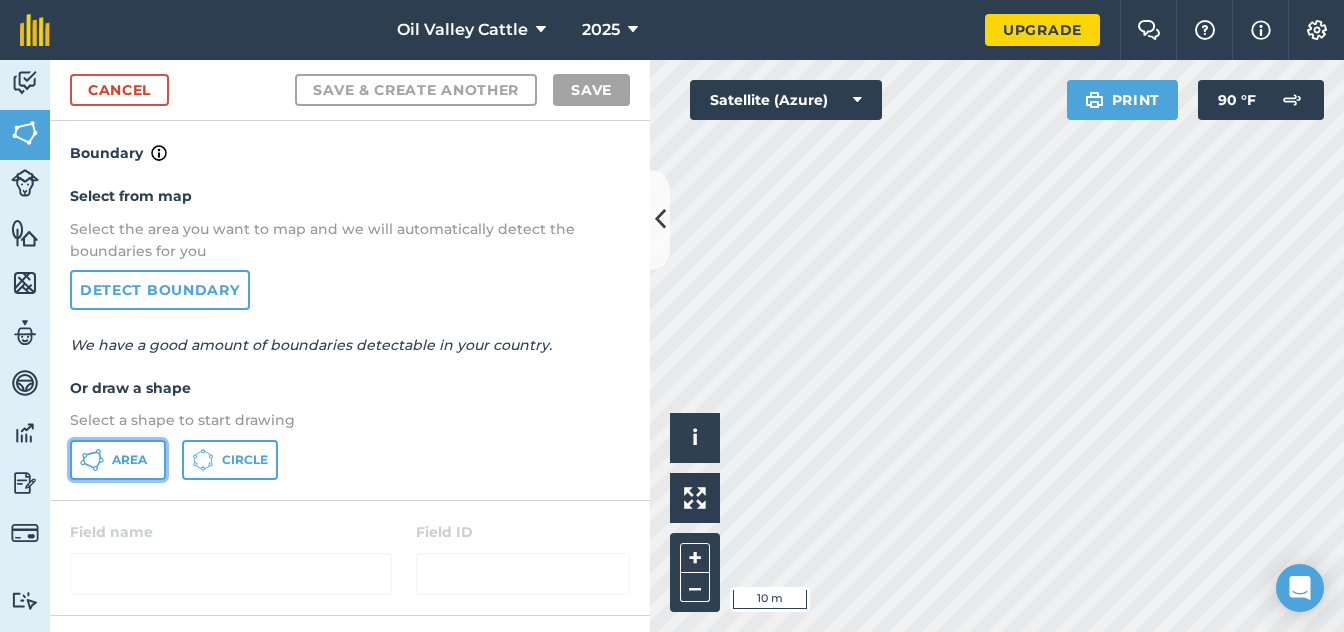 click on "Area" at bounding box center [129, 460] 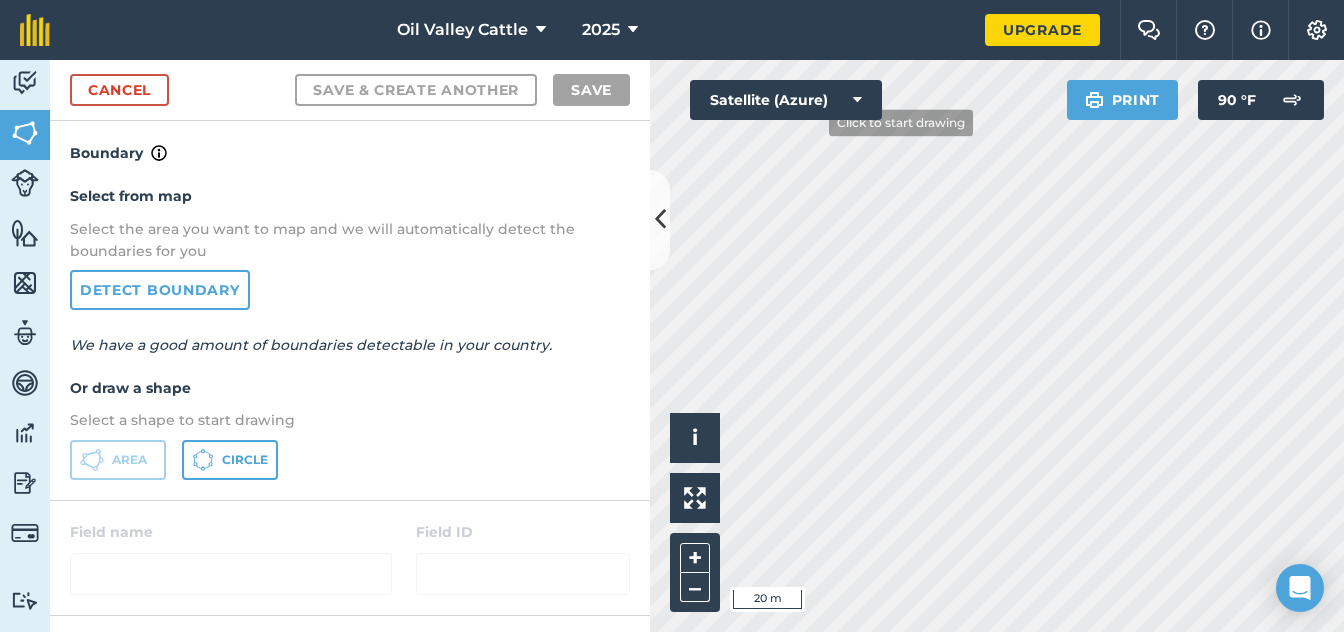 click on "Click to start drawing i © 2025 TomTom, Microsoft 20 m + – Satellite (Azure) Print 90   ° F" at bounding box center [997, 346] 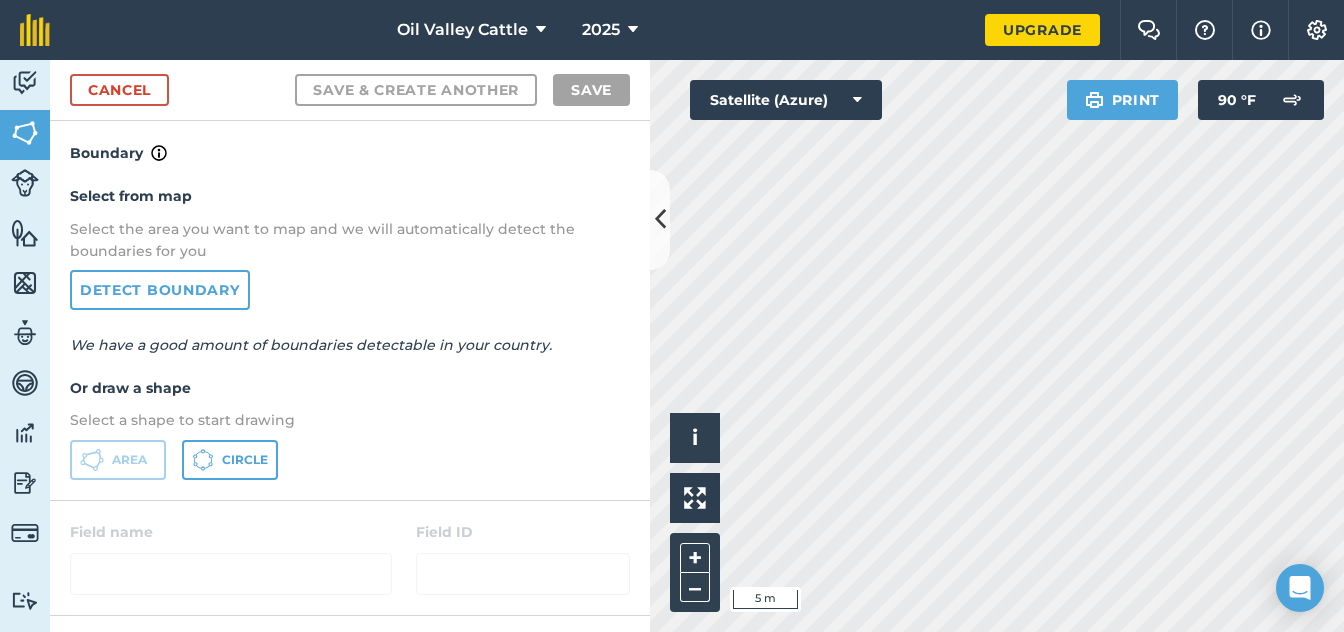 click on "Activity Fields Livestock Features Maps Team Vehicles Data Reporting Billing Tutorials Tutorials Cancel Save & Create Another Save Boundary   Select from map Select the area you want to map and we will automatically detect the boundaries for you Detect boundary We have a good amount of boundaries detectable in your country. Or draw a shape Select a shape to start drawing Area Circle Field name Field ID Field usage   Create new -- Not set -- You don't have any usages yet Click on  CREATE NEW  to set your usages (e.g. Barley, Oats, Wheat, Pasture) Click to start drawing i © 2025 TomTom, Microsoft 5 m + – Satellite (Azure) Print 90   ° F" at bounding box center (672, 346) 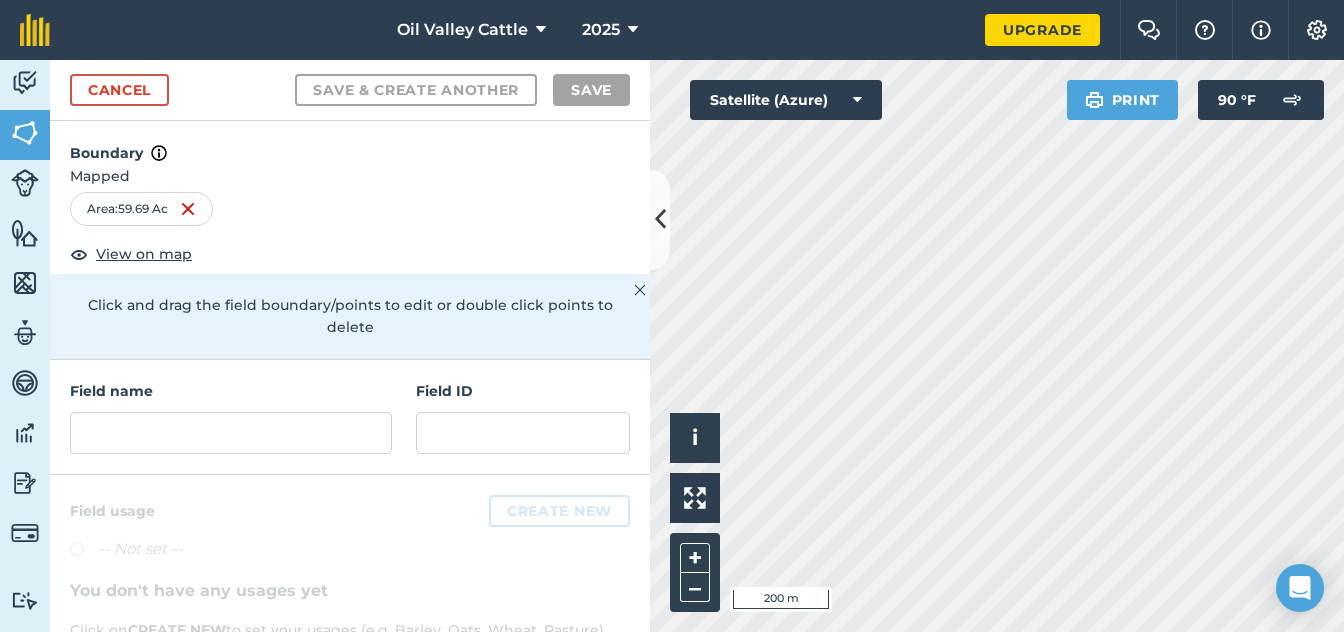 click on "Field name" at bounding box center (231, 391) 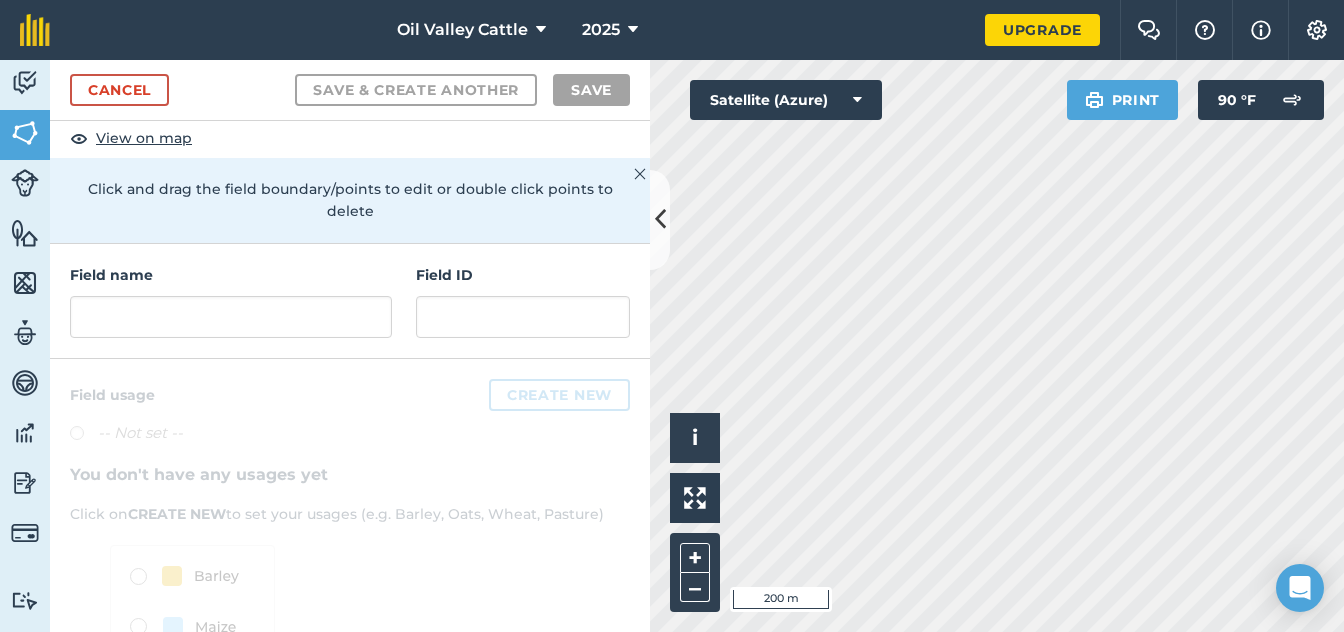 scroll, scrollTop: 133, scrollLeft: 0, axis: vertical 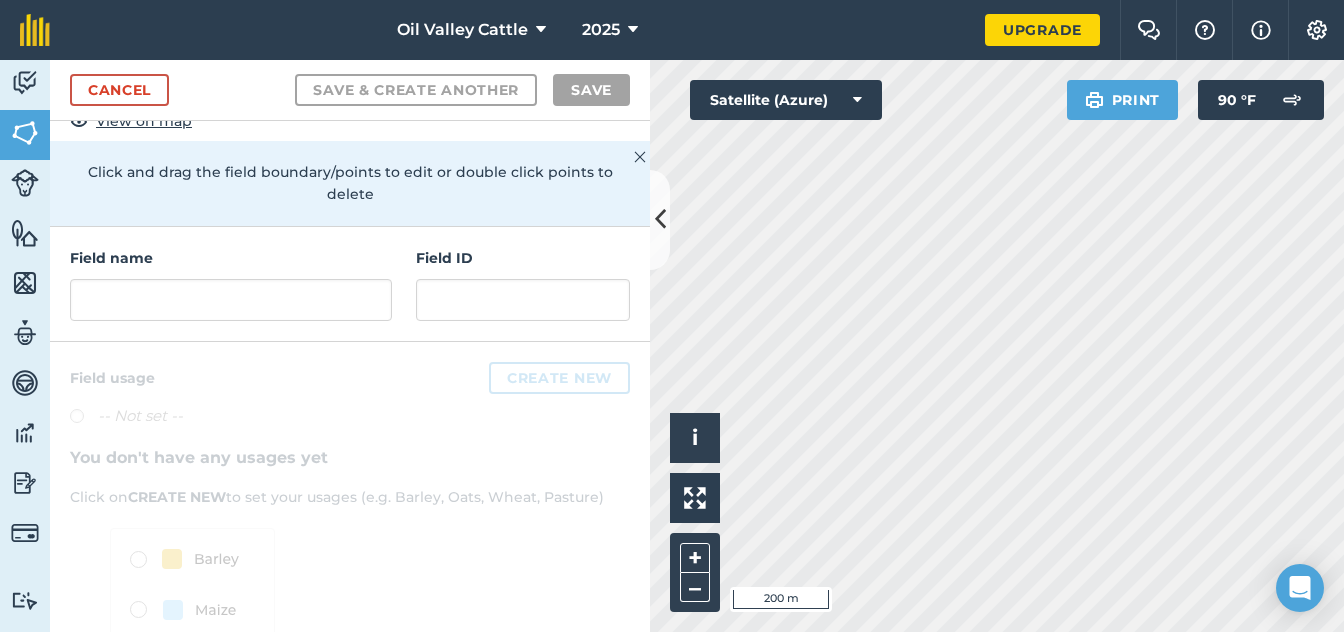 click at bounding box center (350, 558) 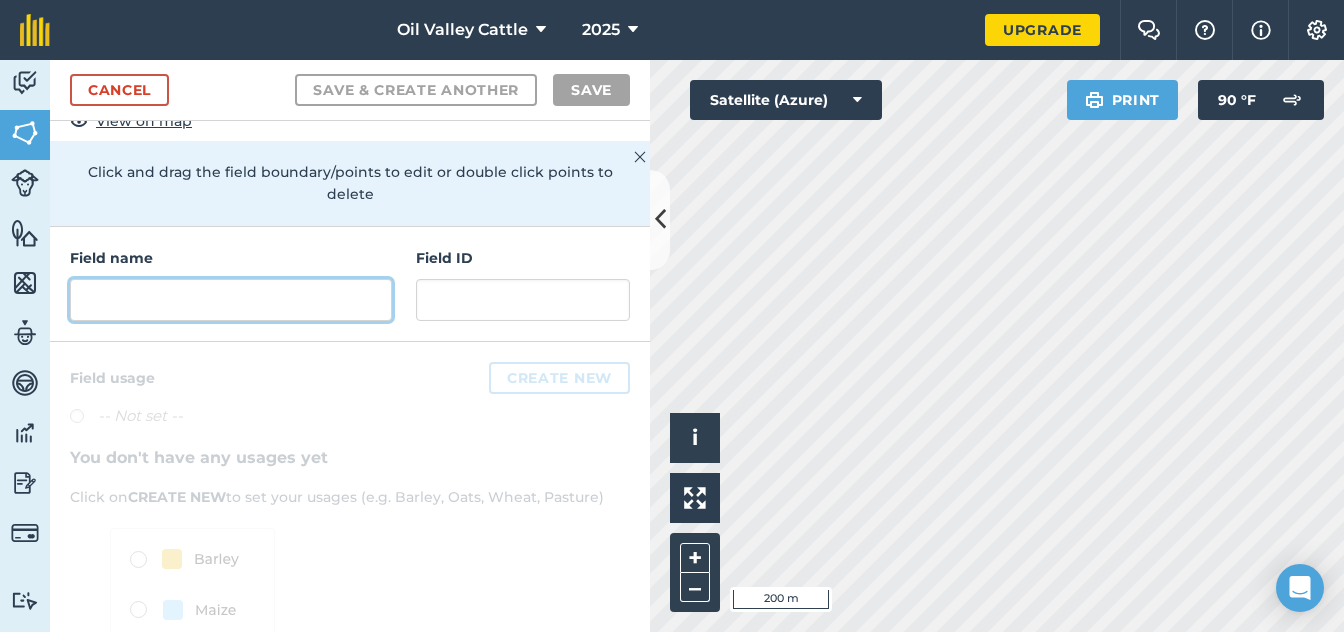 click at bounding box center [231, 300] 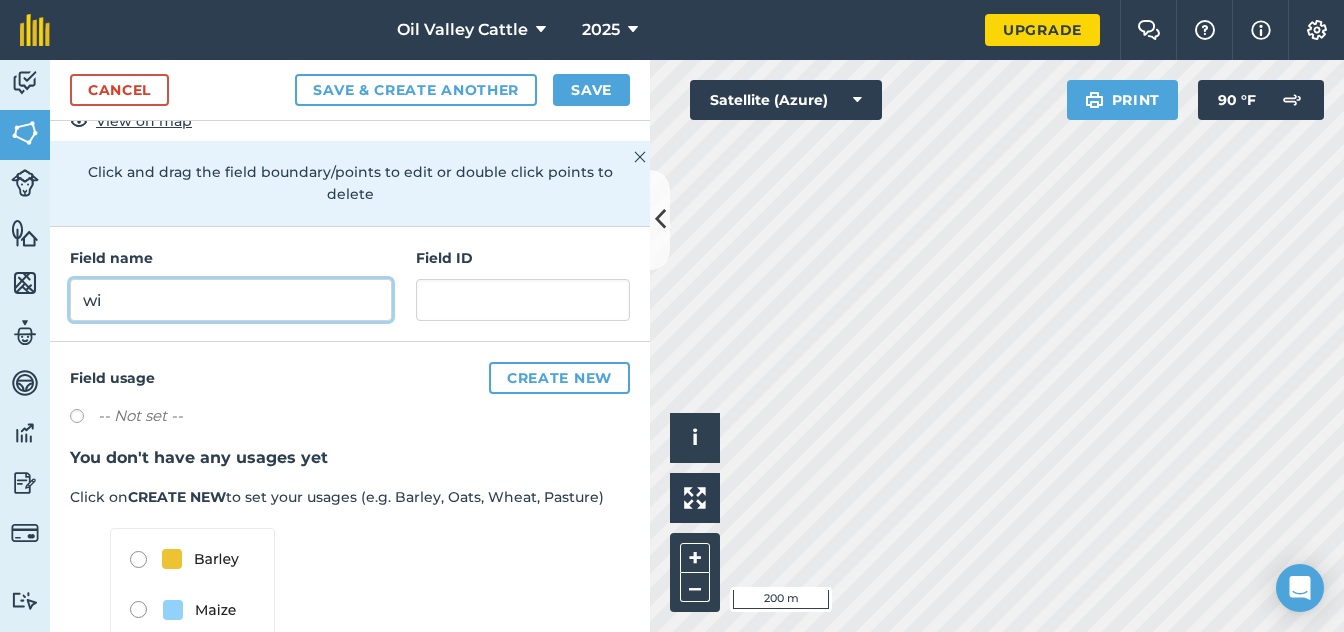 type on "w" 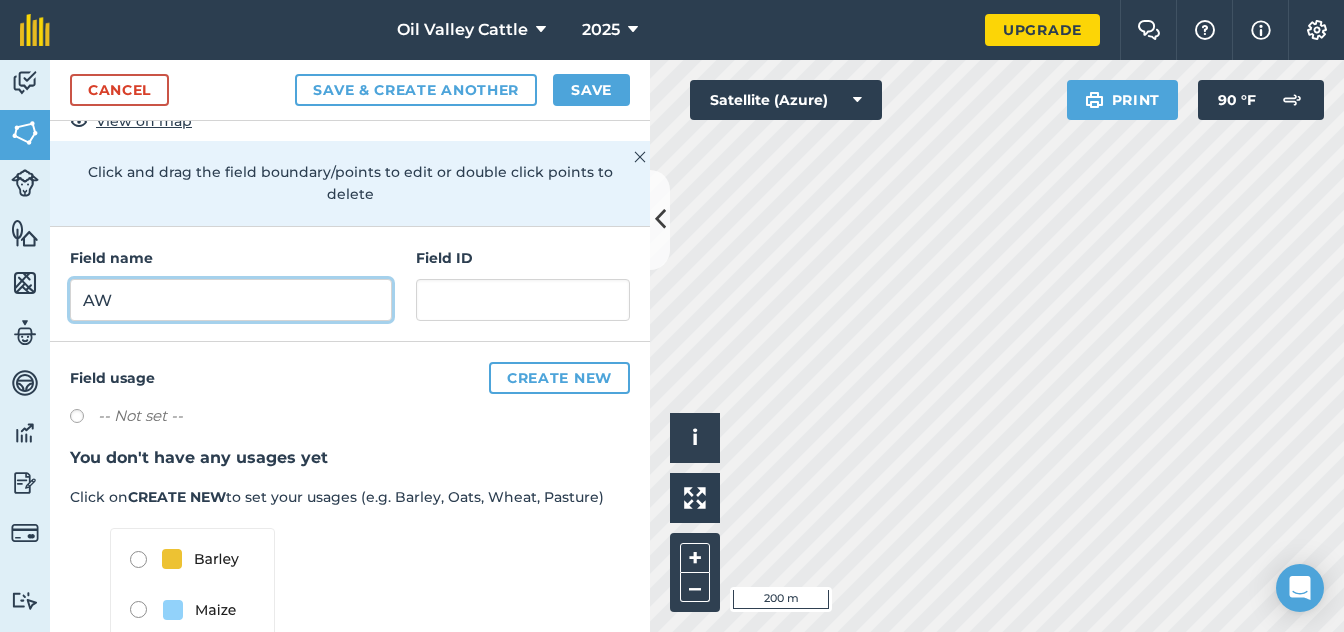type on "A" 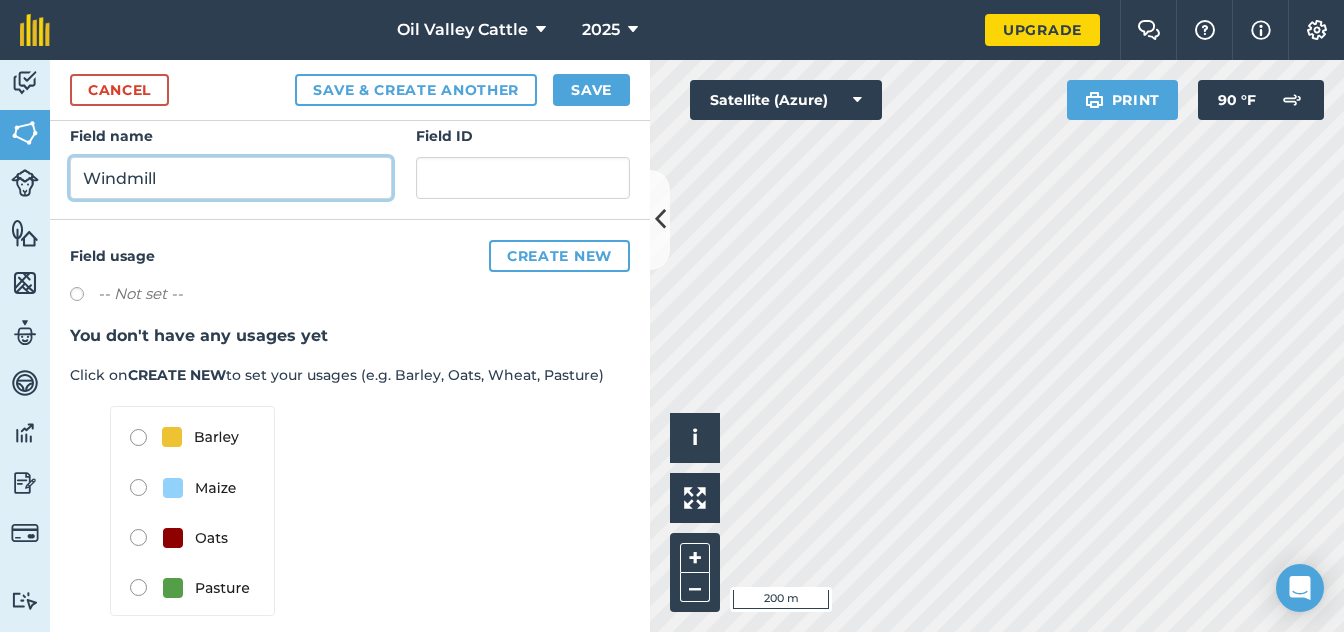 scroll, scrollTop: 276, scrollLeft: 0, axis: vertical 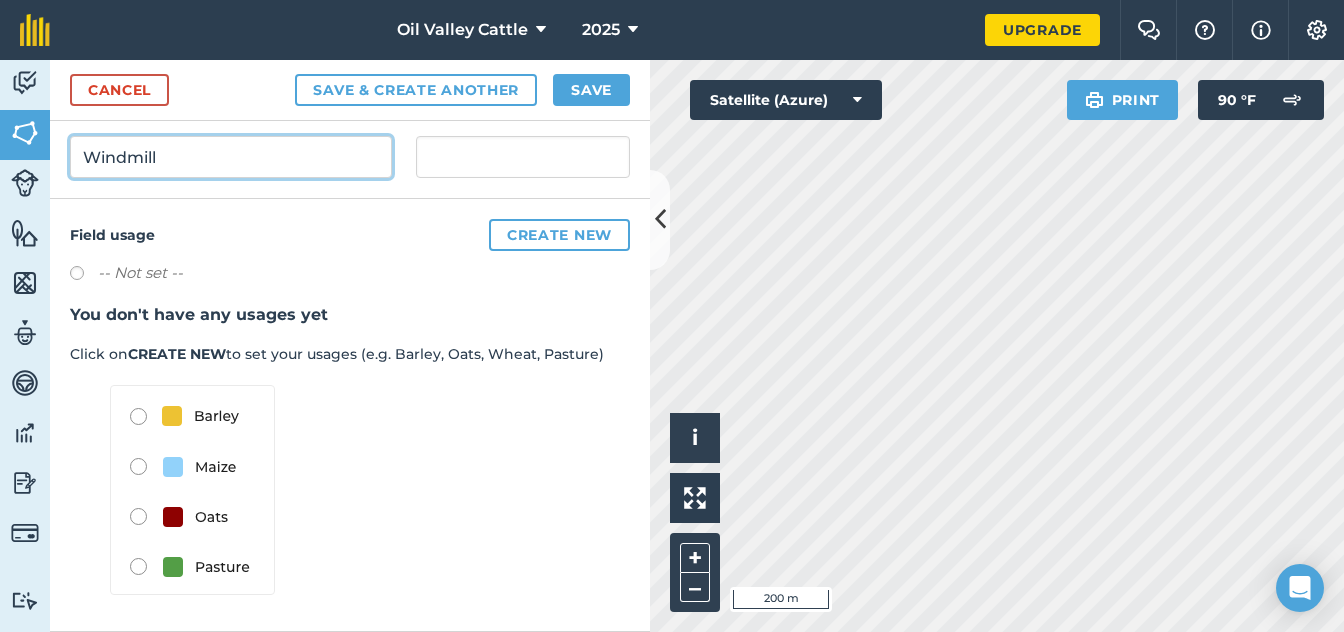 type on "Windmill" 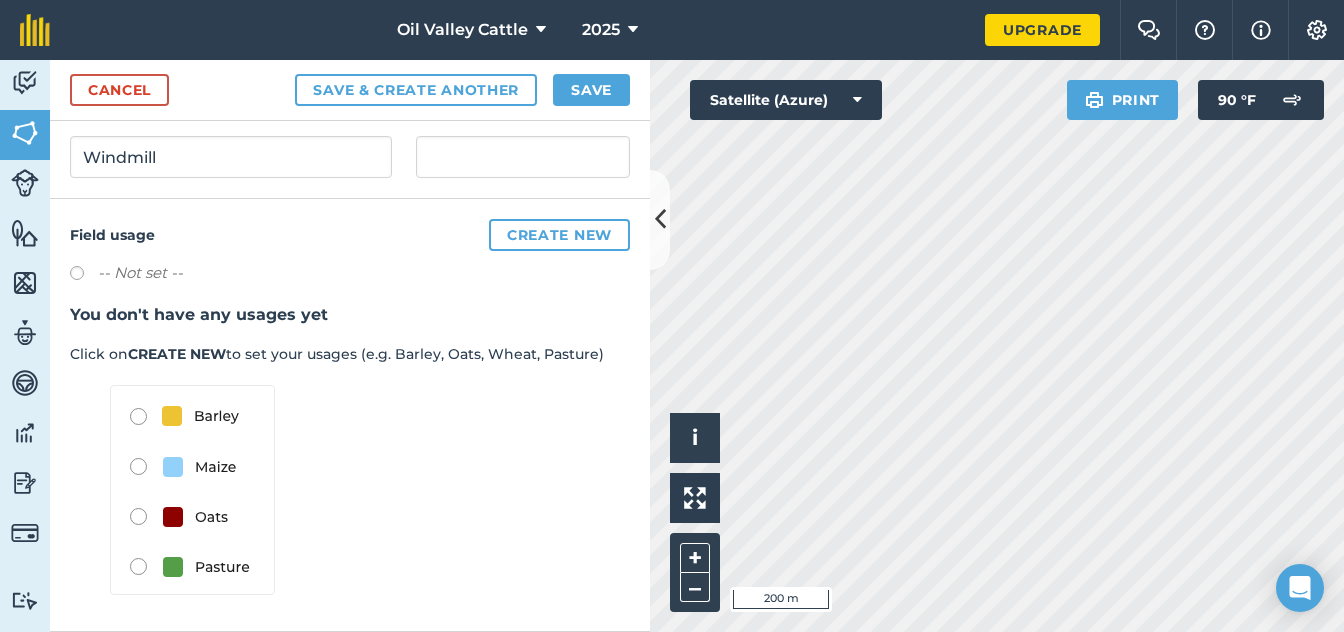 click at bounding box center (192, 490) 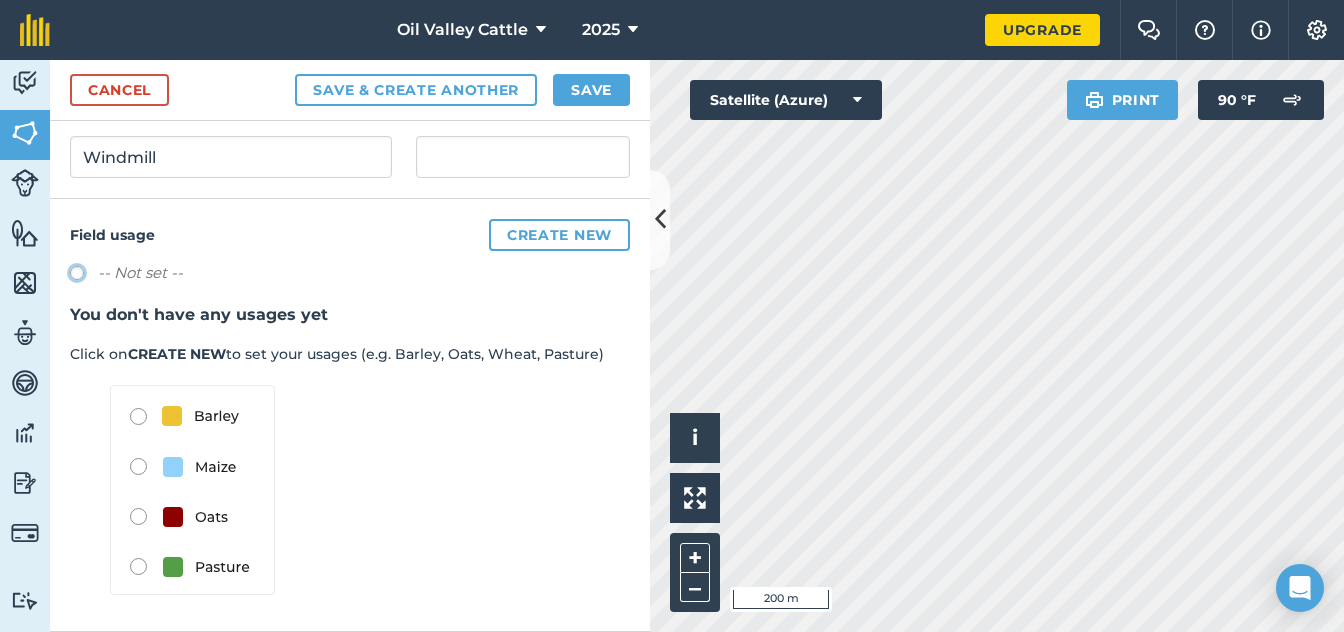 click on "-- Not set --" at bounding box center [-9923, 272] 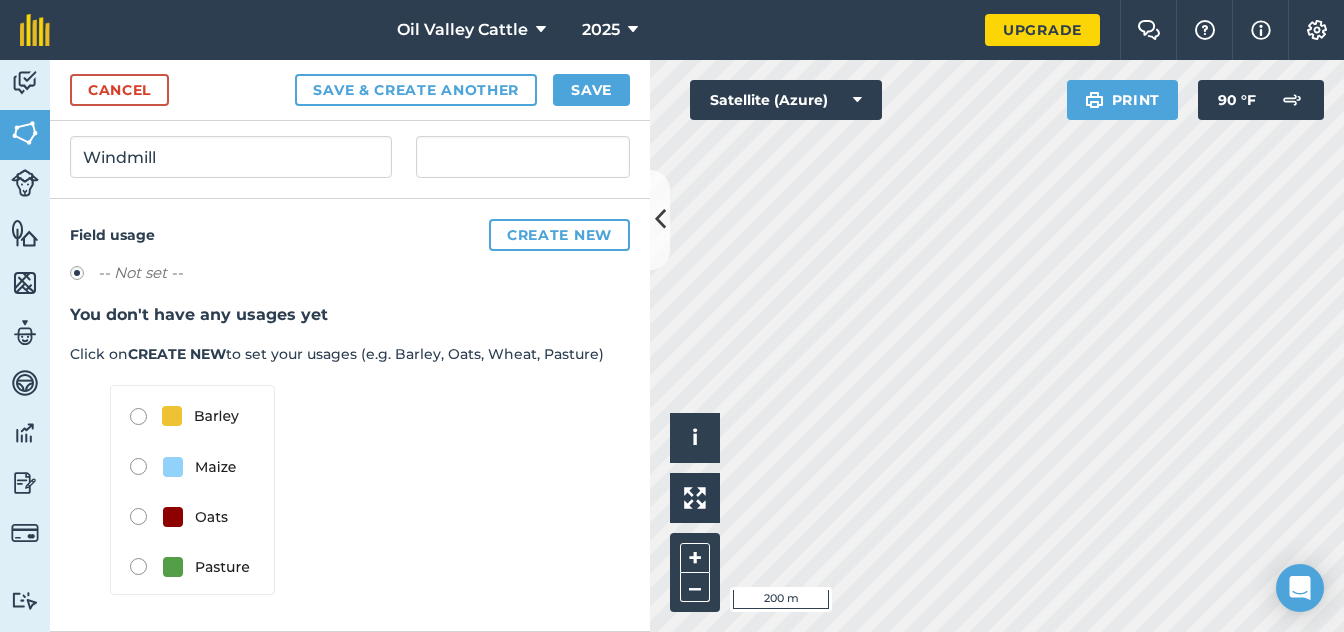 click at bounding box center (192, 490) 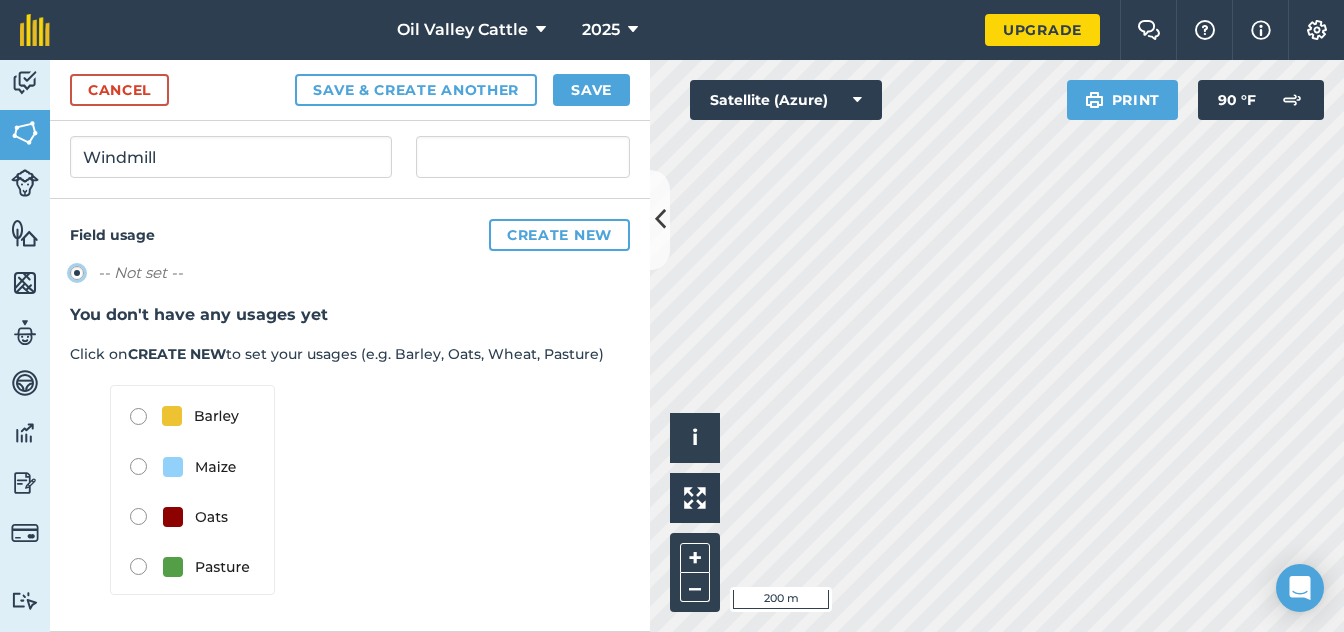 click on "-- Not set --" at bounding box center (-9923, 272) 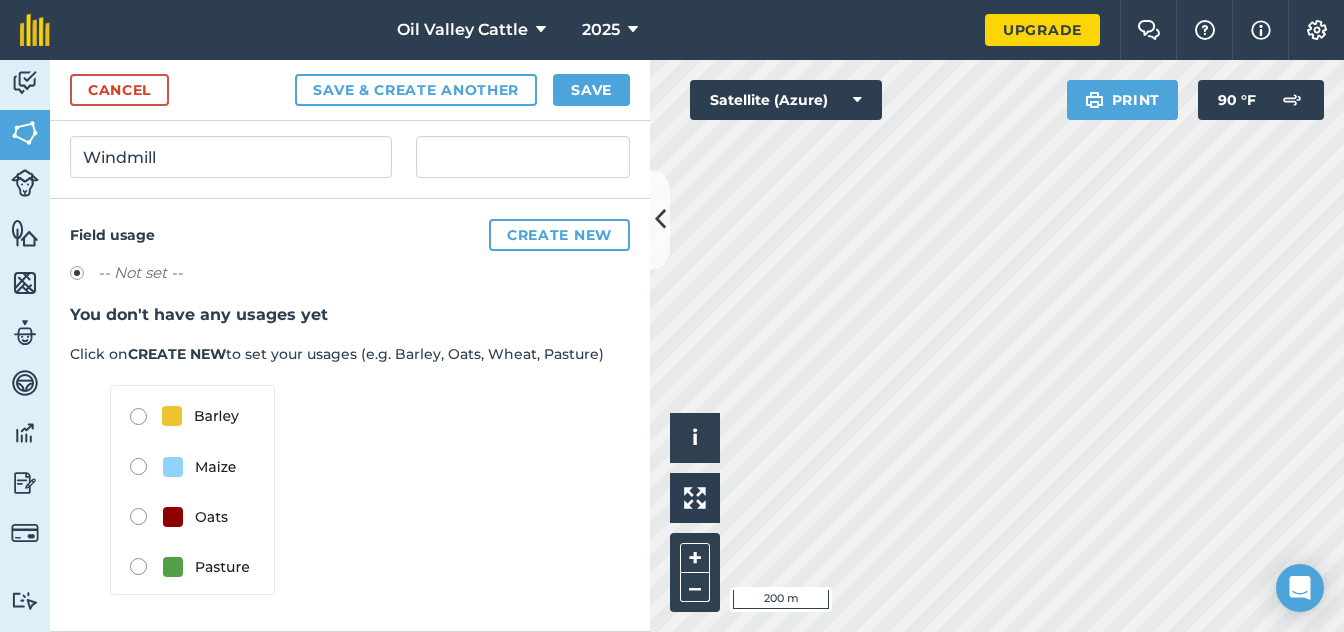 click at bounding box center (84, 276) 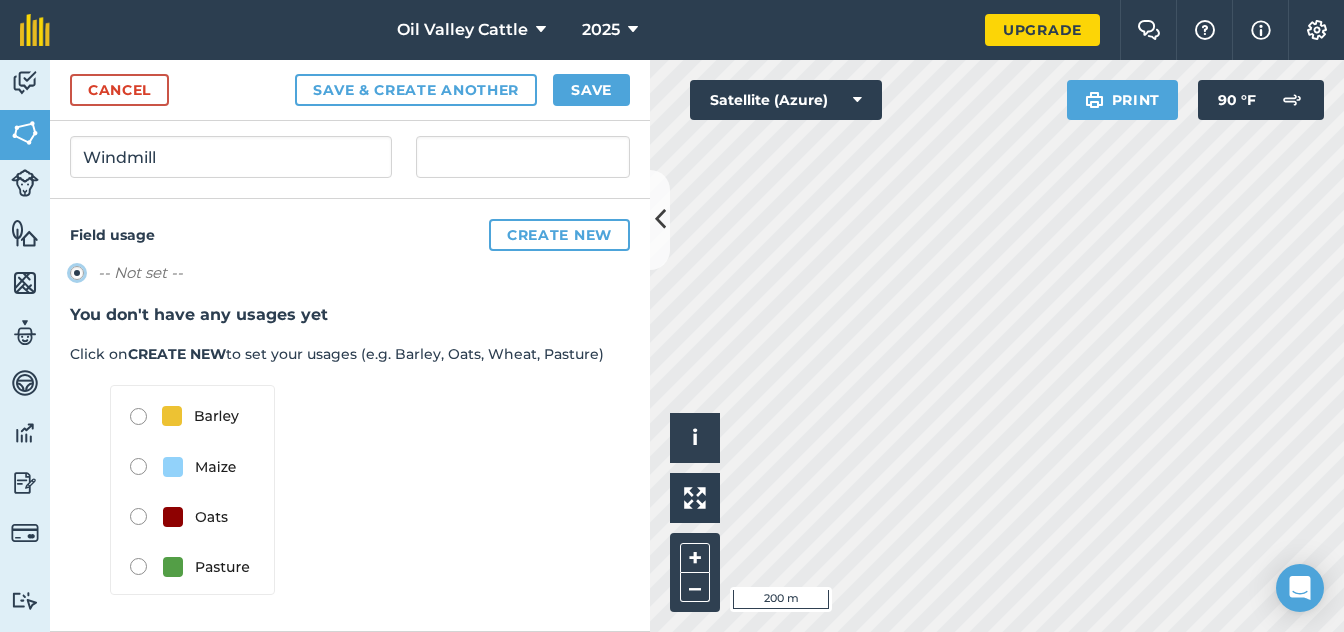 click on "-- Not set --" at bounding box center (-9923, 272) 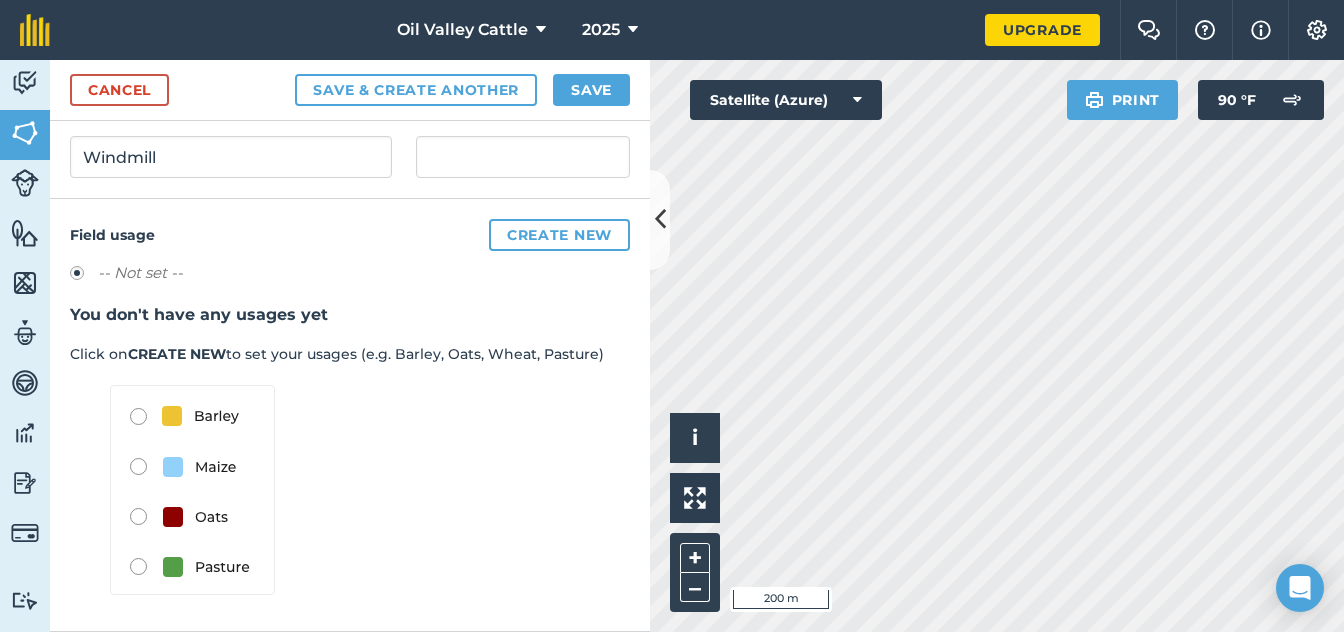 click on "-- Not set --" at bounding box center (140, 273) 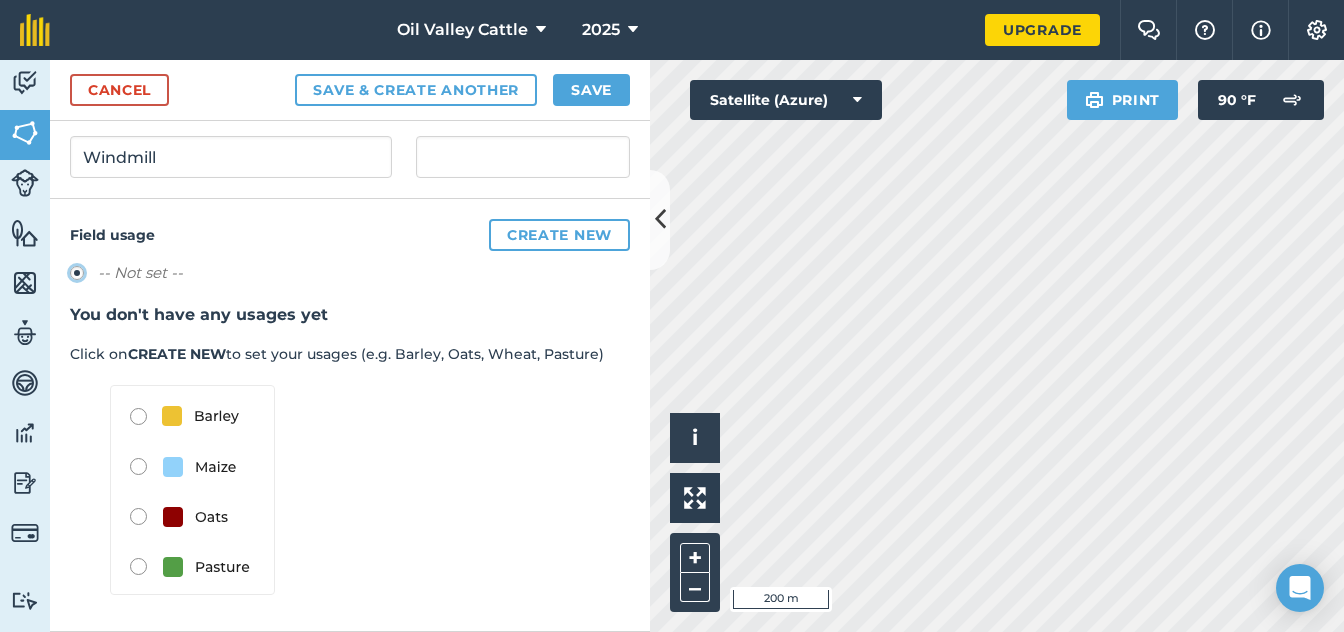 click on "-- Not set --" at bounding box center [-9923, 272] 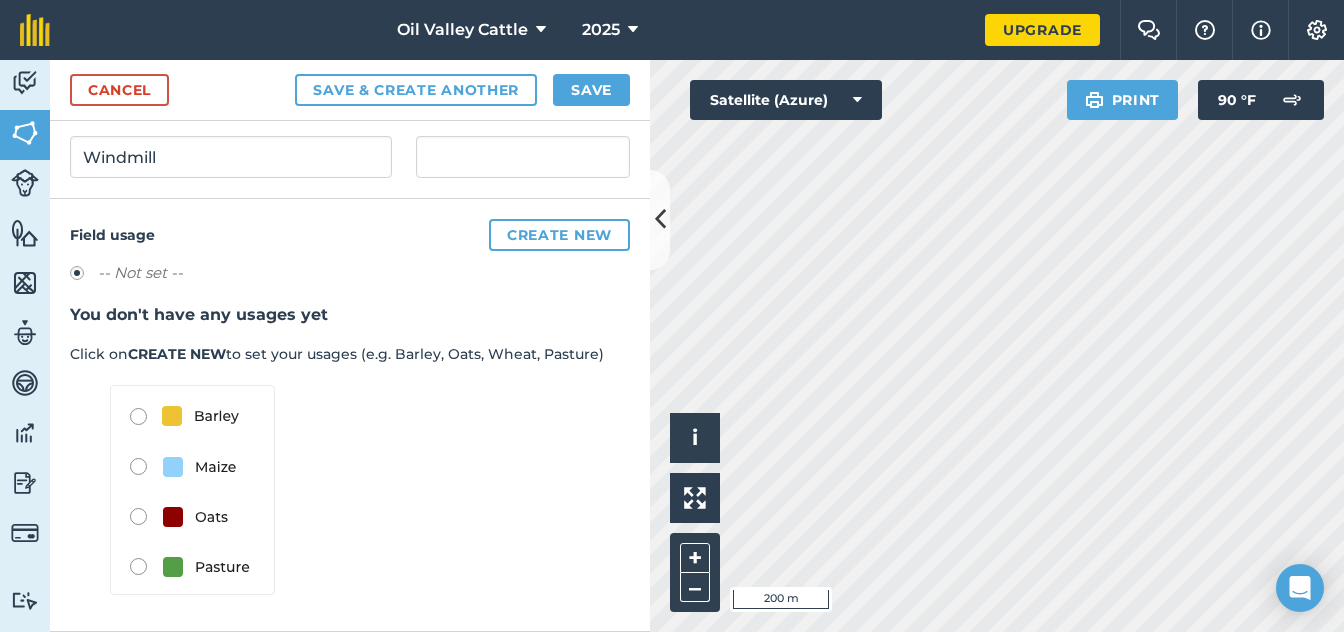 click on "-- Not set --" at bounding box center (140, 273) 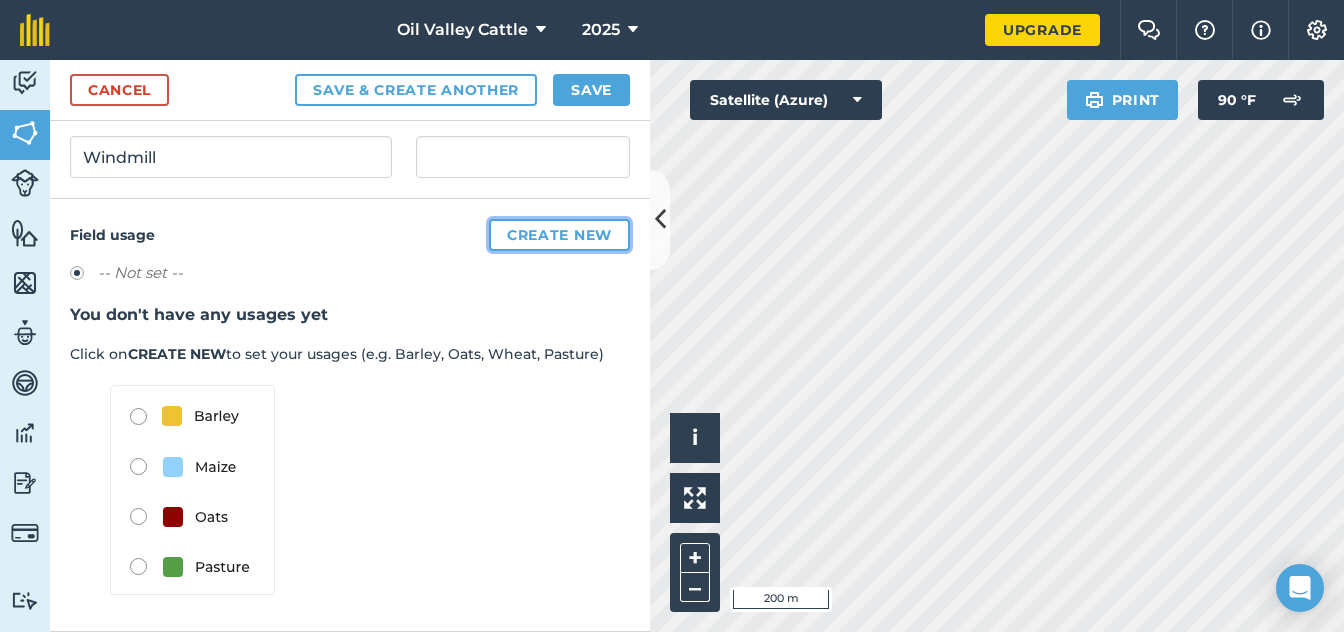 click on "Create new" at bounding box center [559, 235] 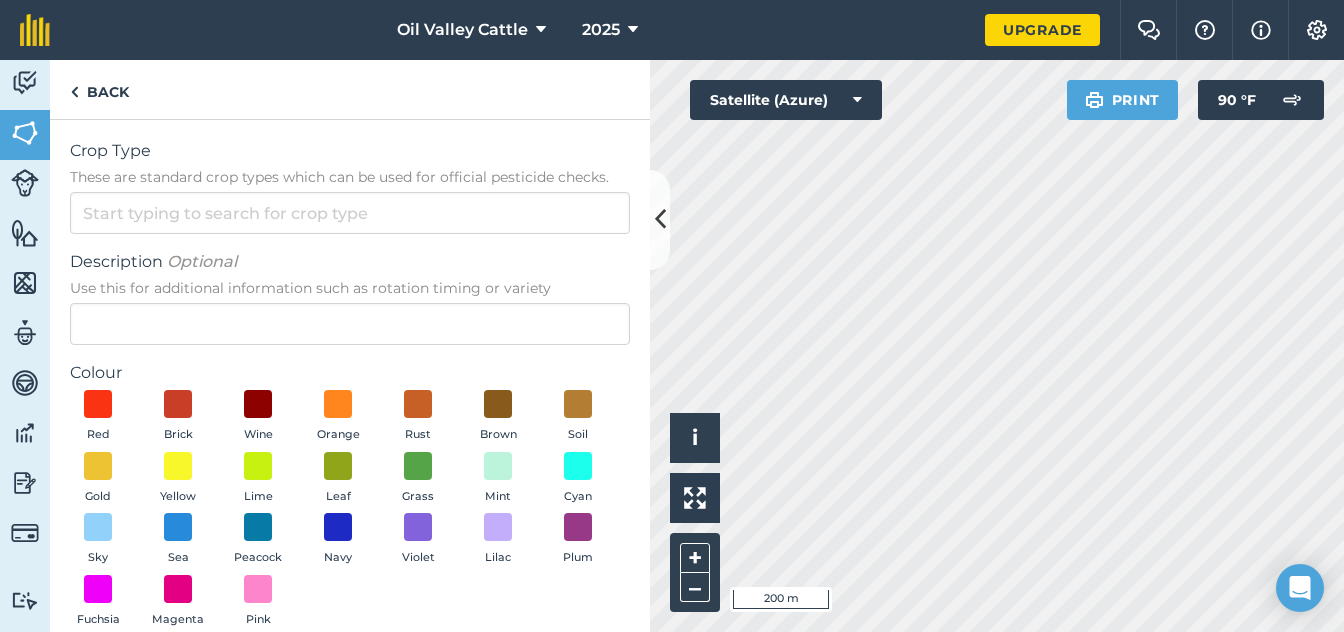 scroll, scrollTop: 0, scrollLeft: 0, axis: both 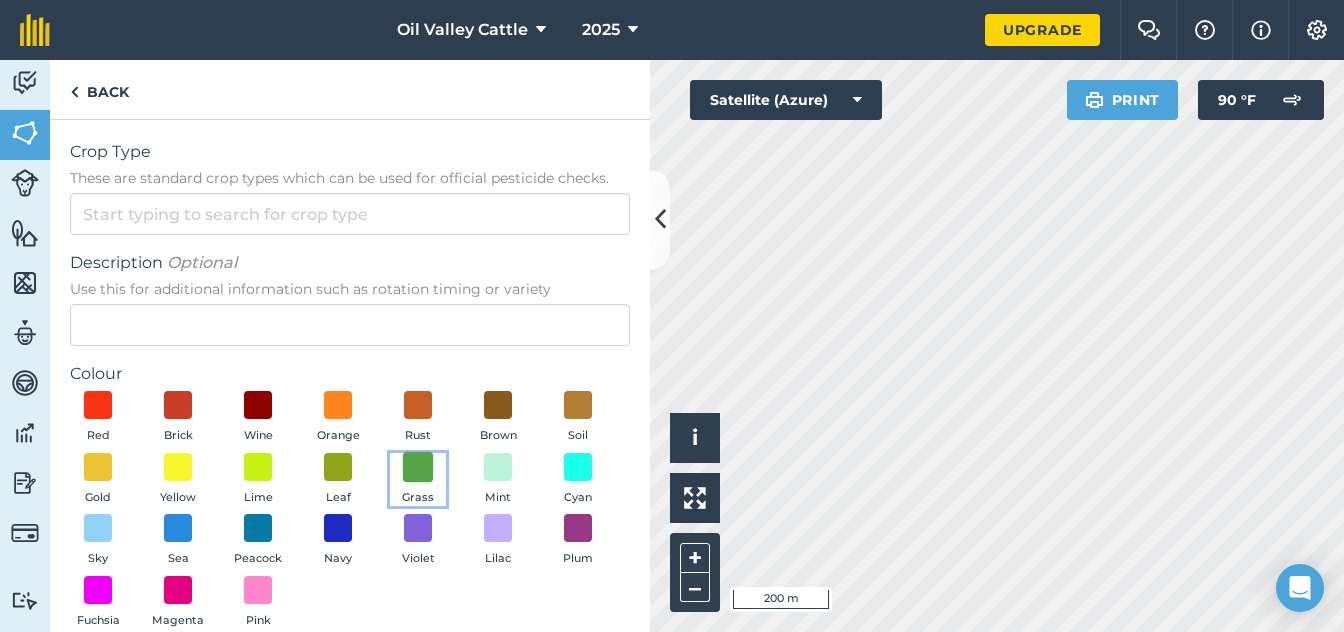 click at bounding box center (418, 466) 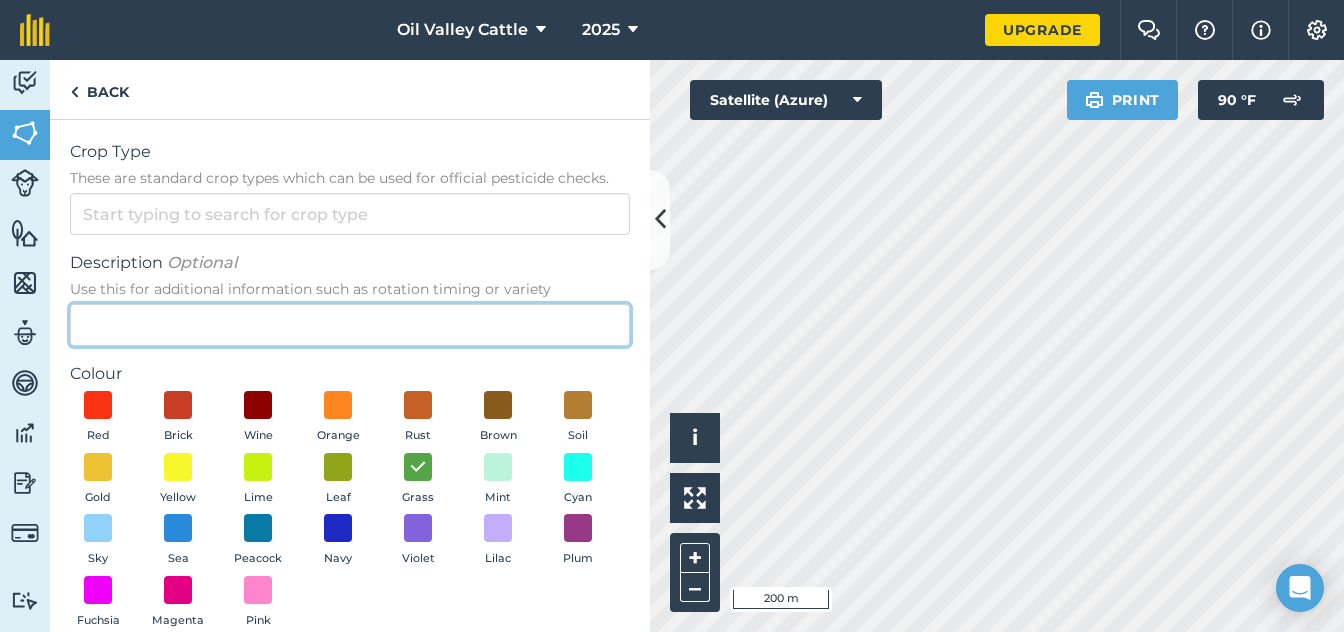 click on "Description   Optional Use this for additional information such as rotation timing or variety" at bounding box center [350, 325] 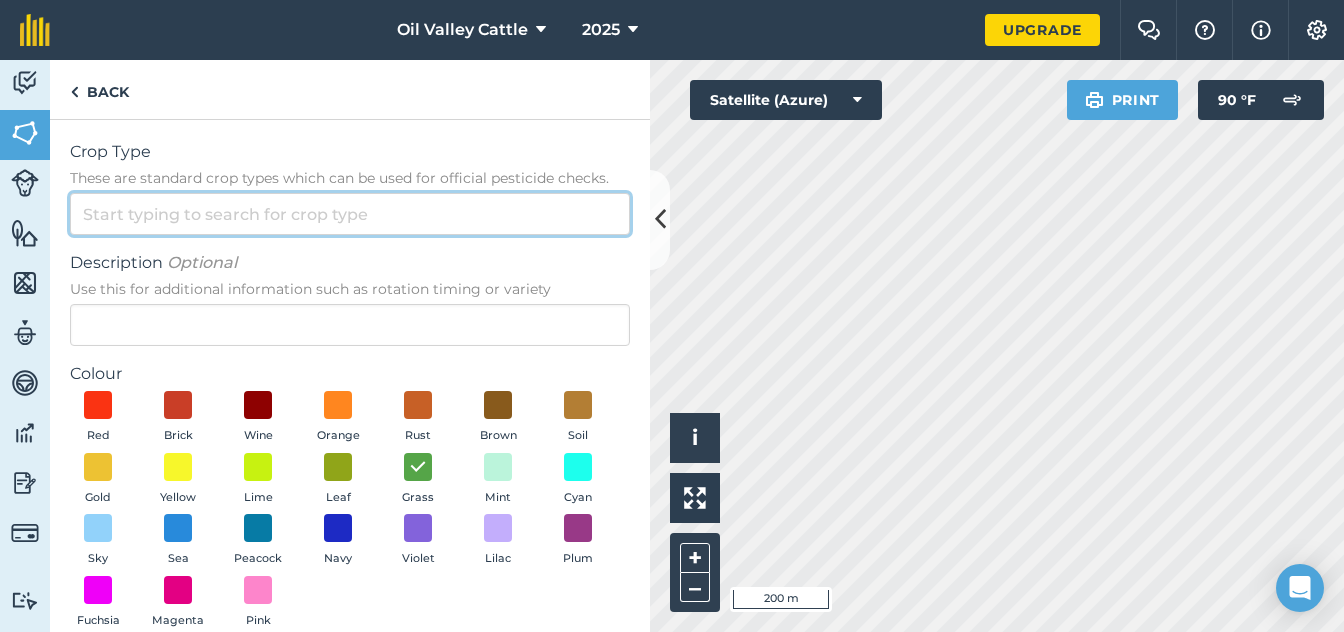 click on "Crop Type These are standard crop types which can be used for official pesticide checks." at bounding box center (350, 214) 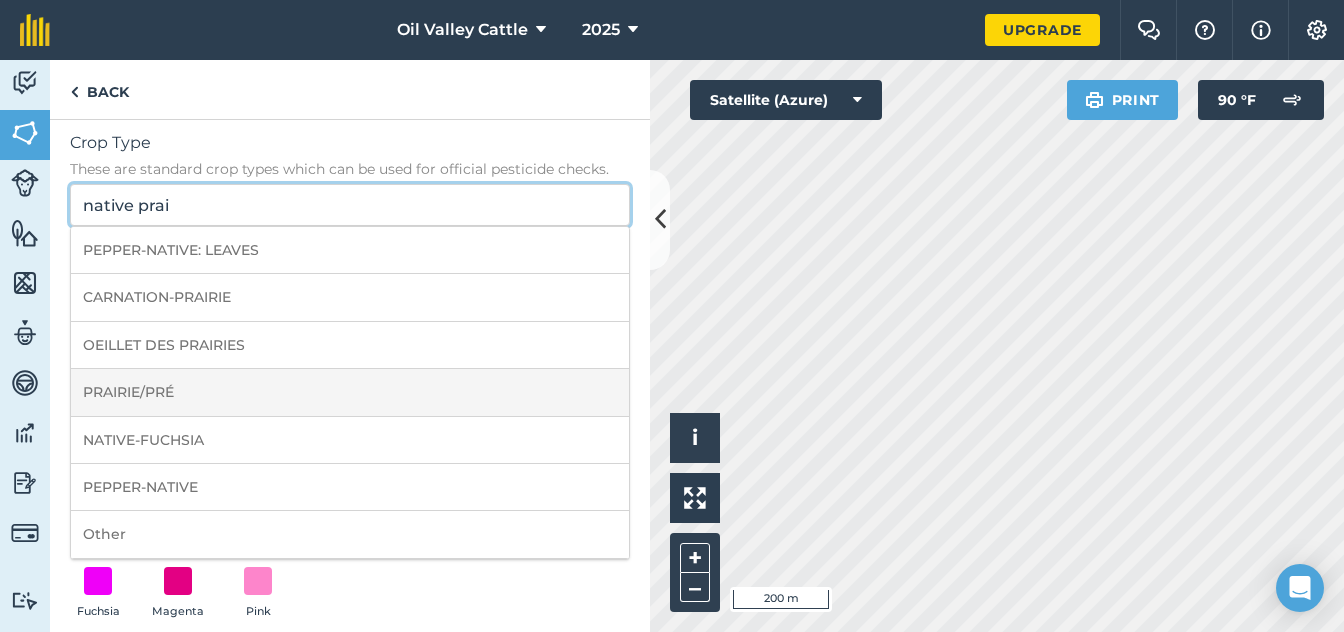 scroll, scrollTop: 0, scrollLeft: 0, axis: both 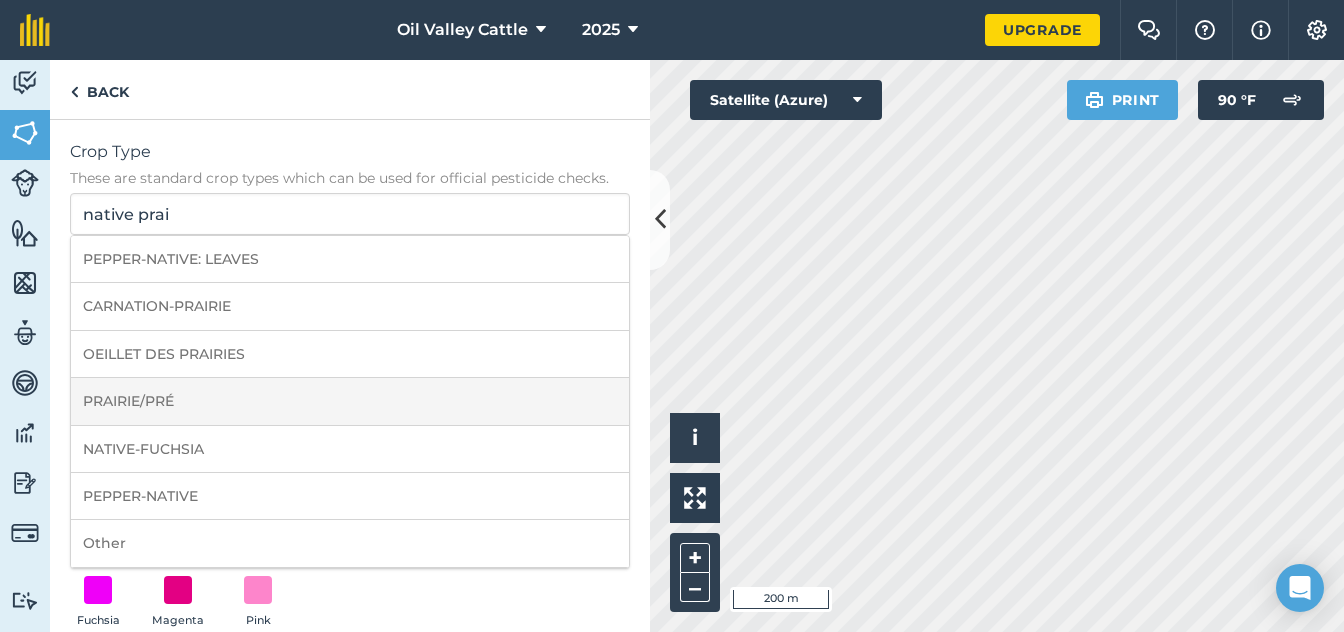 click on "PRAIRIE/PRÉ" at bounding box center [350, 401] 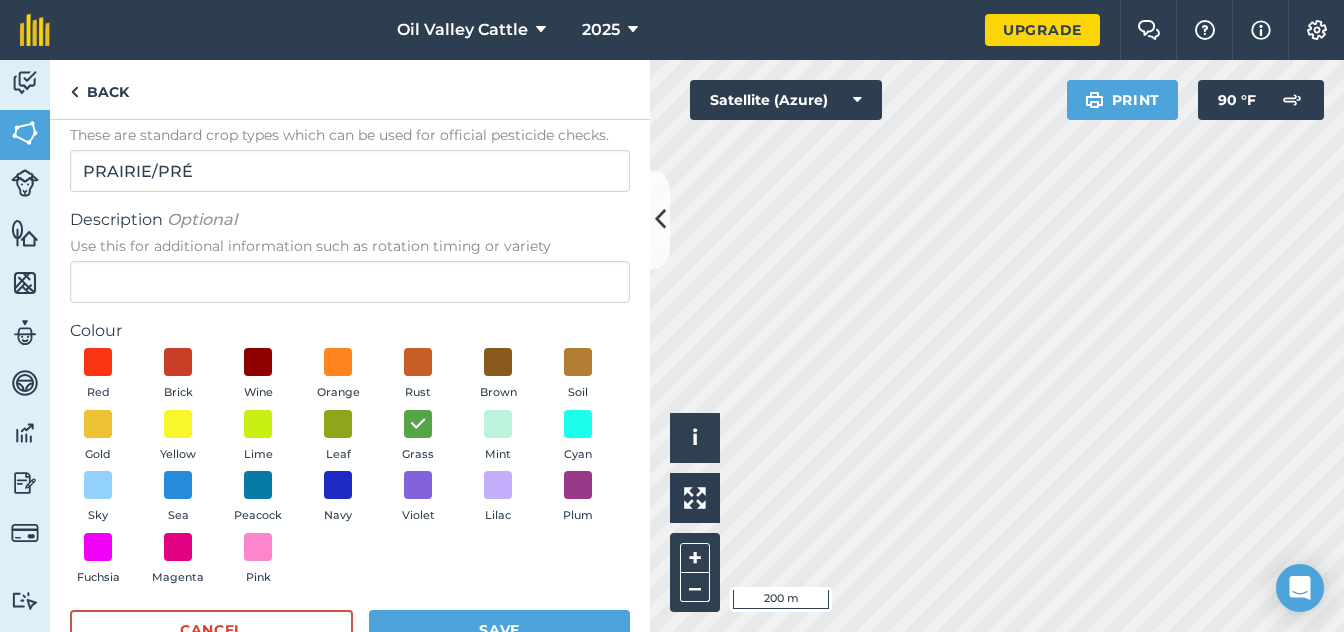 scroll, scrollTop: 67, scrollLeft: 0, axis: vertical 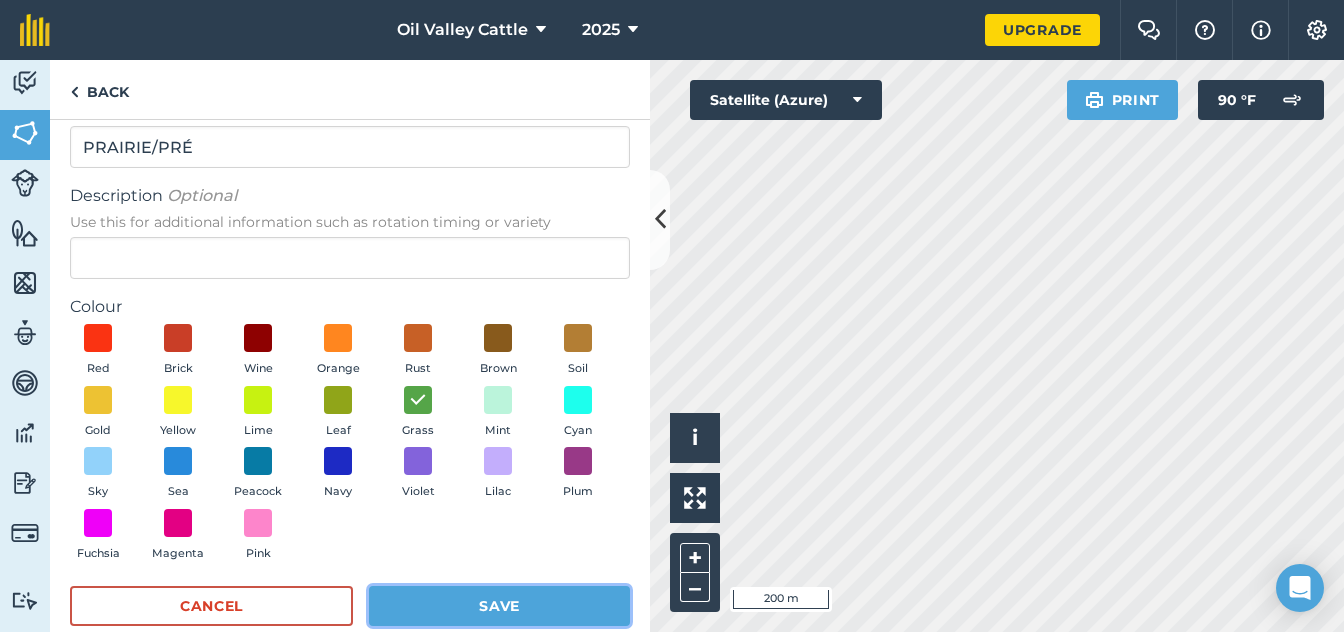 click on "Save" at bounding box center [499, 606] 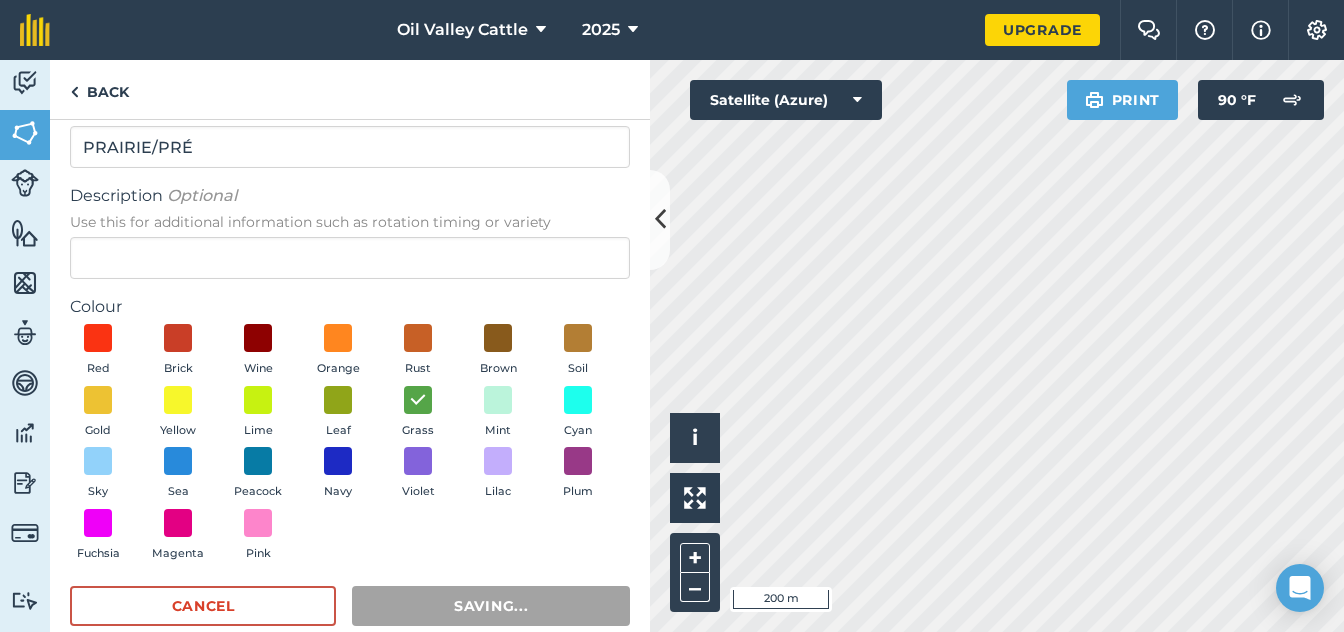 radio on "false" 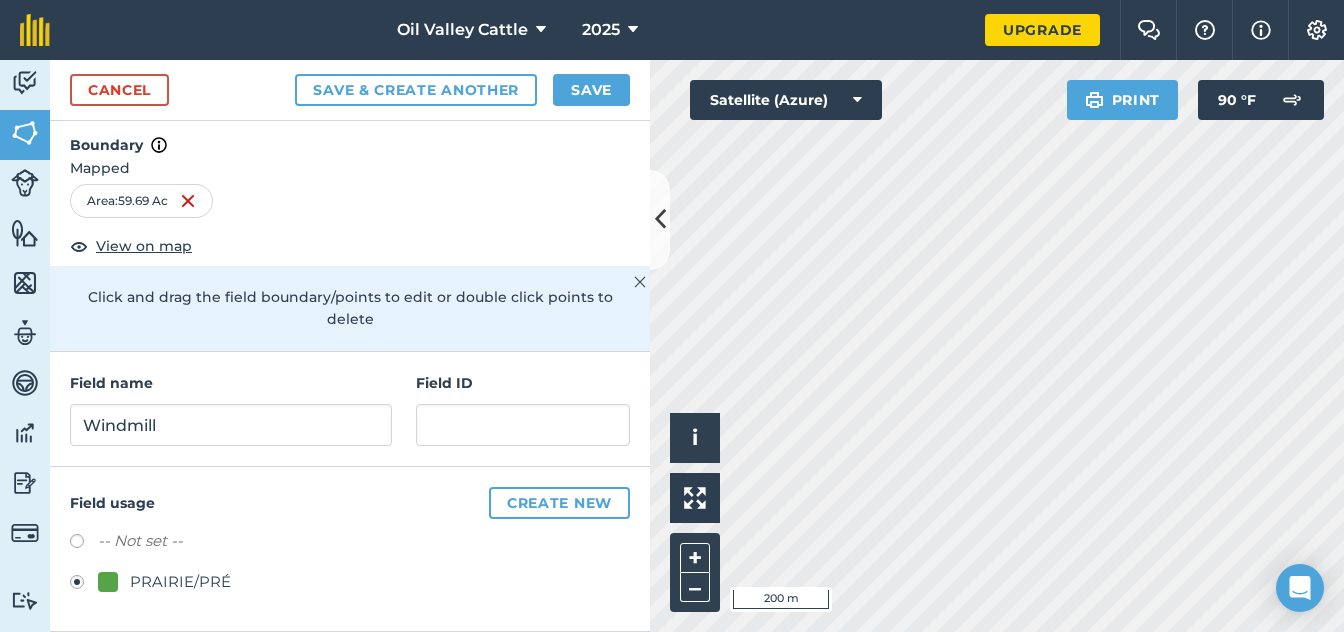 scroll, scrollTop: 0, scrollLeft: 0, axis: both 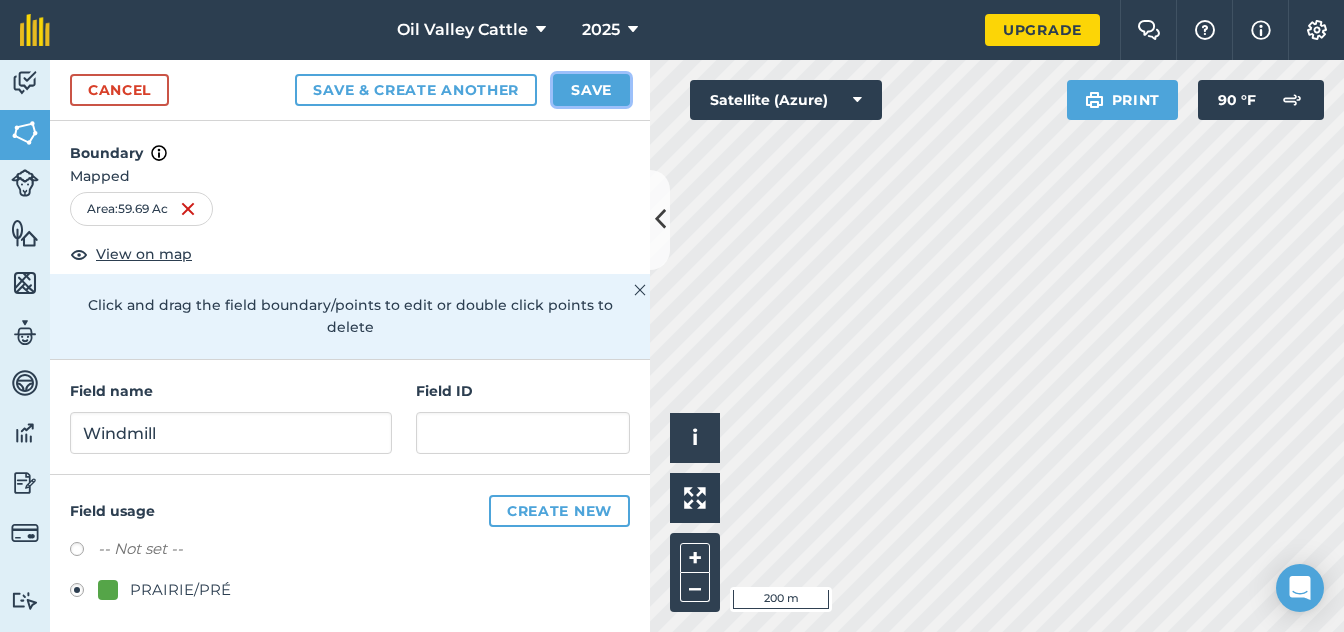 click on "Save" at bounding box center (591, 90) 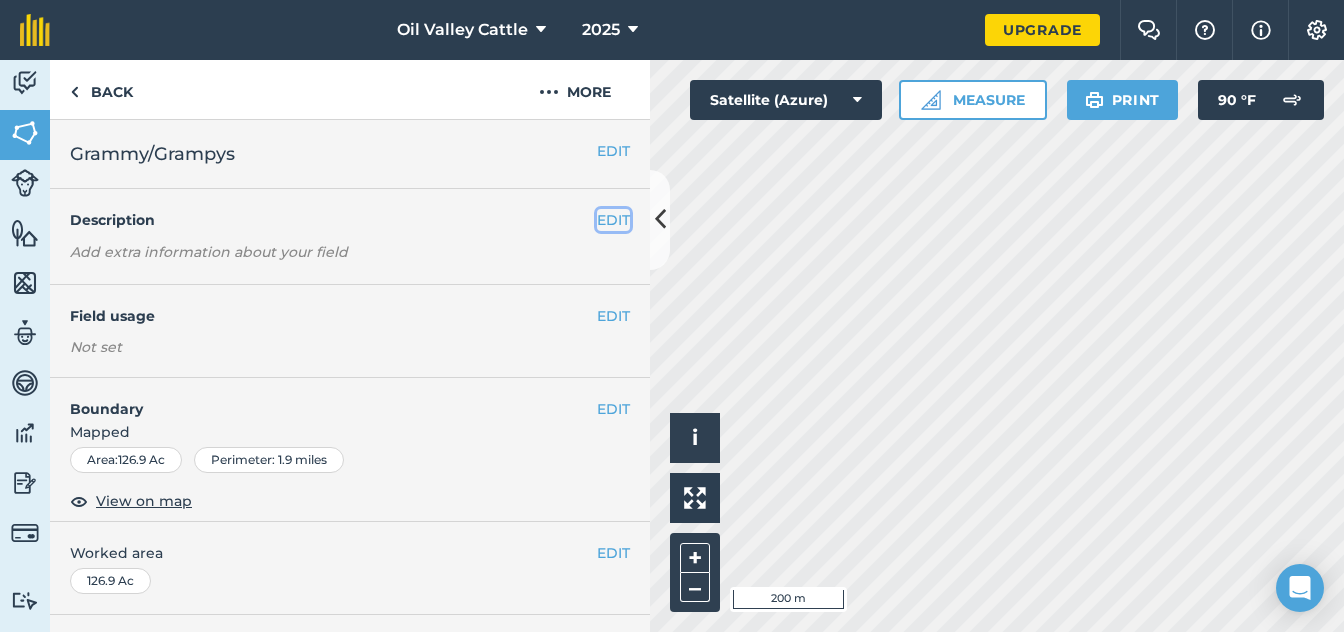 click on "EDIT" at bounding box center [613, 220] 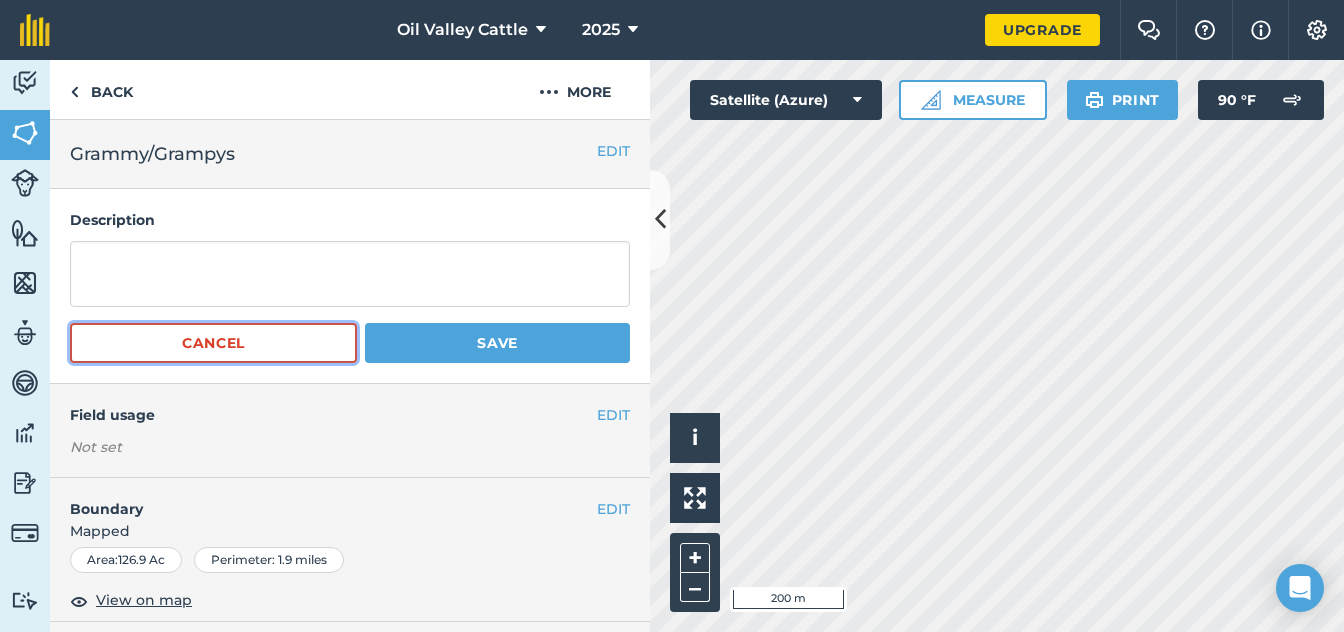 click on "Cancel" at bounding box center (213, 343) 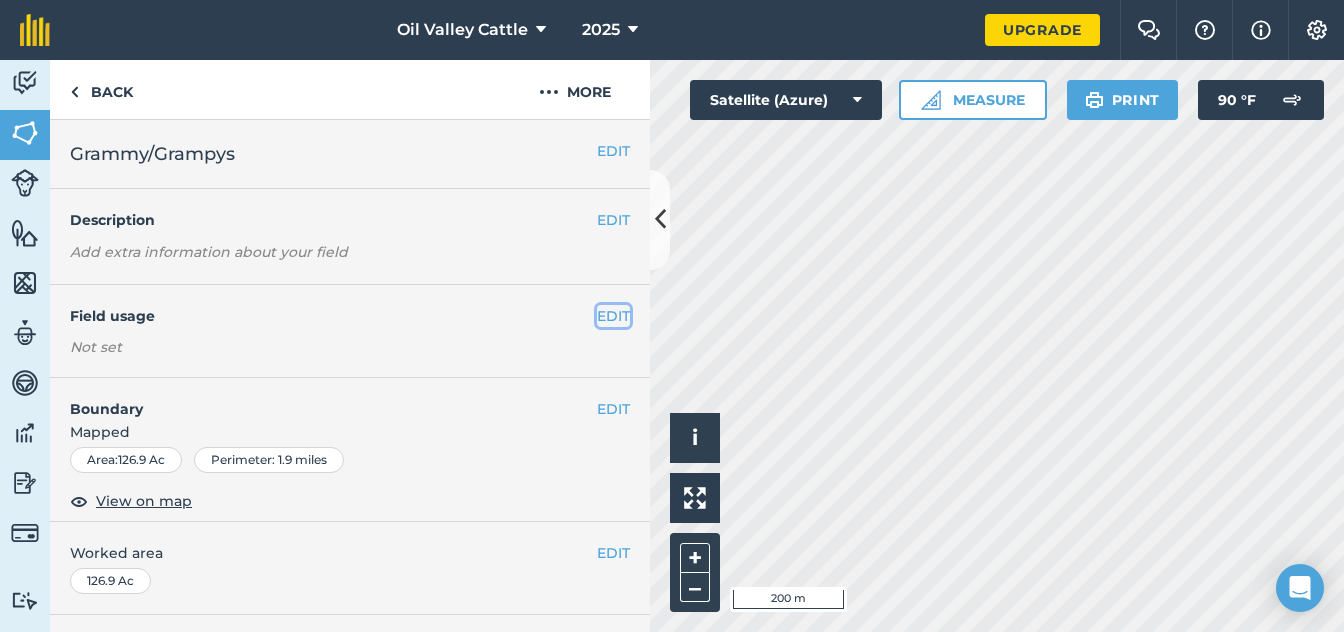 click on "EDIT" at bounding box center [613, 316] 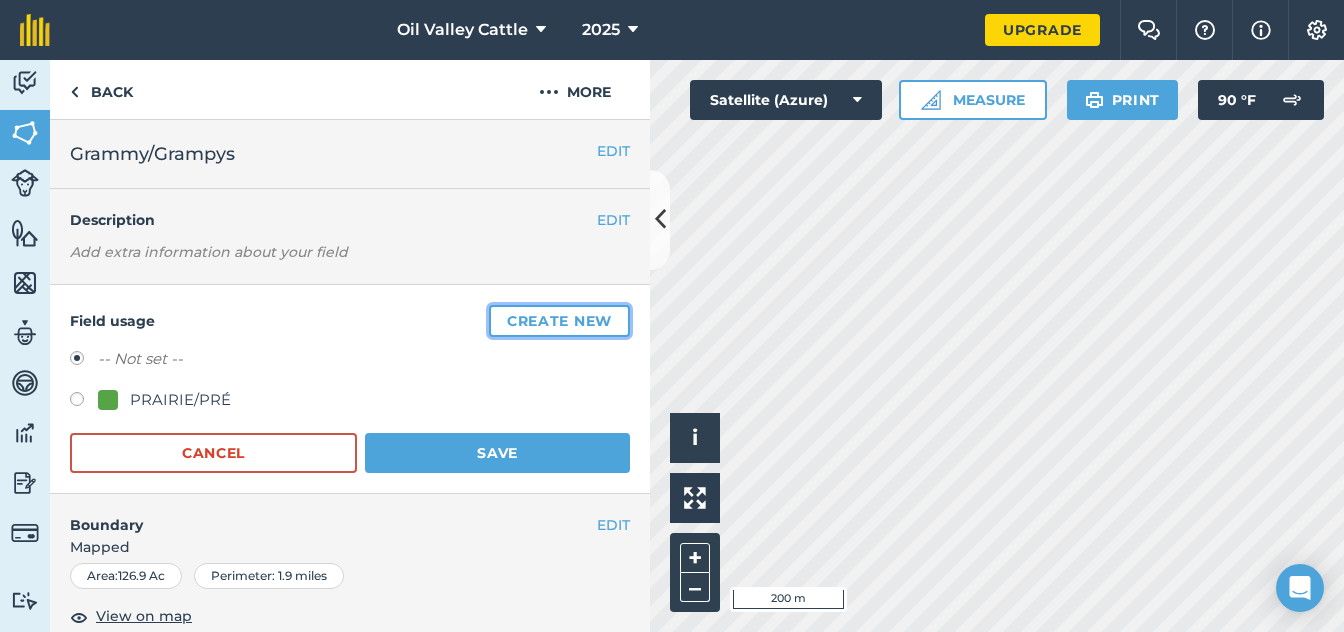 click on "Create new" at bounding box center [559, 321] 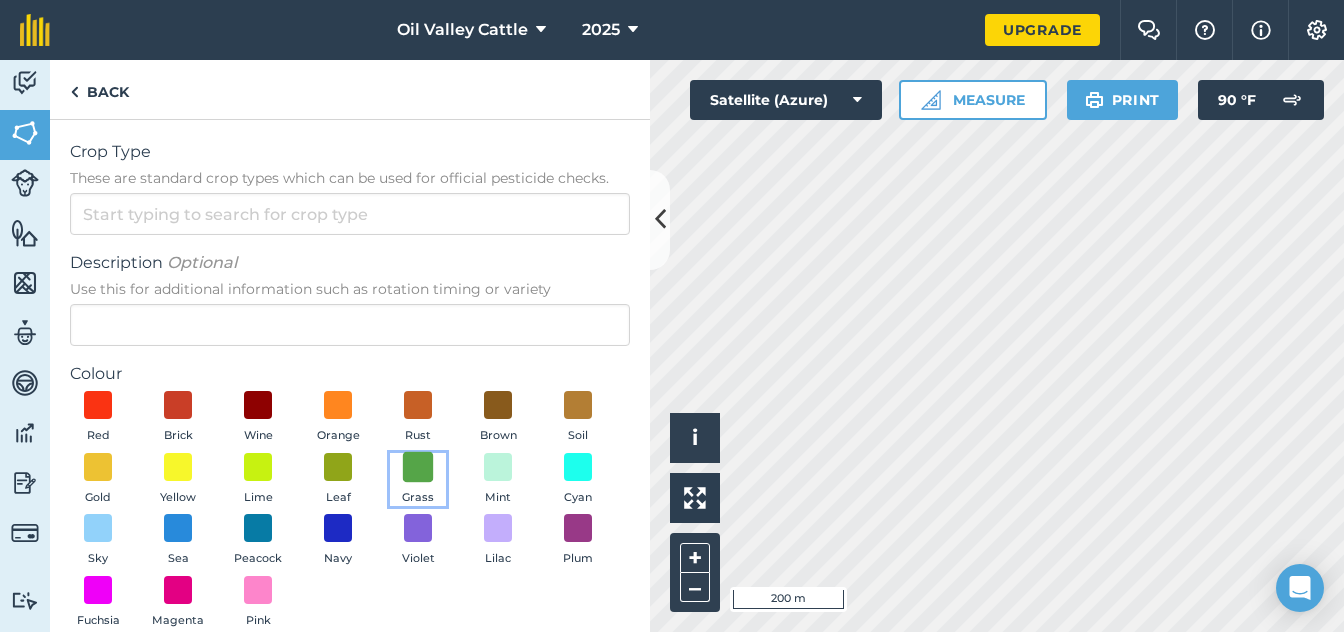 click at bounding box center [418, 466] 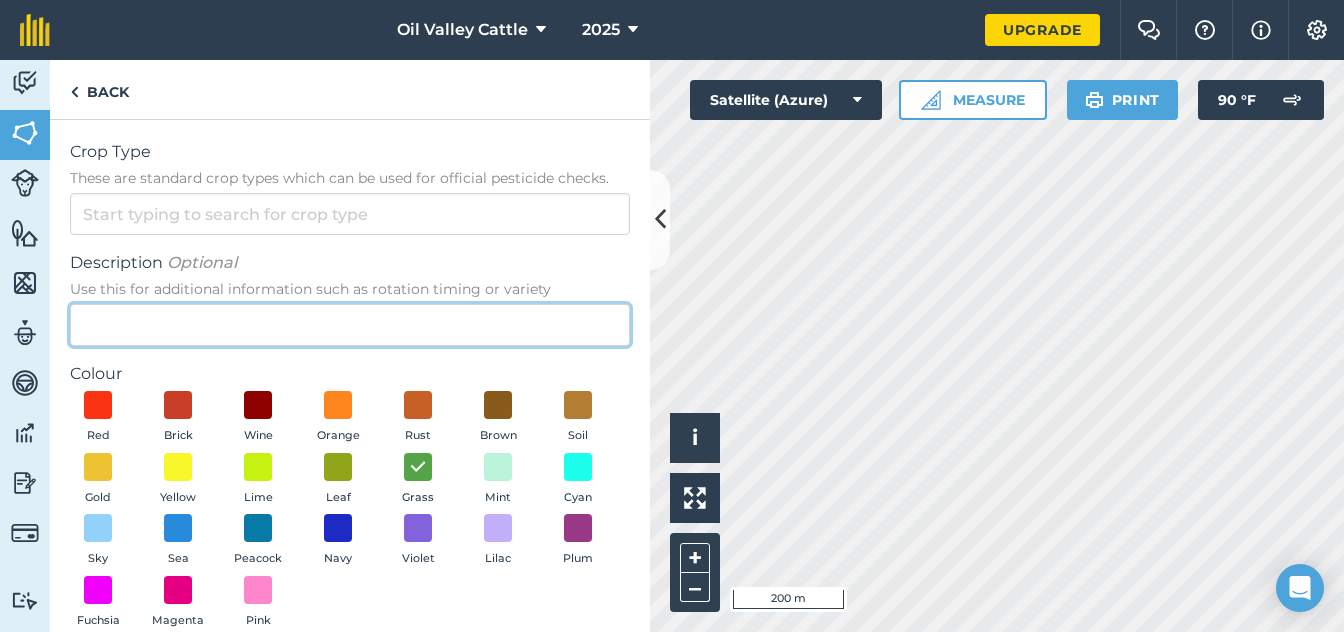 click on "Description   Optional Use this for additional information such as rotation timing or variety" at bounding box center [350, 325] 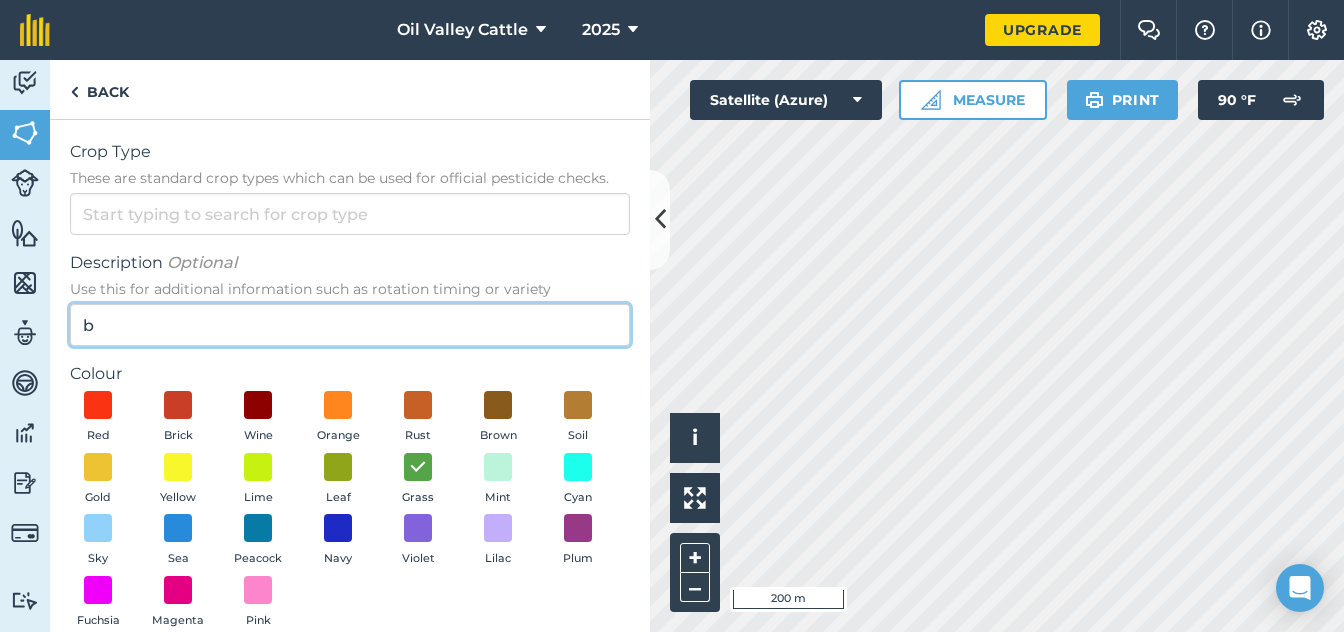 type on "b" 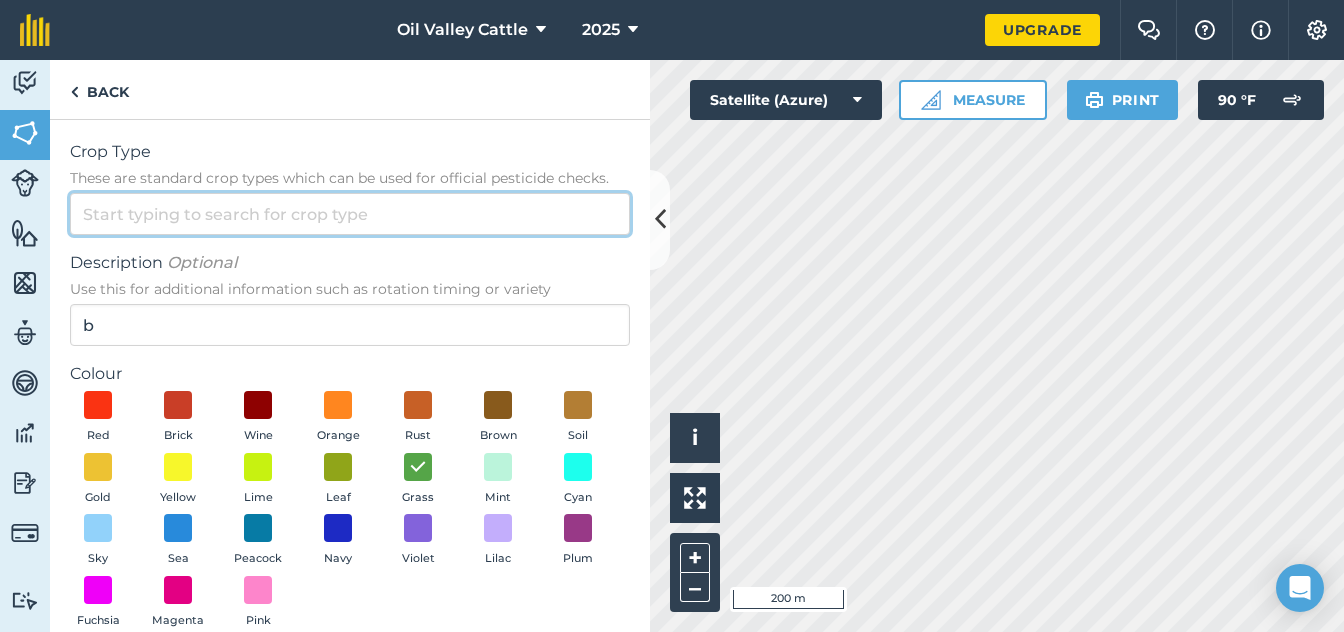 click on "Crop Type These are standard crop types which can be used for official pesticide checks." at bounding box center [350, 214] 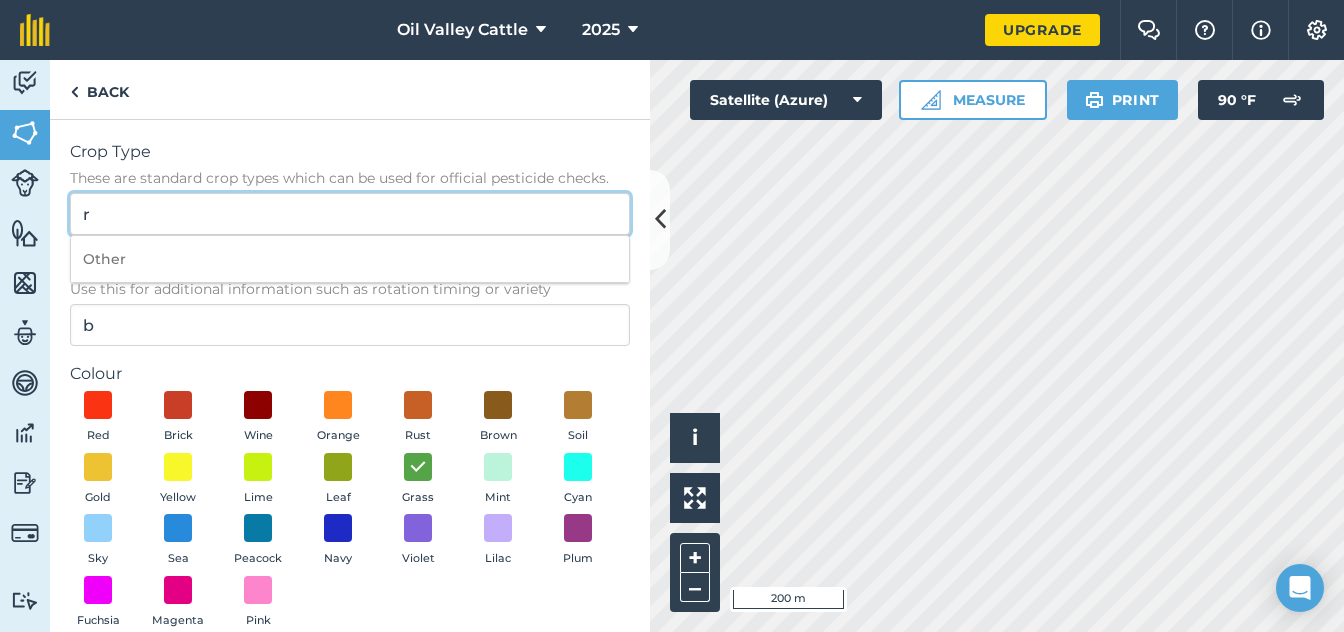 type on "r" 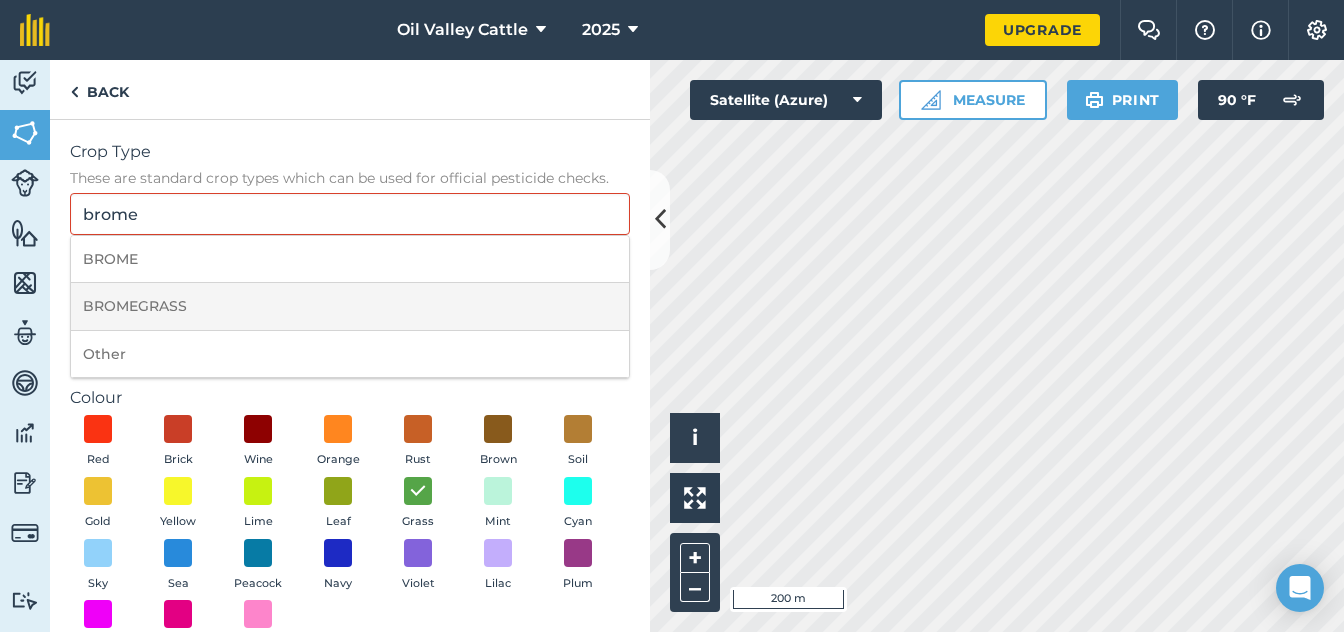 click on "BROMEGRASS" at bounding box center [350, 306] 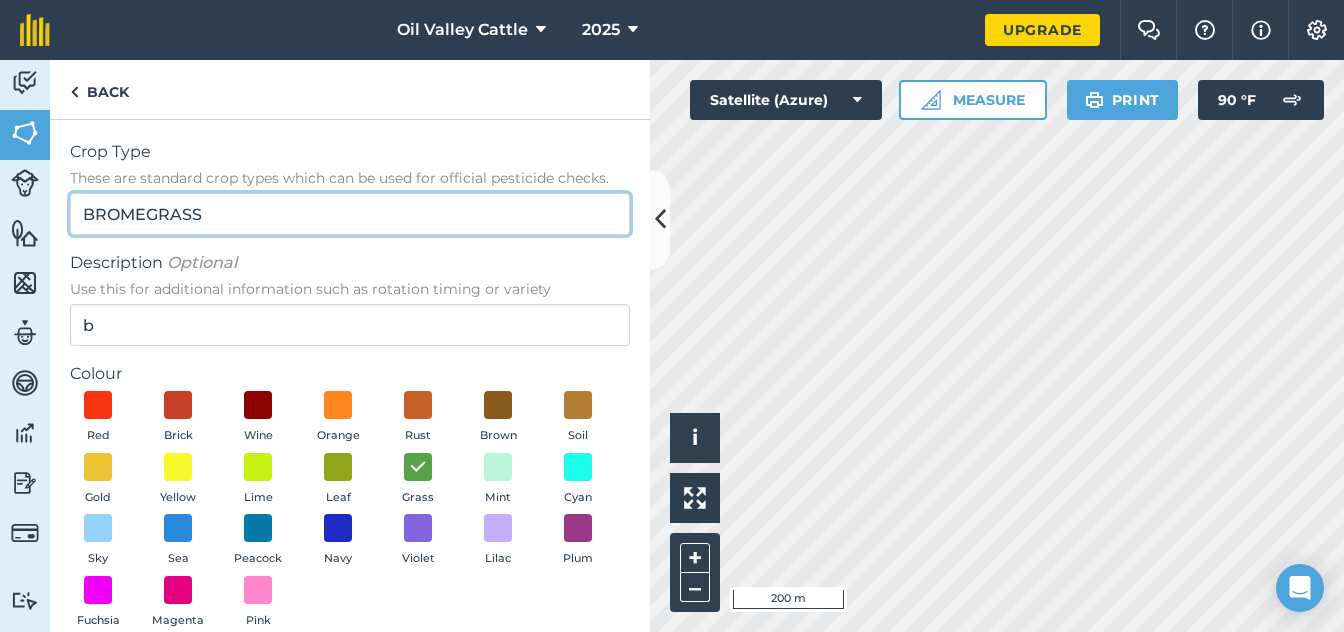click on "BROMEGRASS" at bounding box center (350, 214) 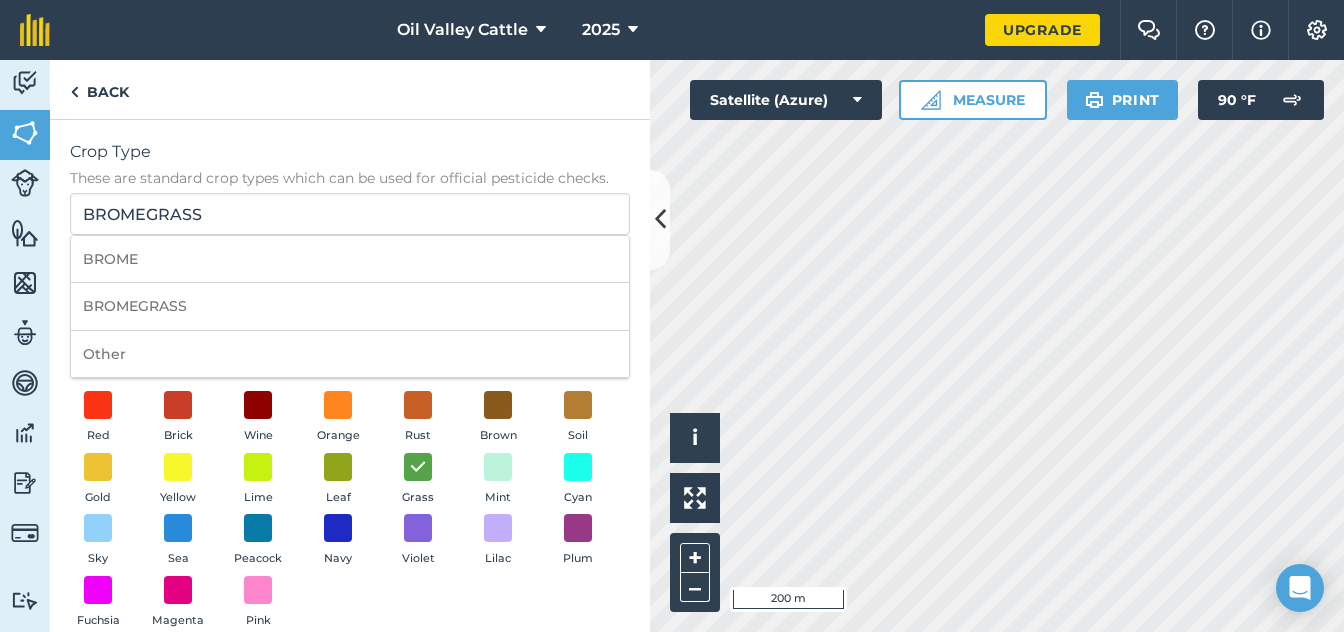click on "Crop Type These are standard crop types which can be used for official pesticide checks. BROMEGRASS BROME BROMEGRASS Other Description   Optional Use this for additional information such as rotation timing or variety b Colour Red Brick Wine Orange Rust Brown Soil Gold Yellow Lime Leaf Grass Mint Cyan Sky Sea Peacock Navy Violet Lilac Plum Fuchsia Magenta Pink Cancel Save" at bounding box center (350, 427) 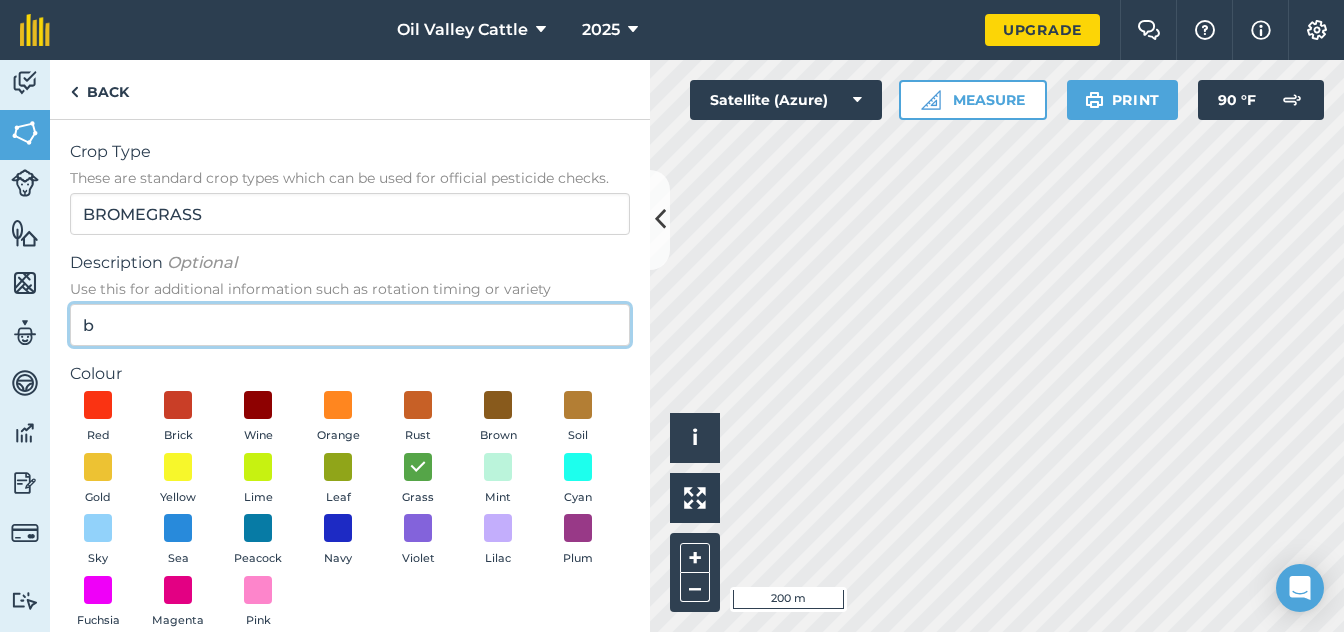 click on "b" at bounding box center (350, 325) 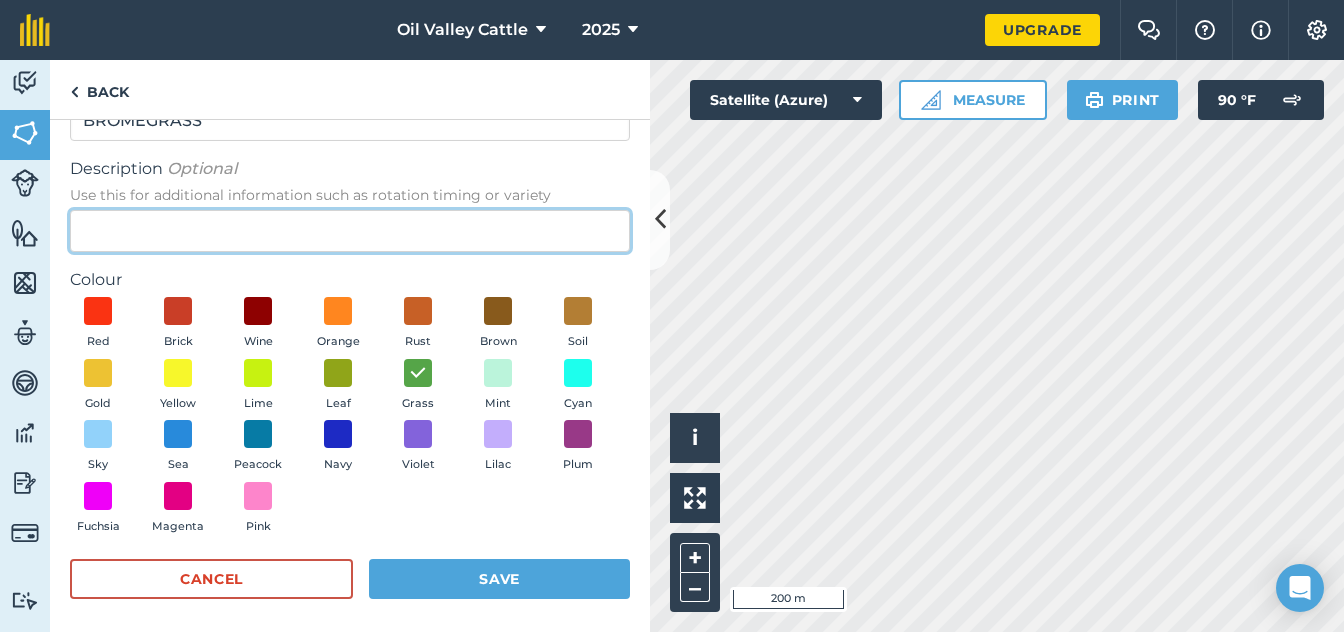scroll, scrollTop: 102, scrollLeft: 0, axis: vertical 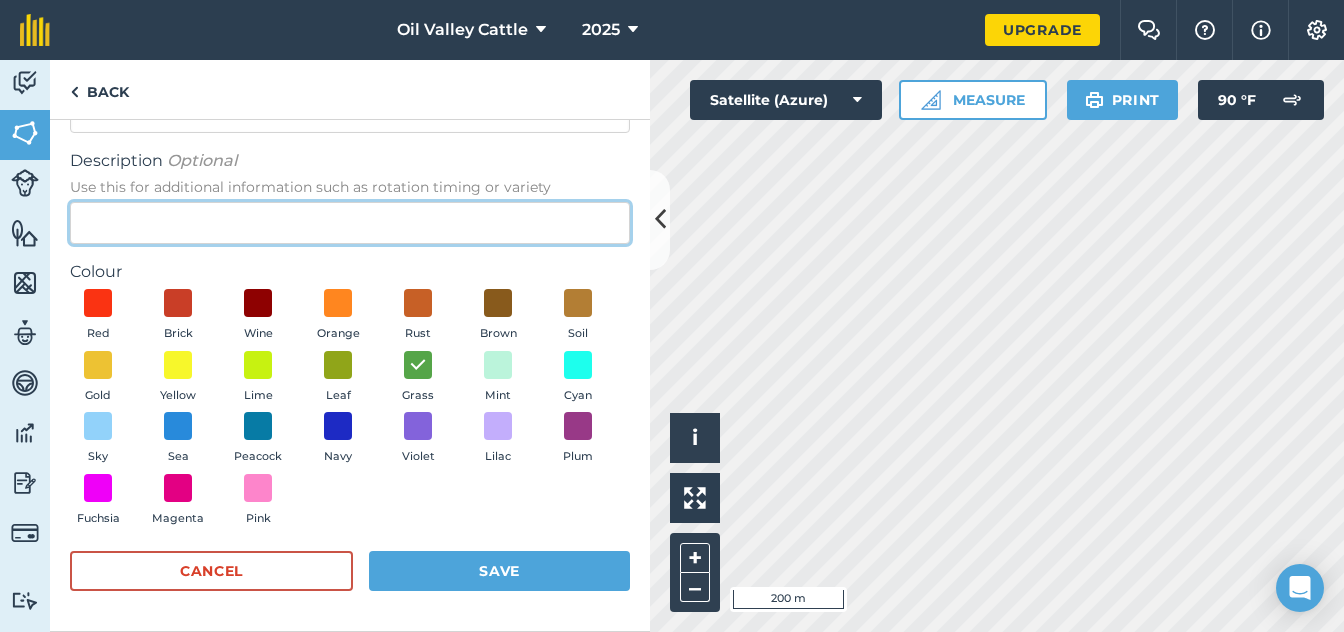 type 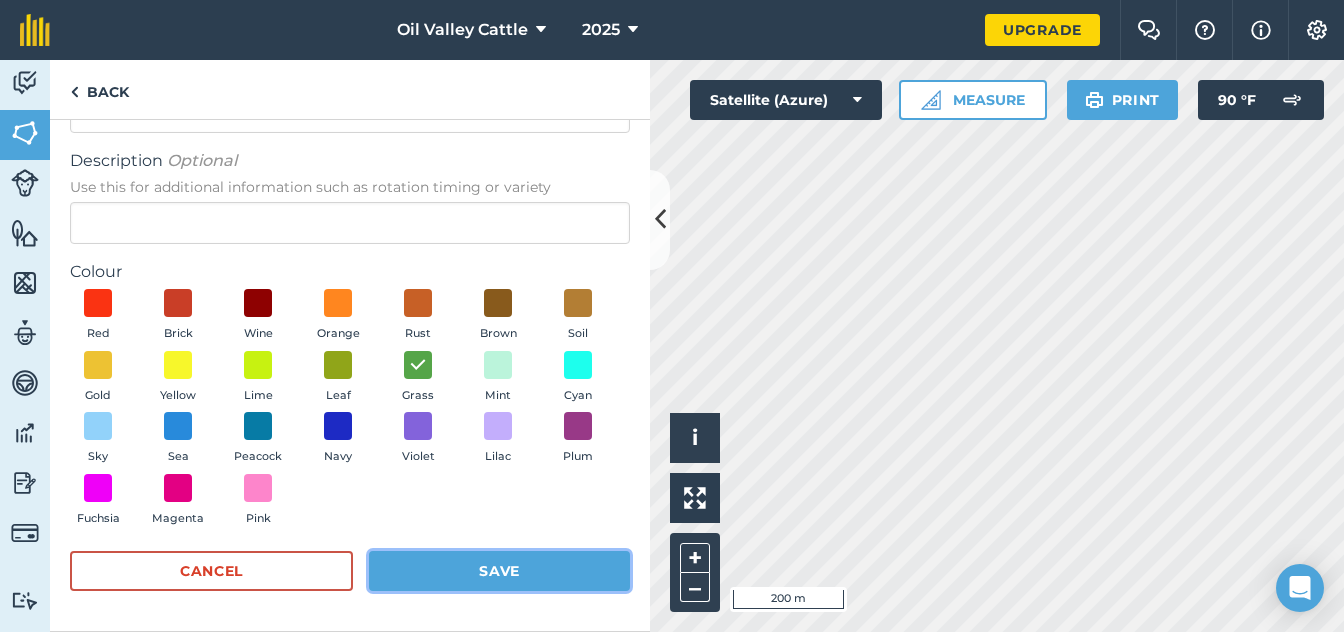 click on "Save" at bounding box center [499, 571] 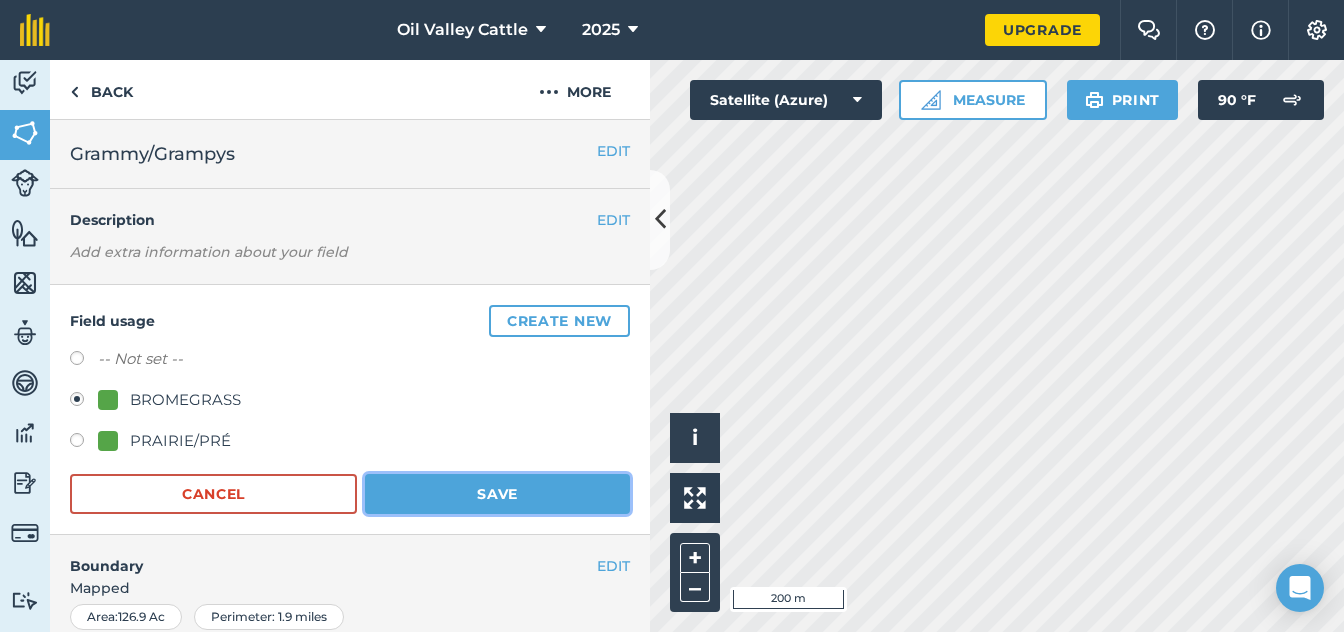 click on "Save" at bounding box center (497, 494) 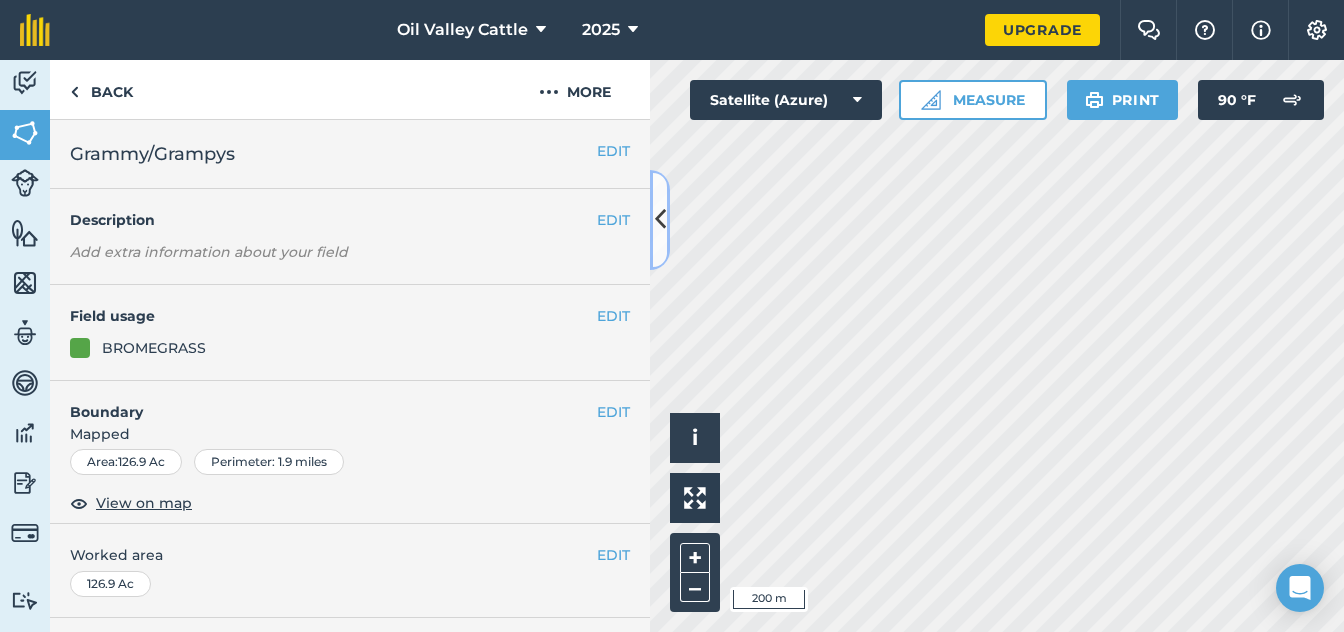 click at bounding box center [660, 219] 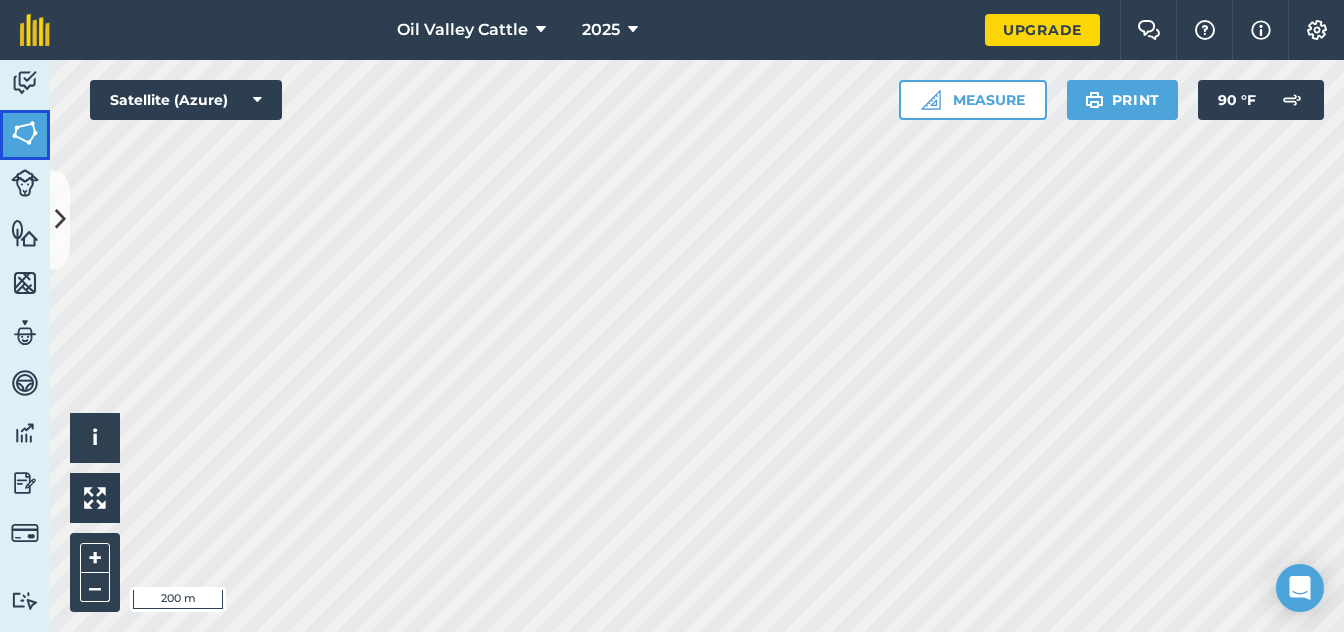click at bounding box center [25, 133] 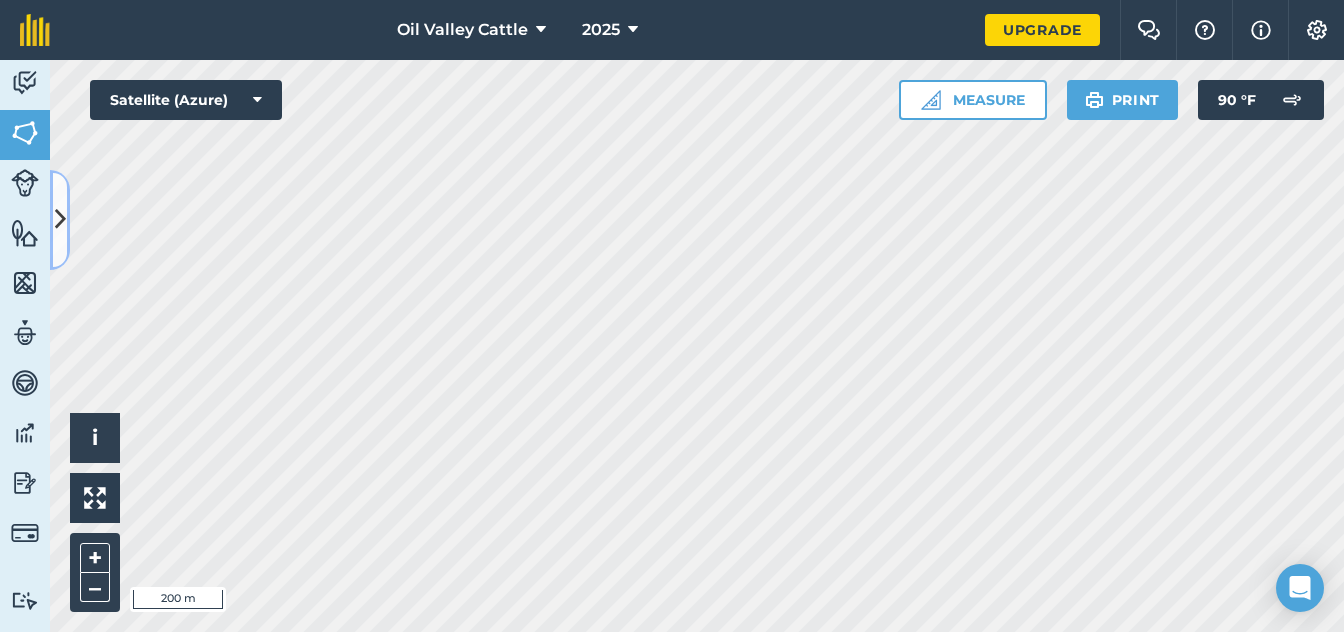 click at bounding box center [60, 220] 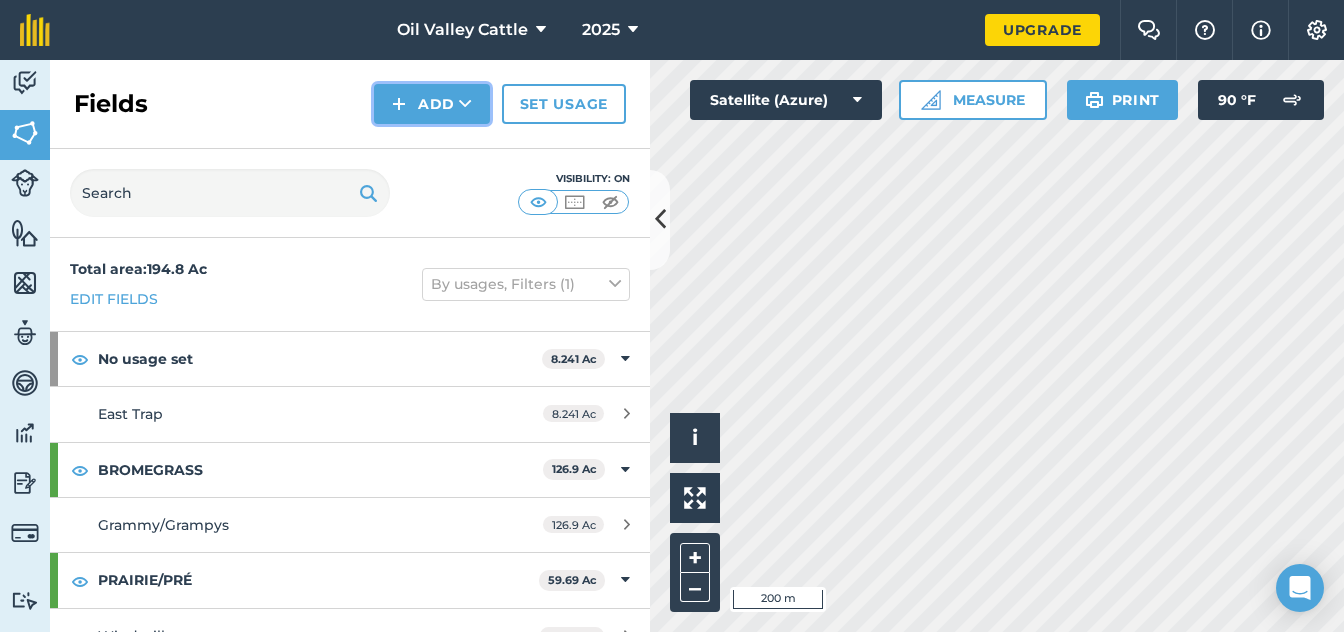 click on "Add" at bounding box center [432, 104] 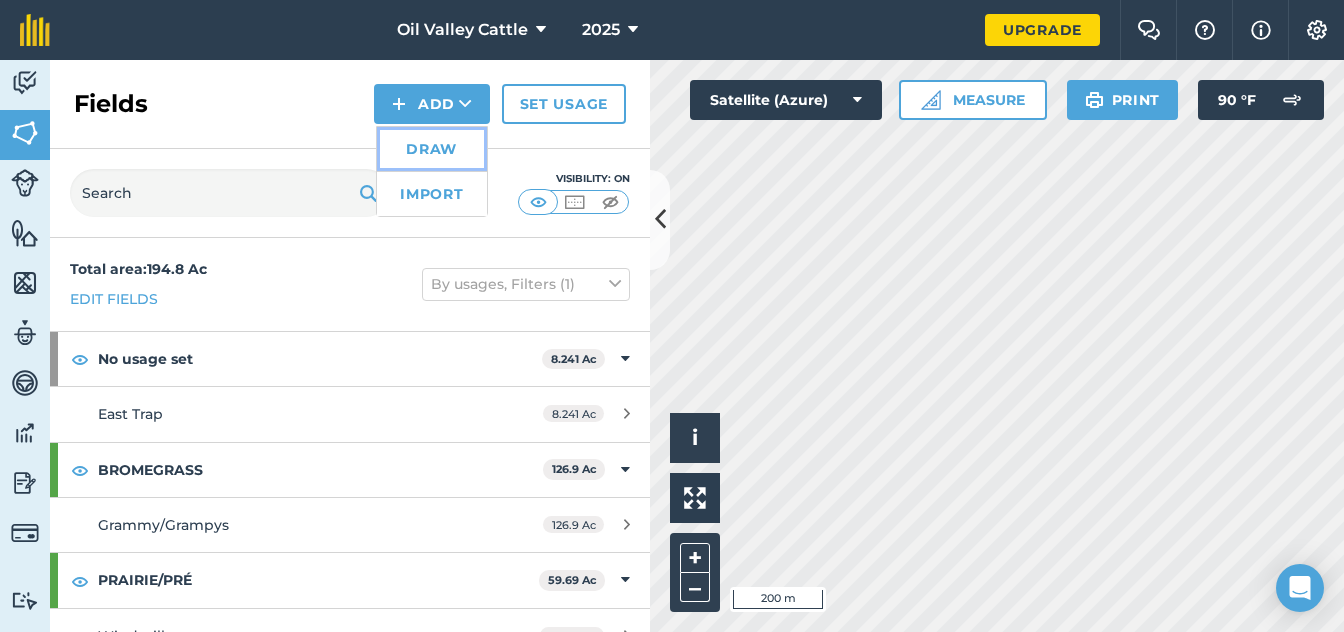 click on "Draw" at bounding box center (432, 149) 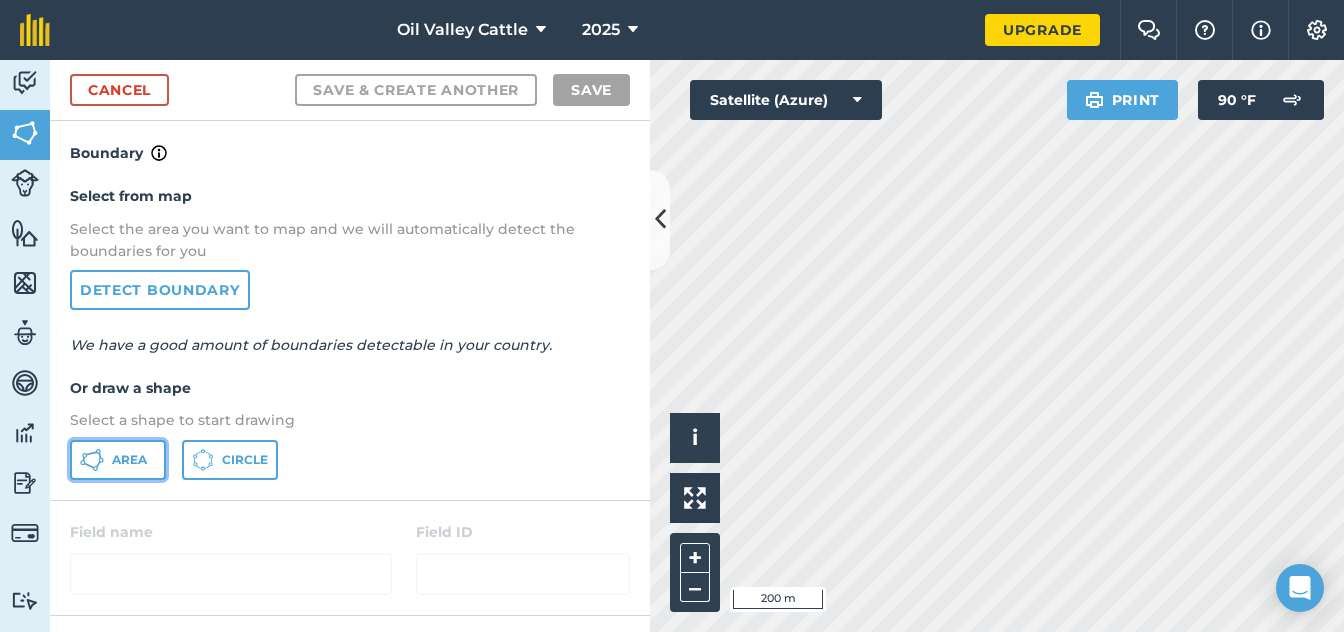 click on "Area" at bounding box center (118, 460) 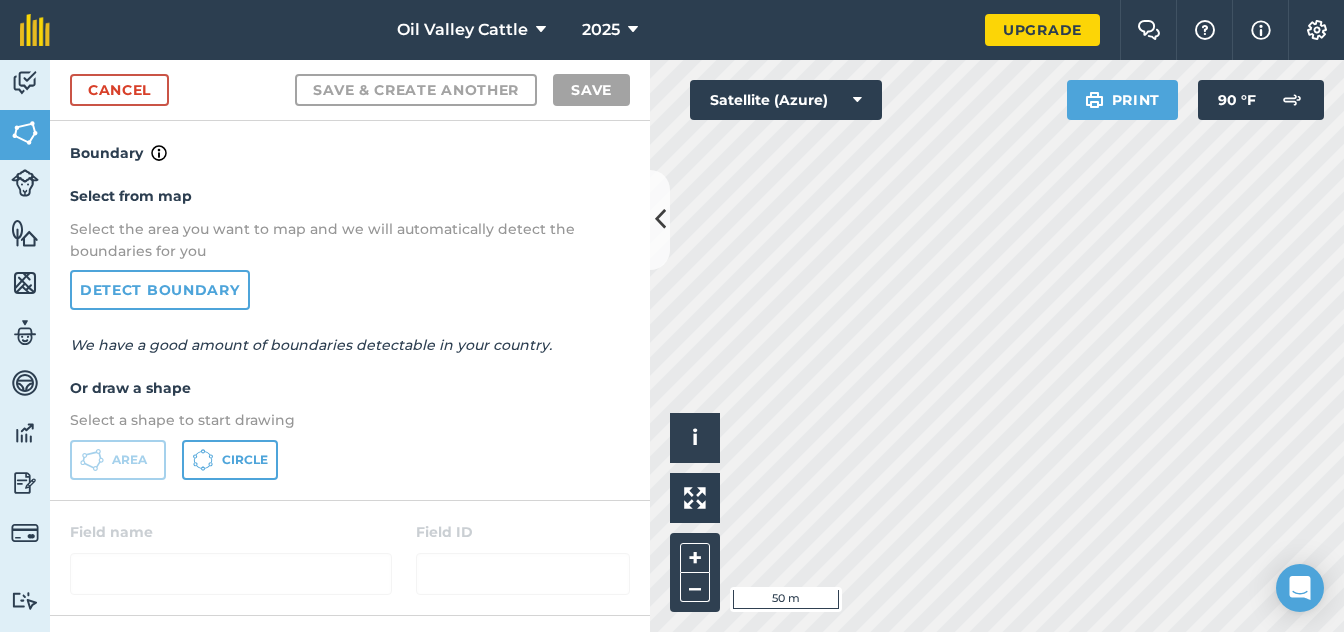 click on "Oil Valley Cattle  2025 Upgrade Farm Chat Help Info Settings Map printing is not available on our free plan Please upgrade to our Essentials, Plus or Pro plan to access this feature. Activity Fields Livestock Features Maps Team Vehicles Data Reporting Billing Tutorials Tutorials Cancel Save & Create Another Save Boundary   Select from map Select the area you want to map and we will automatically detect the boundaries for you Detect boundary We have a good amount of boundaries detectable in your country. Or draw a shape Select a shape to start drawing Area Circle Field name Field ID Field usage   Create new -- Not set -- BROMEGRASS PRAIRIE/PRÉ Click to start drawing i © 2025 TomTom, Microsoft 50 m + – Satellite (Azure) Print 90   ° F" at bounding box center (672, 316) 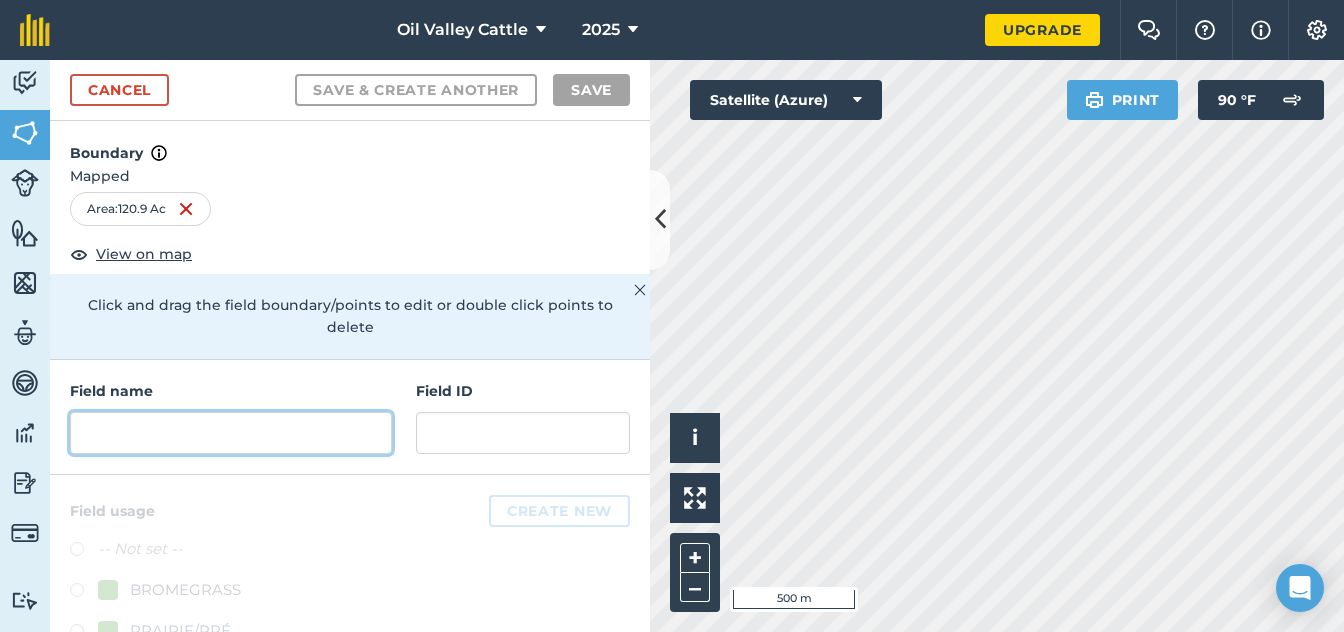 click at bounding box center [231, 433] 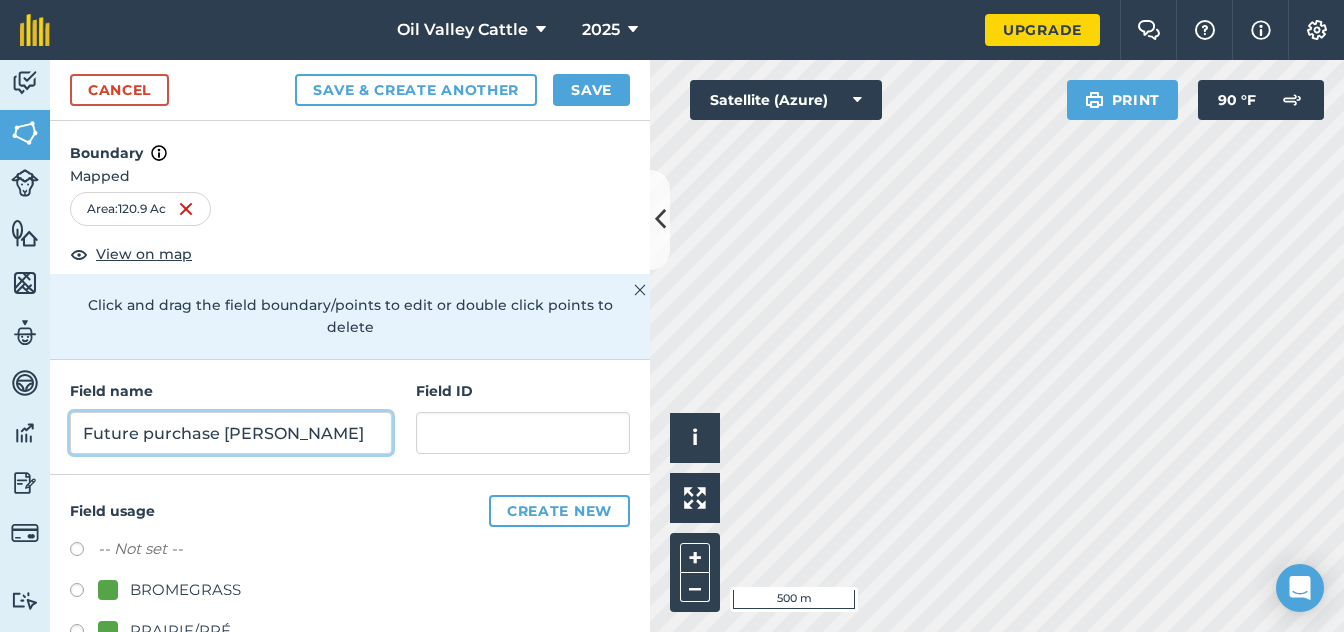 scroll, scrollTop: 49, scrollLeft: 0, axis: vertical 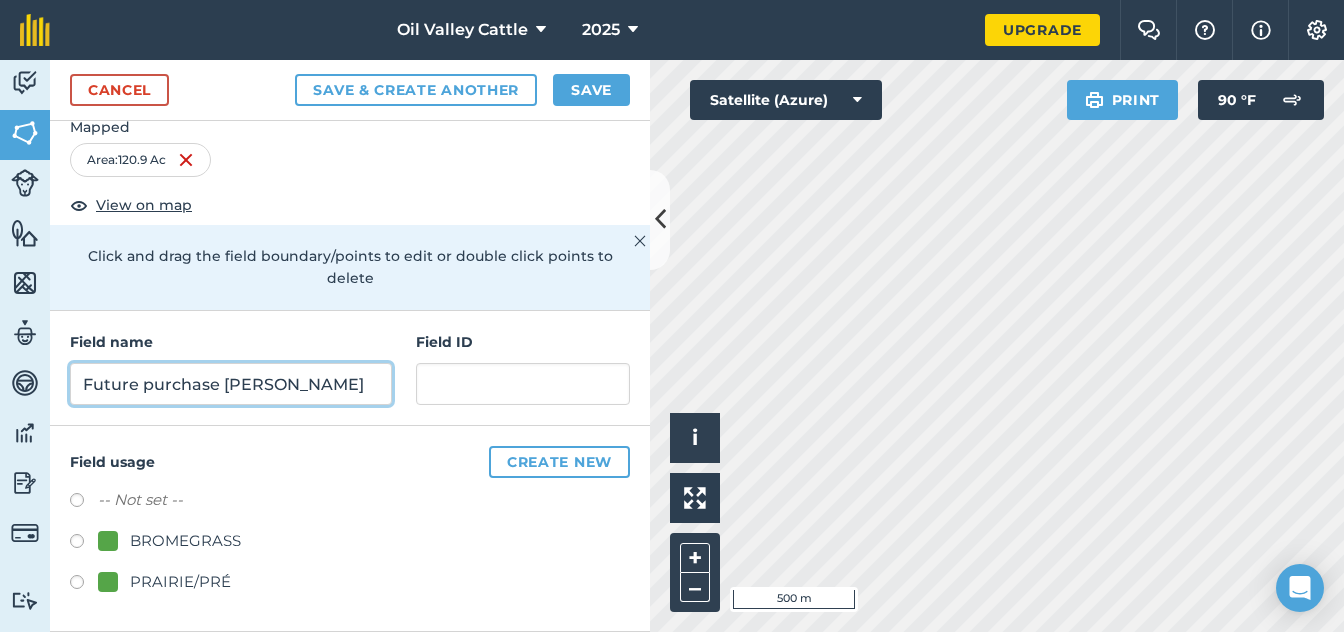 type on "Future purchase [PERSON_NAME]" 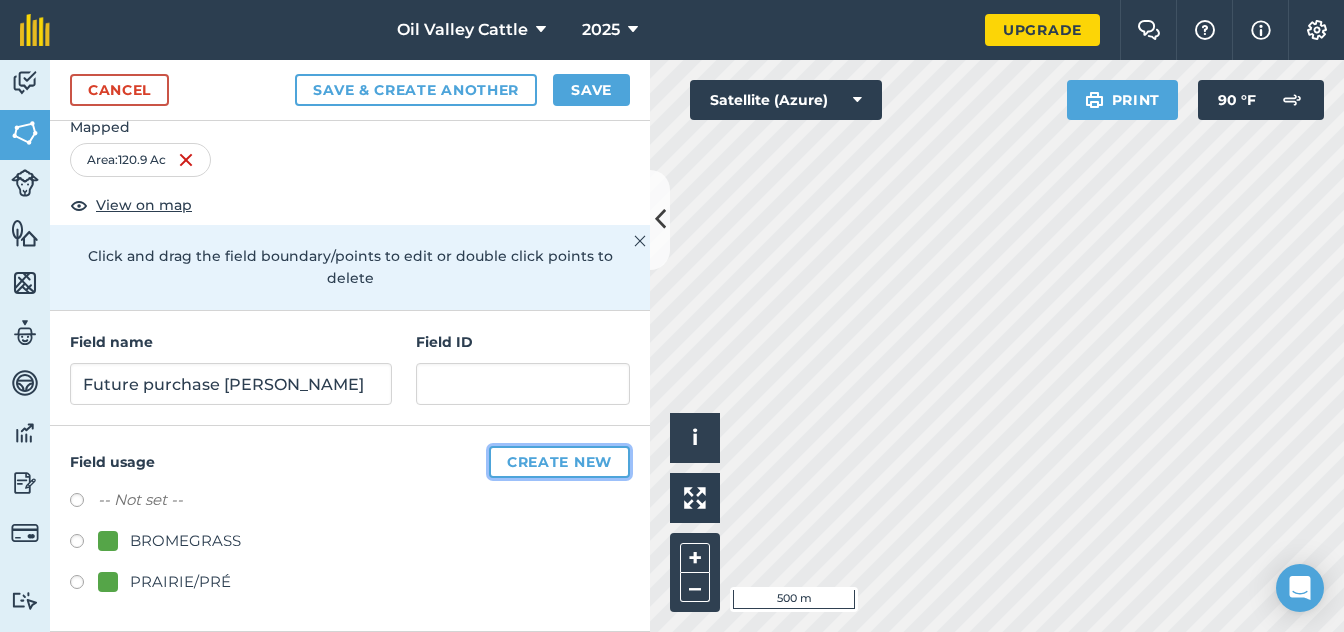 click on "Create new" at bounding box center [559, 462] 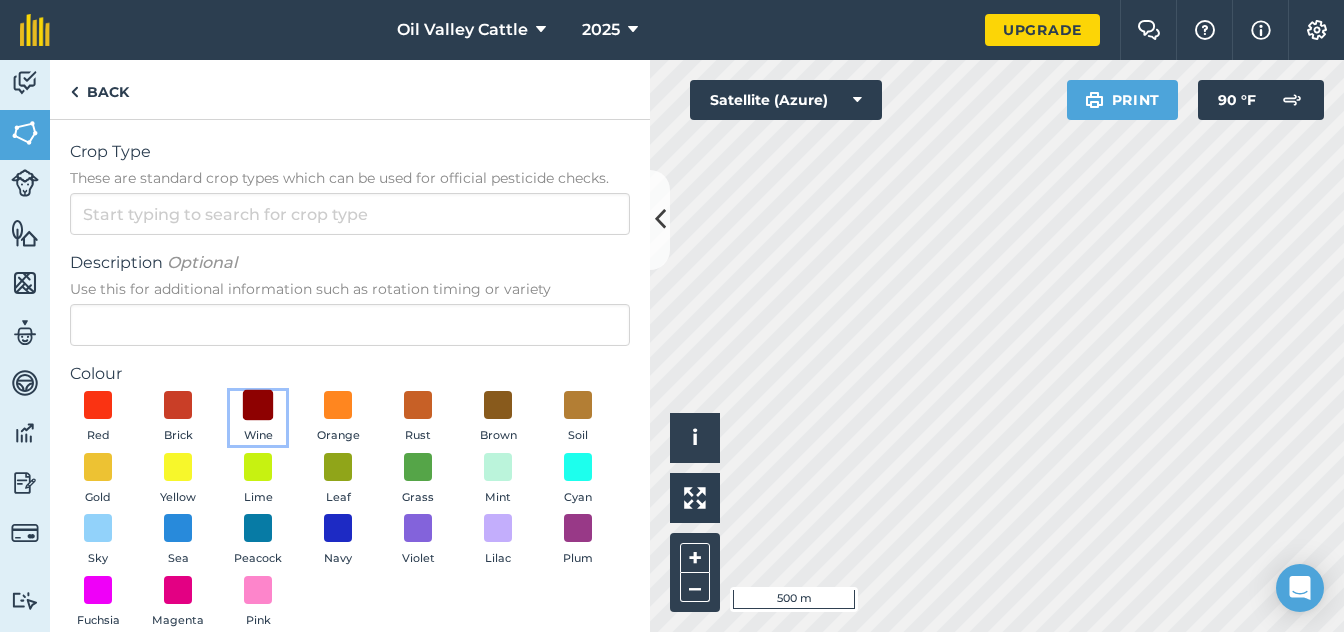 click at bounding box center (258, 405) 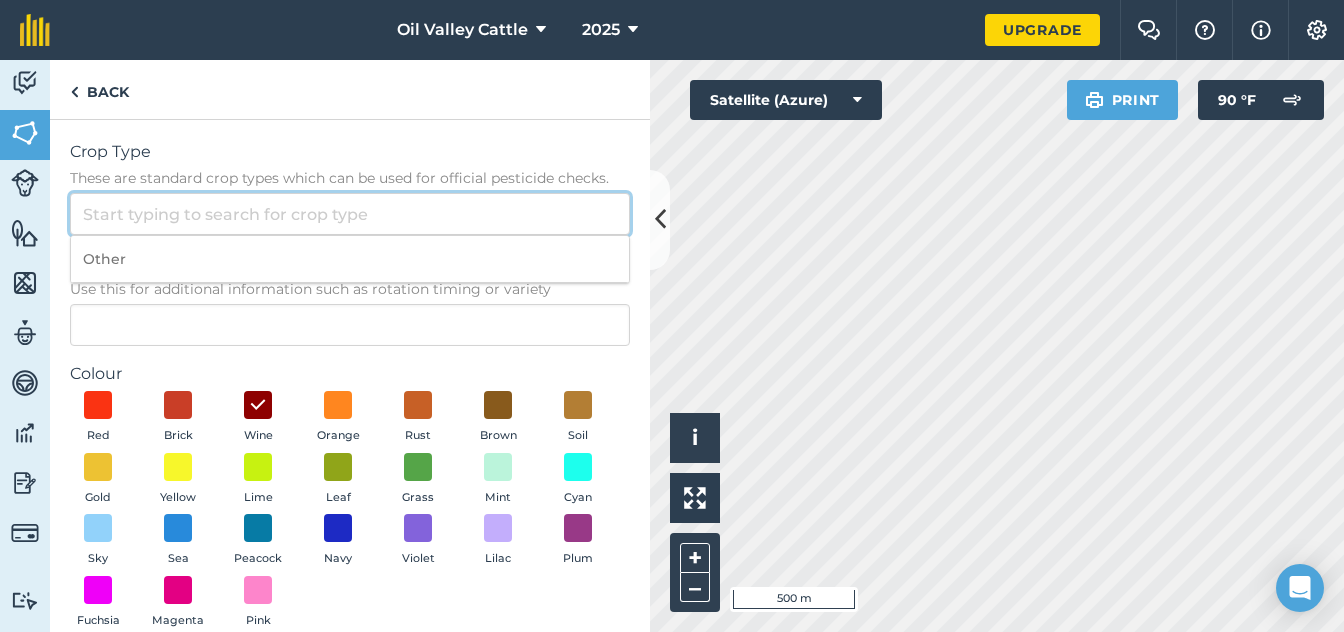 click on "Crop Type These are standard crop types which can be used for official pesticide checks." at bounding box center [350, 214] 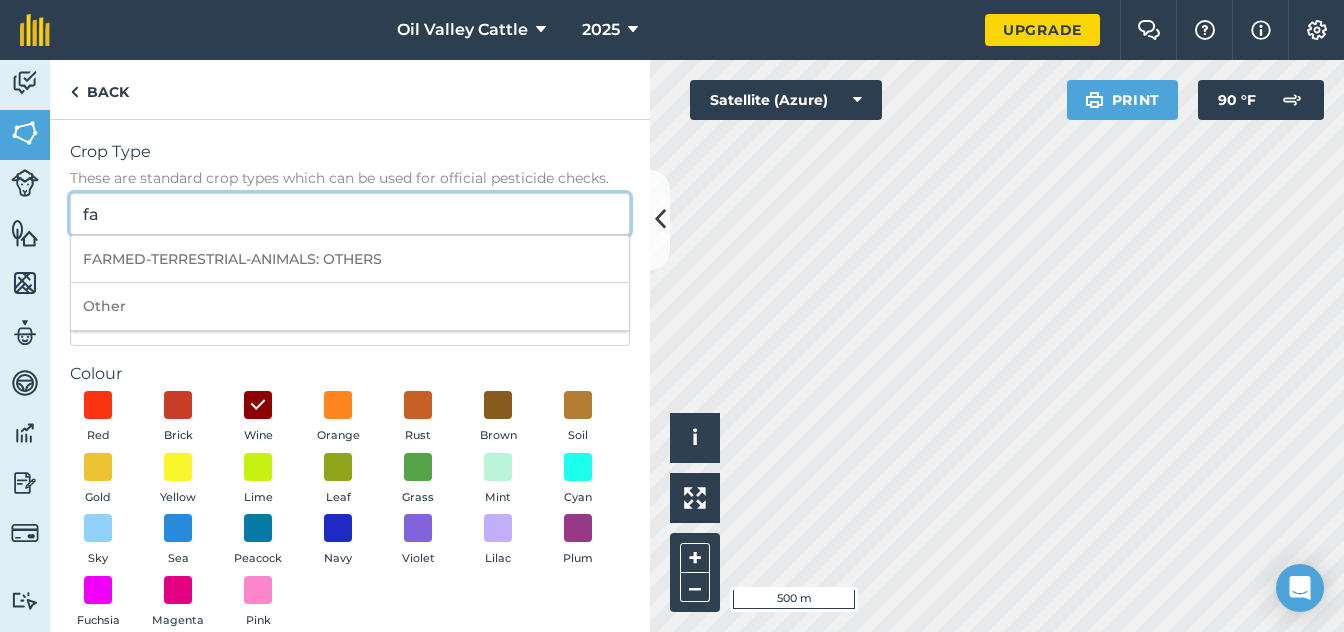 type on "f" 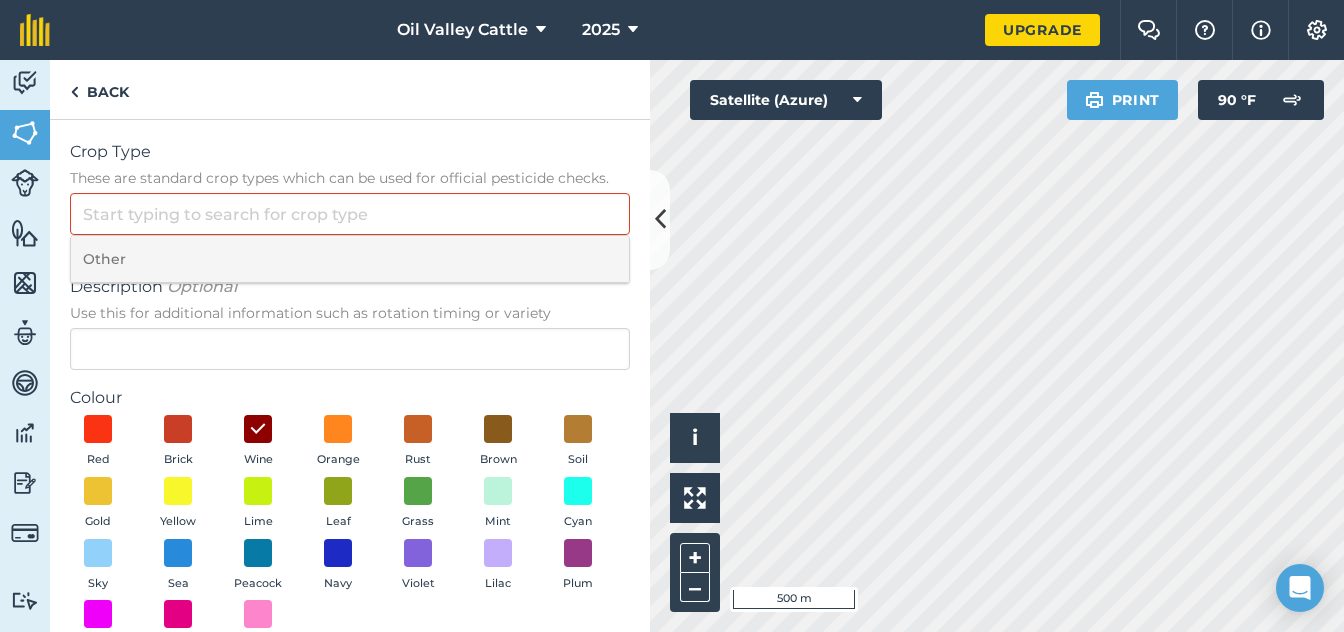 click on "Other" at bounding box center (350, 259) 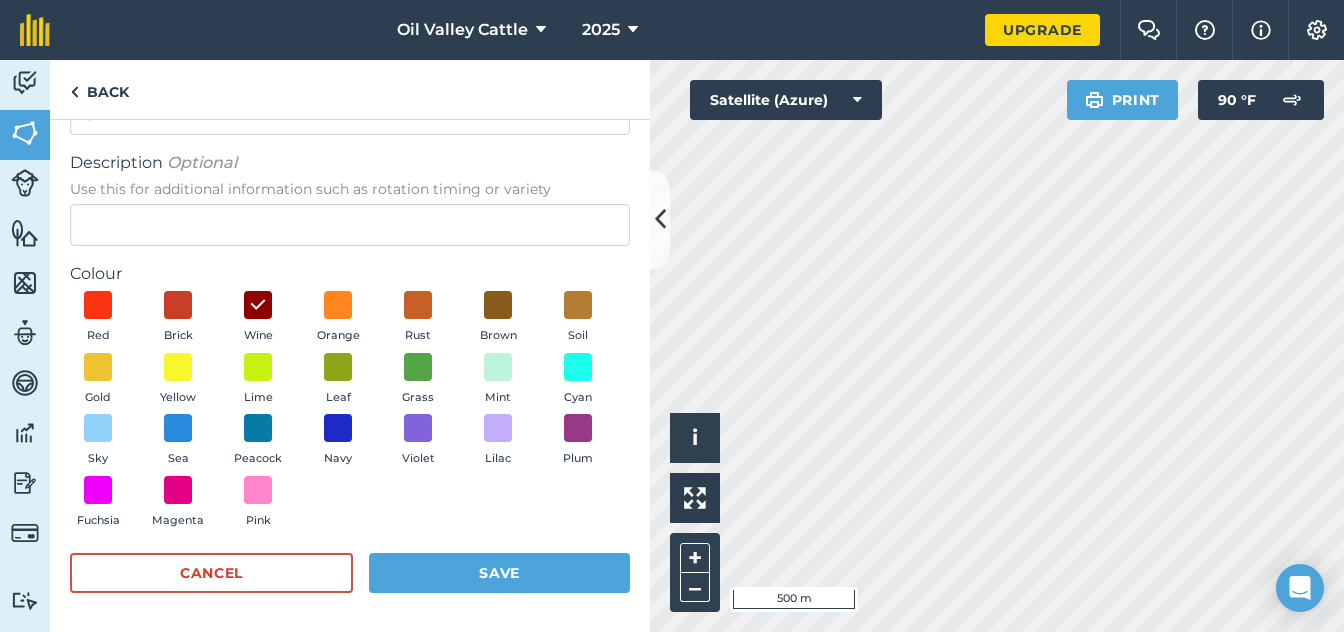 scroll, scrollTop: 102, scrollLeft: 0, axis: vertical 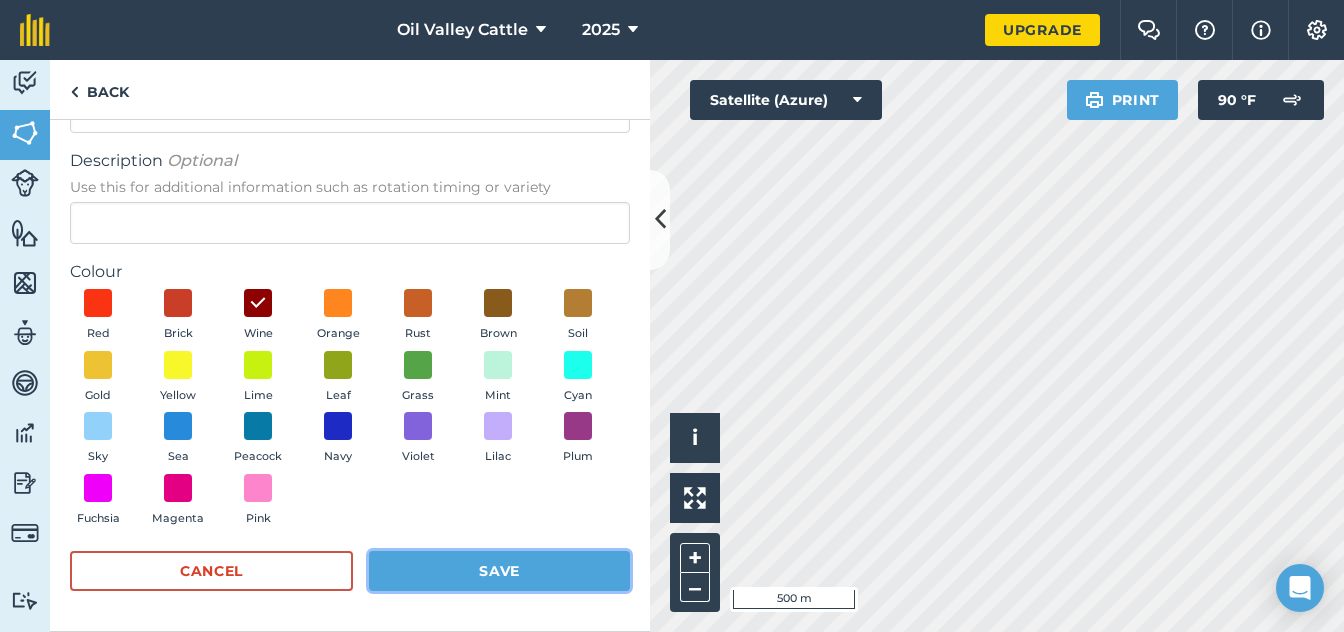 click on "Save" at bounding box center (499, 571) 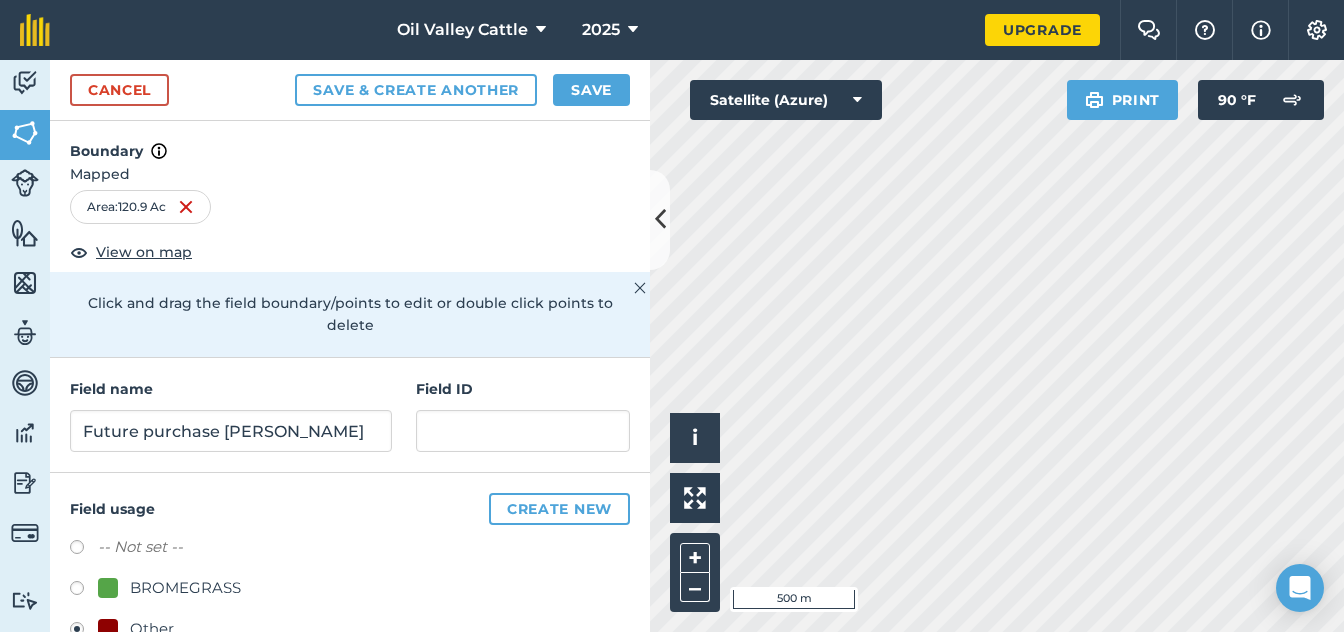 scroll, scrollTop: 0, scrollLeft: 0, axis: both 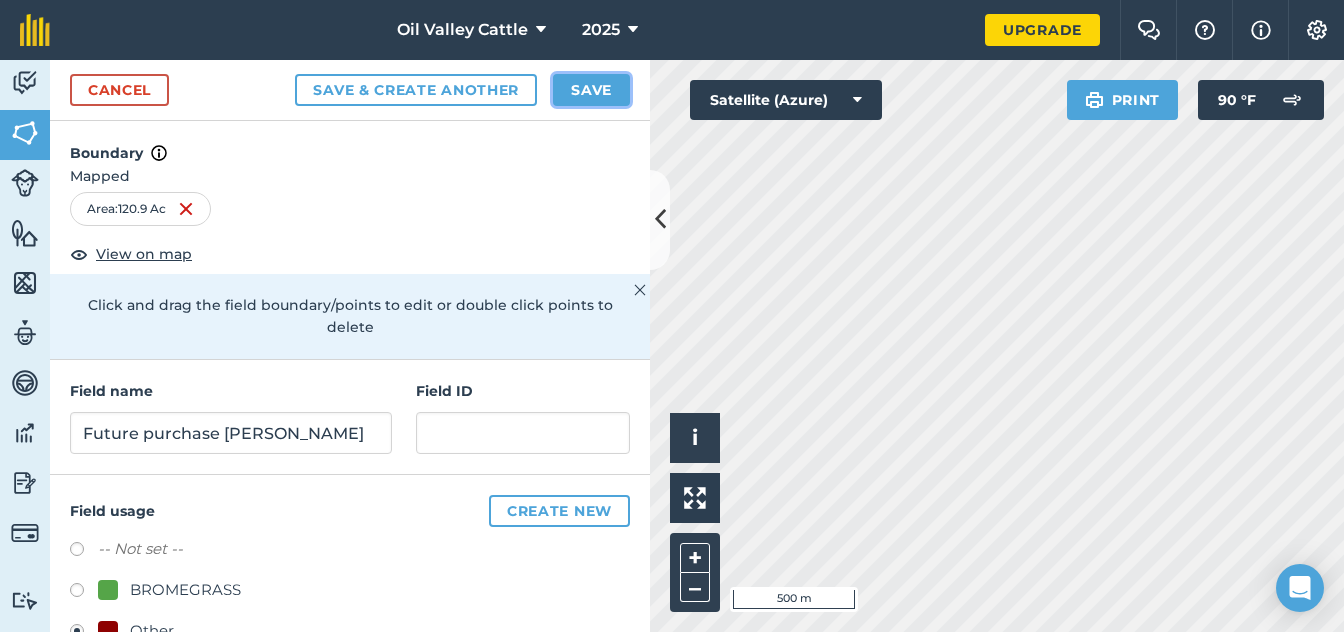 click on "Save" at bounding box center [591, 90] 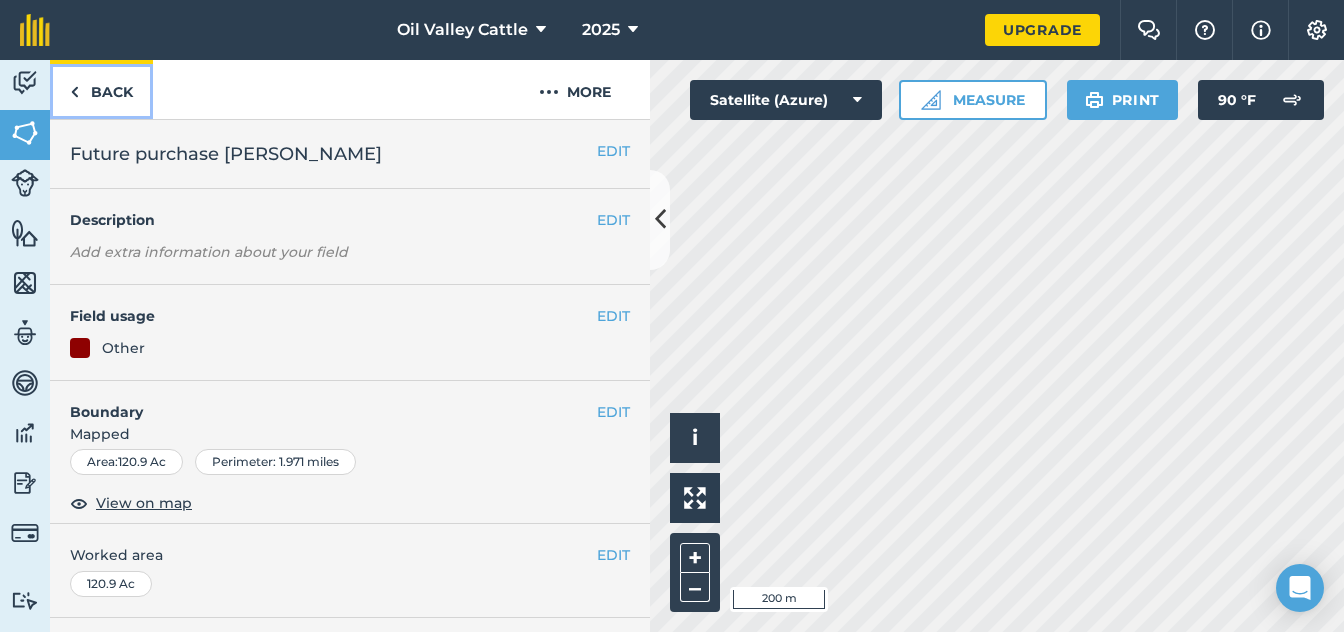 click on "Back" at bounding box center (101, 89) 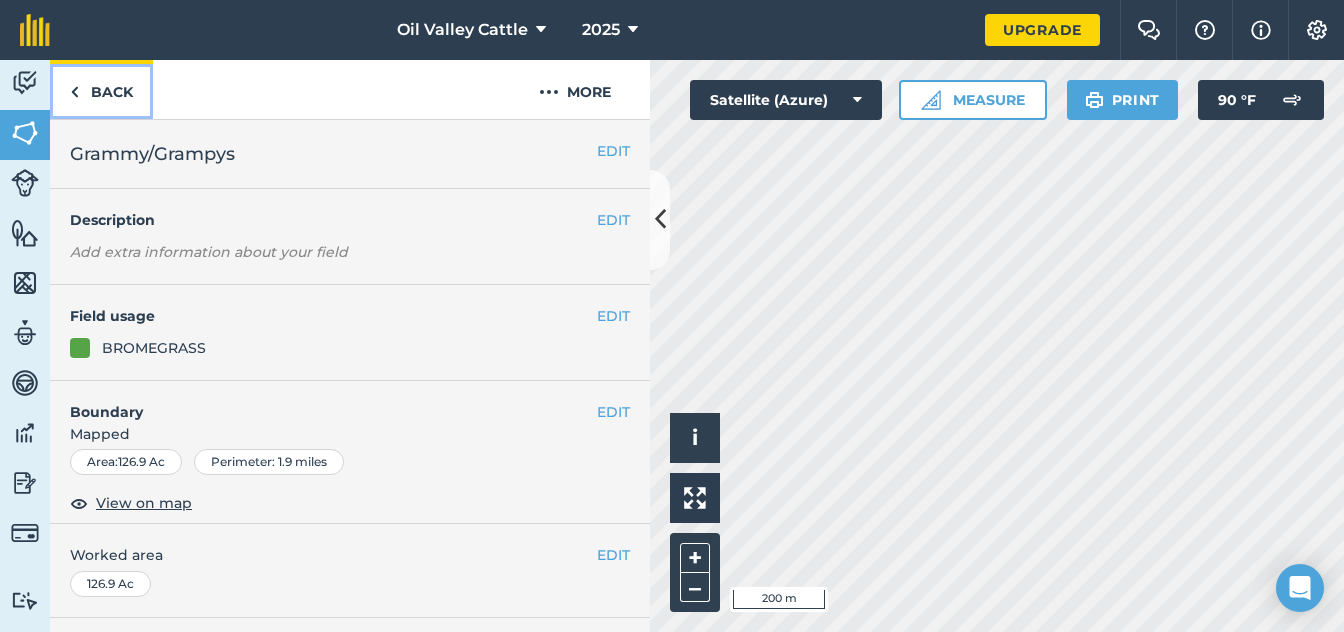 click on "Back" at bounding box center (101, 89) 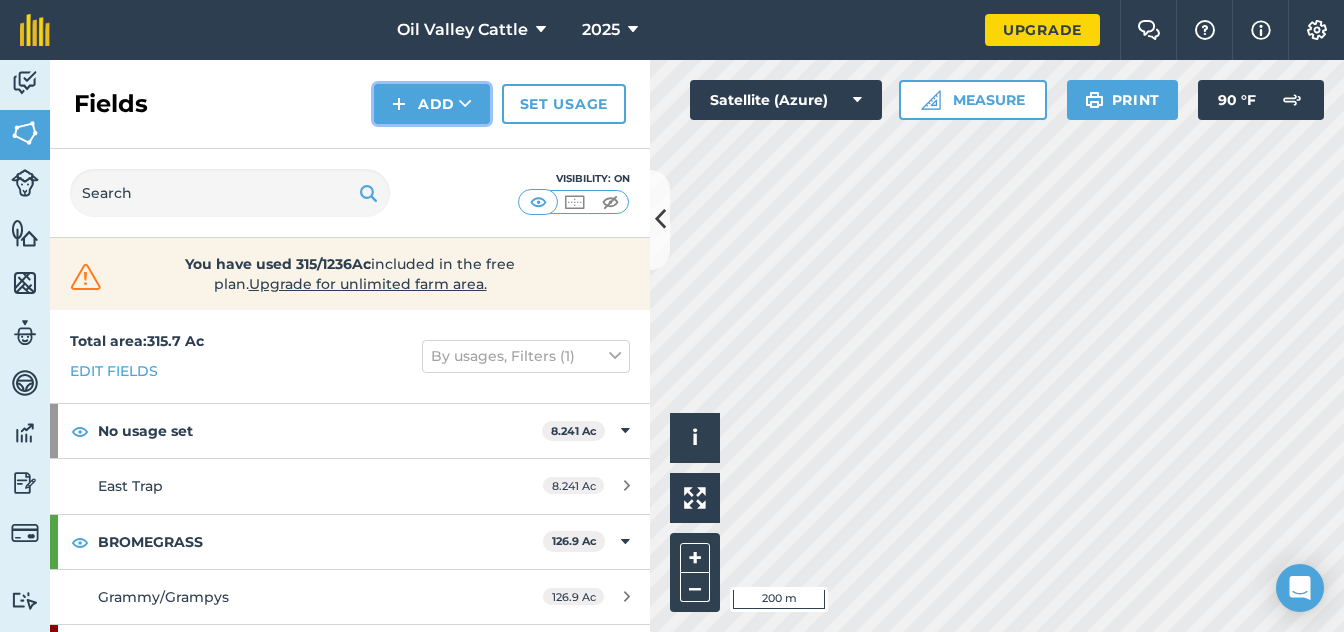 click at bounding box center [399, 104] 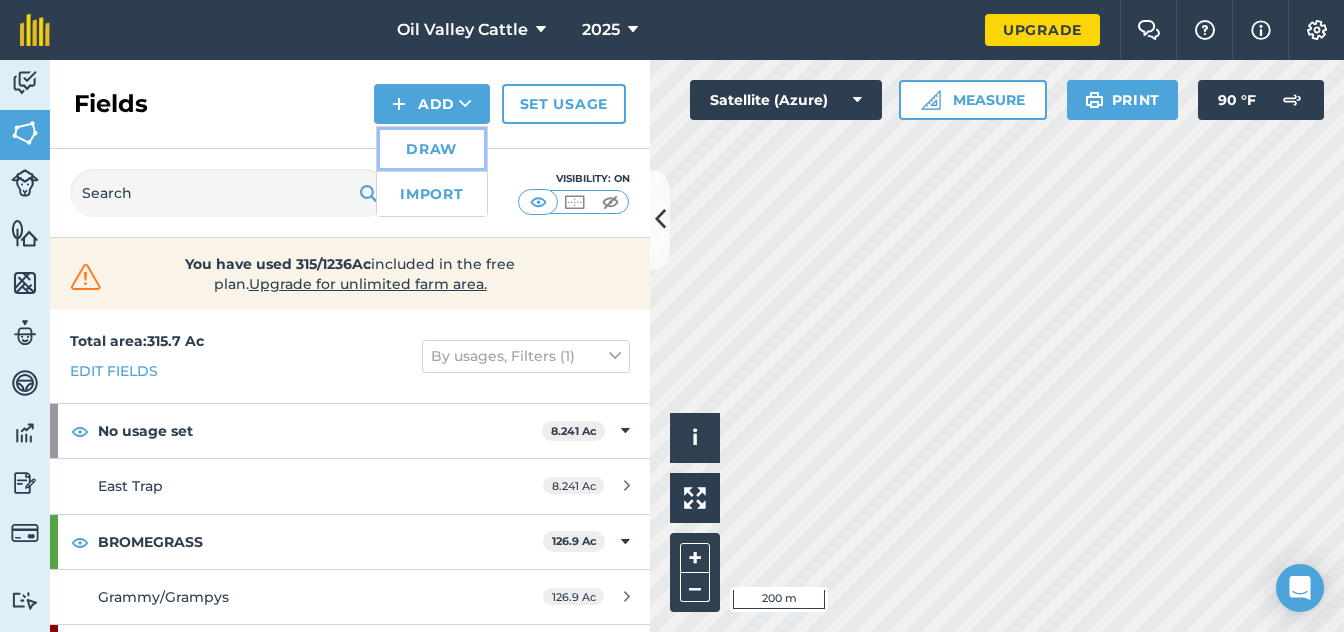 click on "Draw" at bounding box center (432, 149) 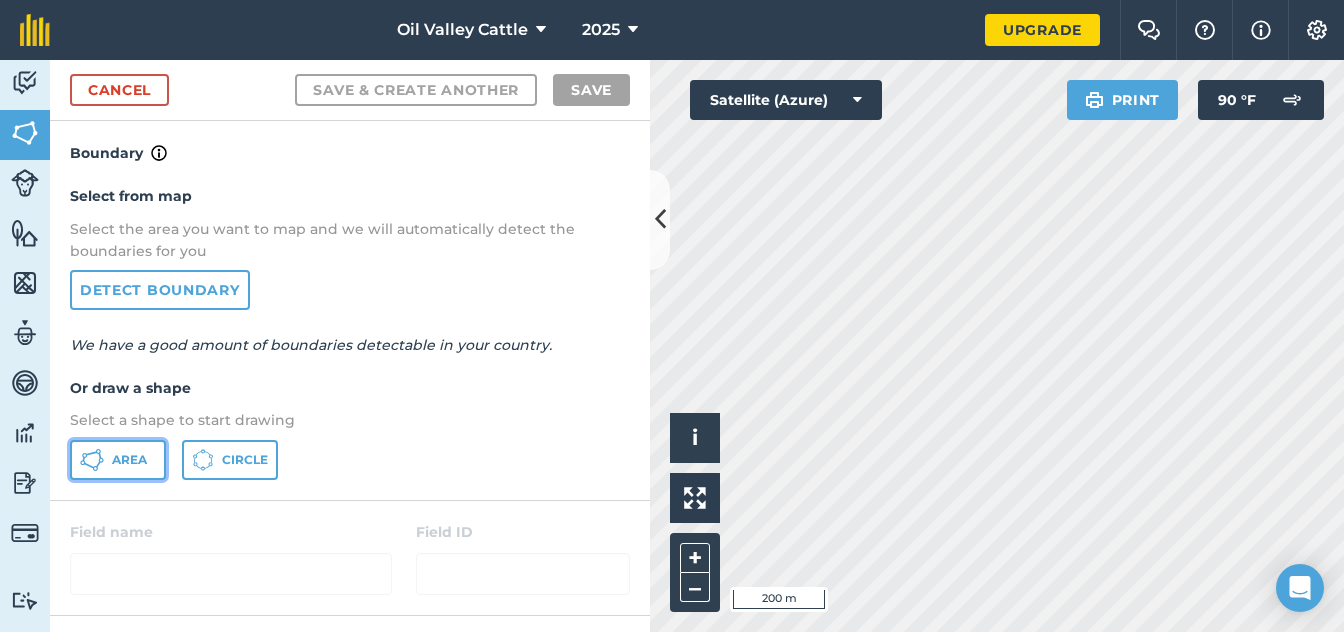click on "Area" at bounding box center (118, 460) 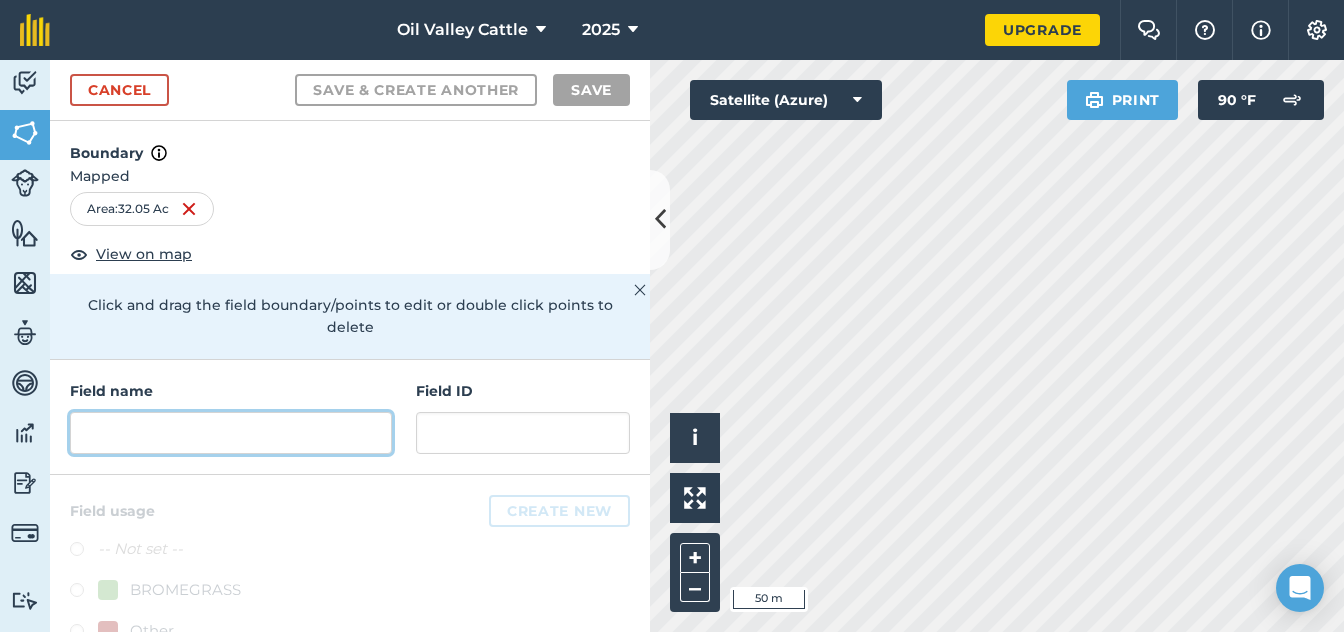 click at bounding box center [231, 433] 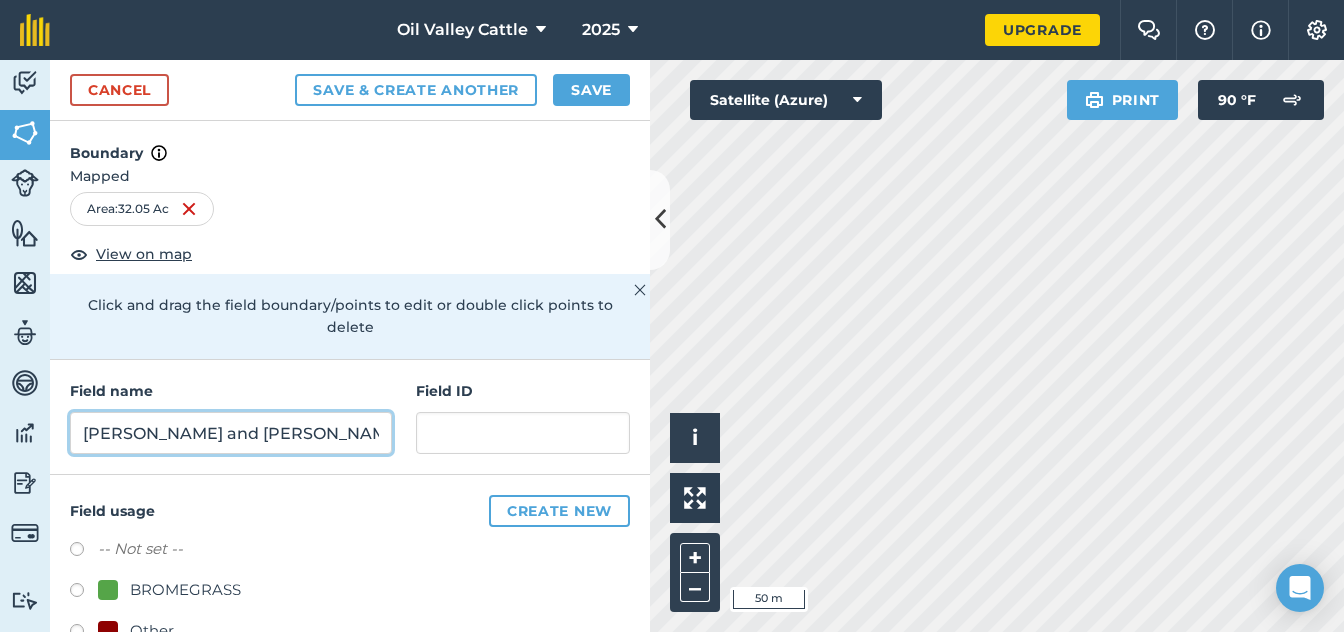 click on "chad and jess" at bounding box center (231, 433) 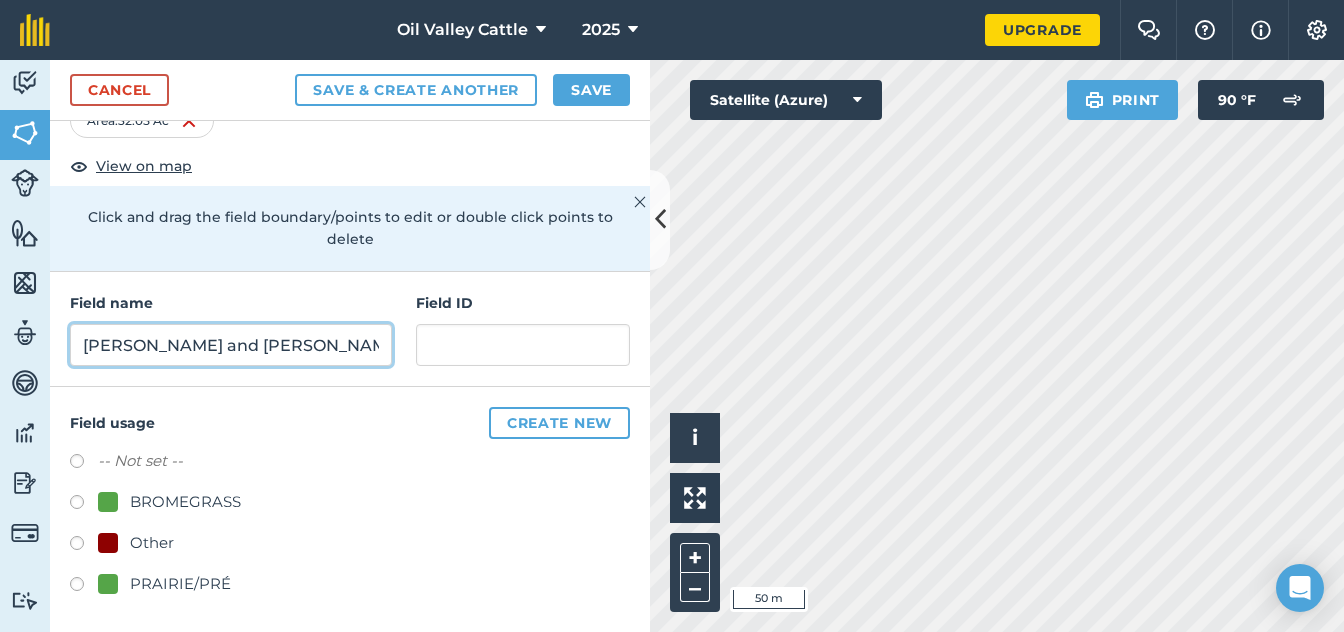 scroll, scrollTop: 90, scrollLeft: 0, axis: vertical 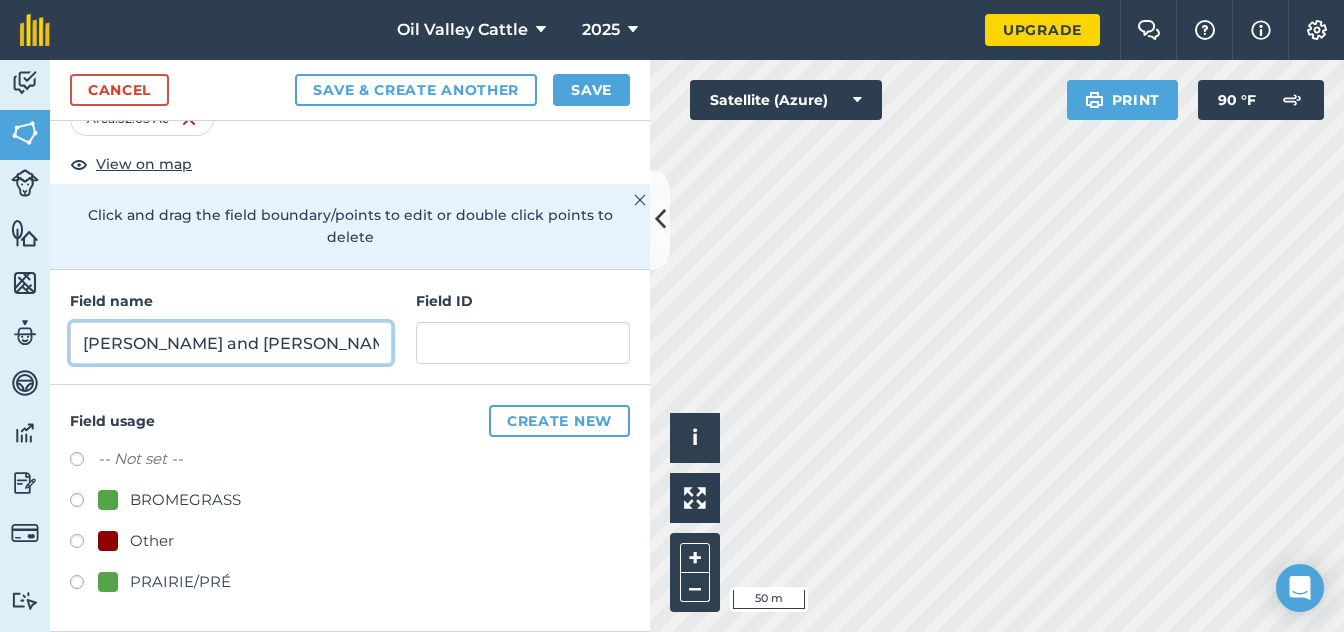 type on "[PERSON_NAME] and [PERSON_NAME]" 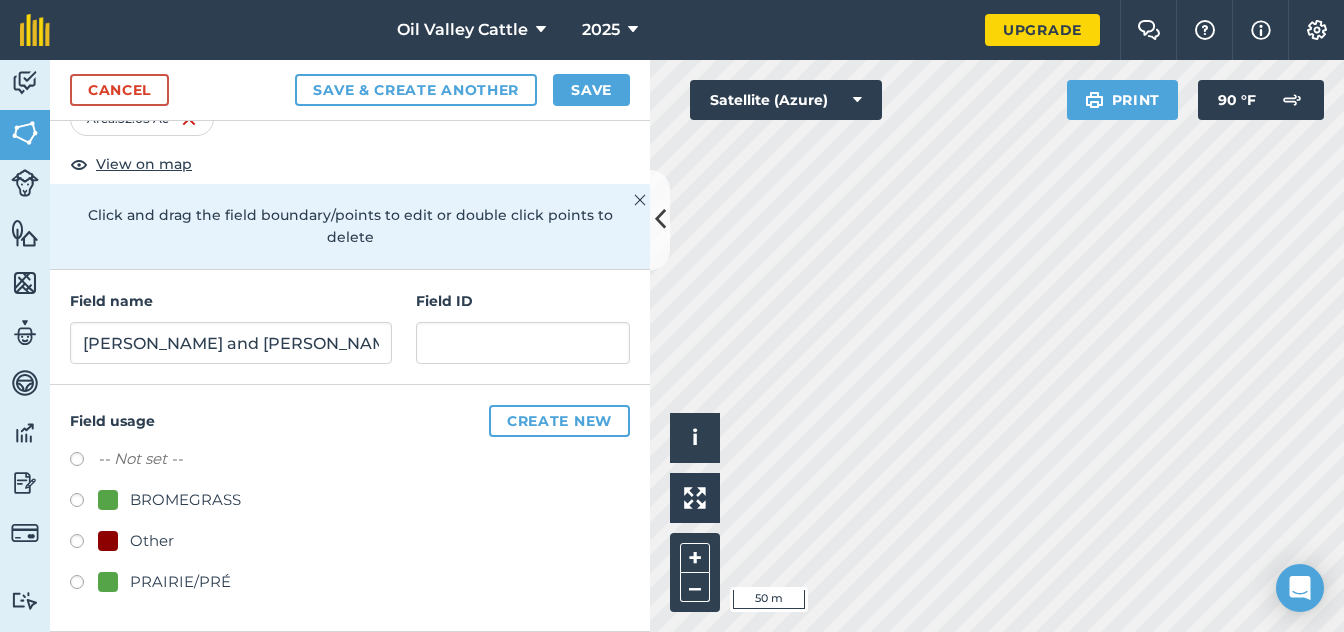 click at bounding box center [84, 503] 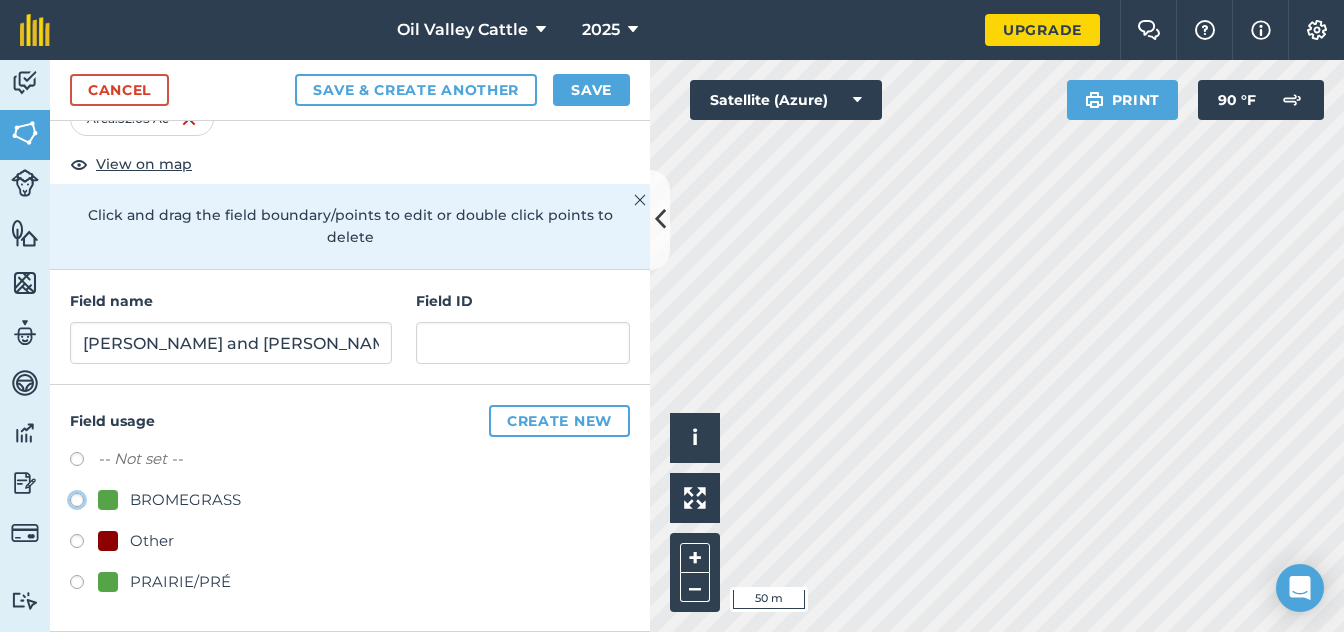 radio on "true" 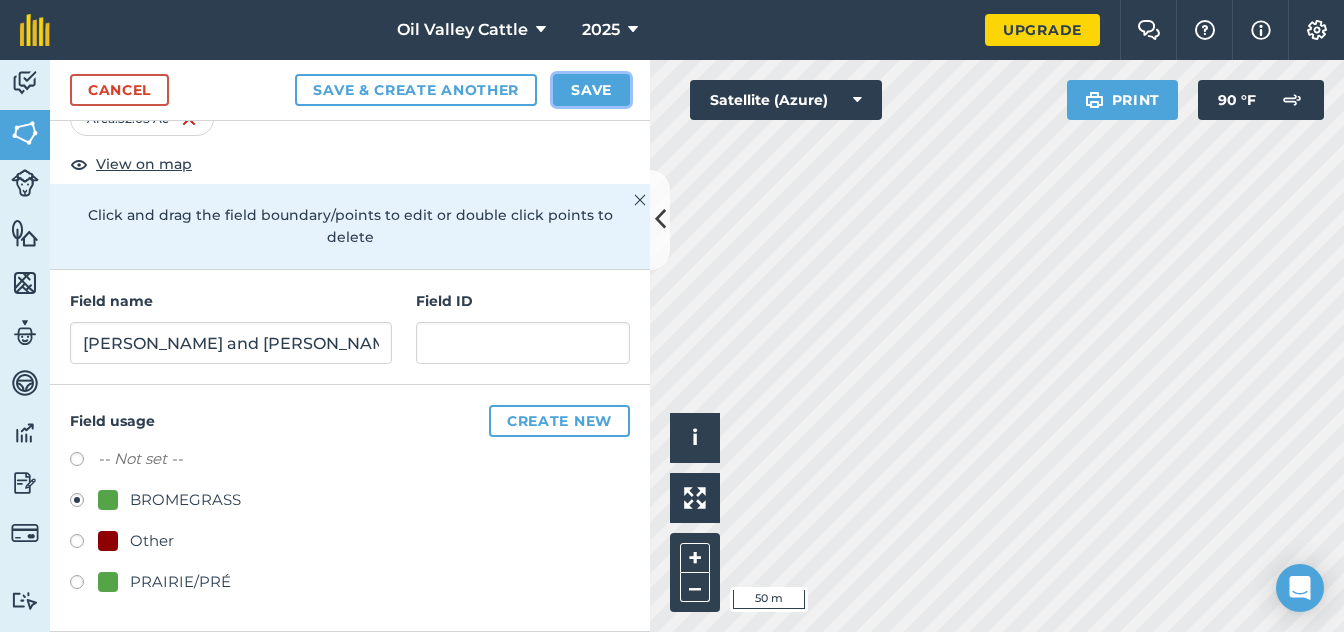 click on "Save" at bounding box center (591, 90) 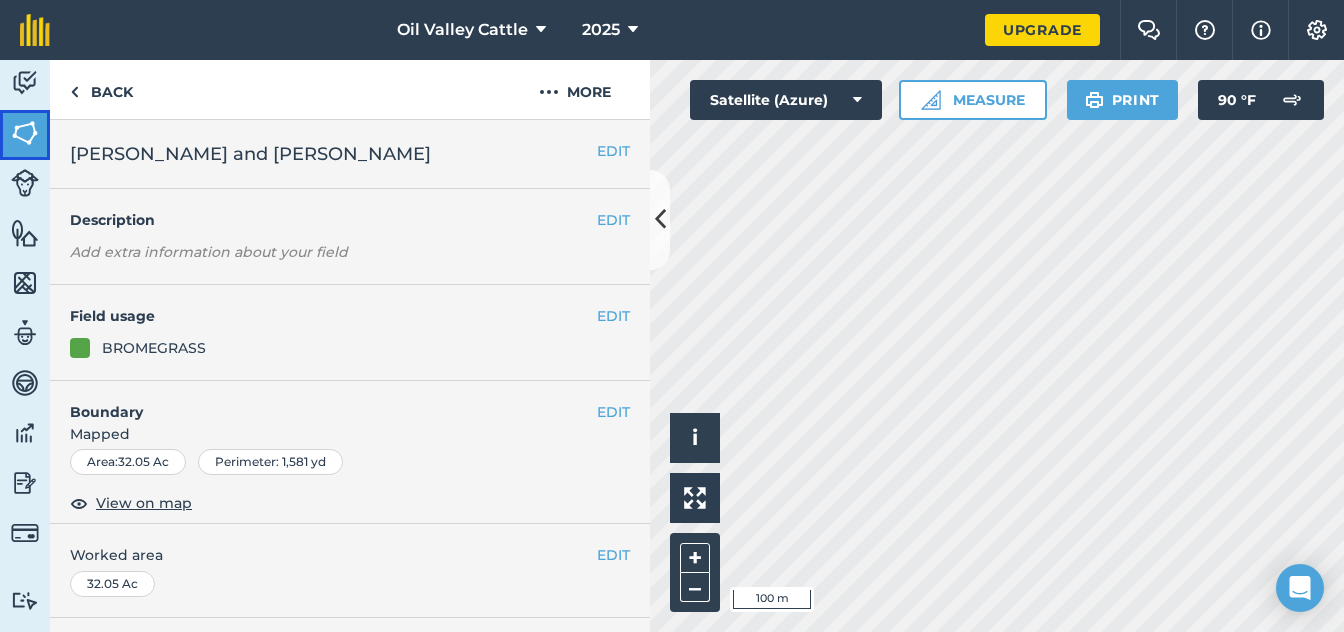 click at bounding box center (25, 133) 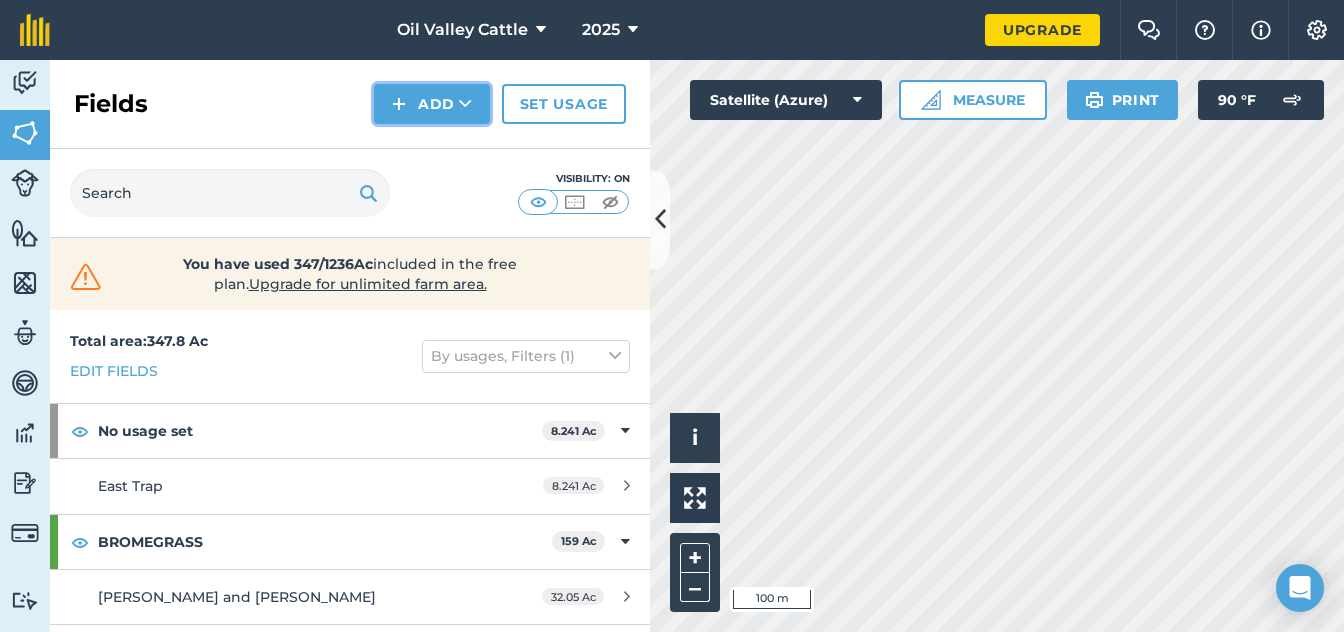click on "Add" at bounding box center (432, 104) 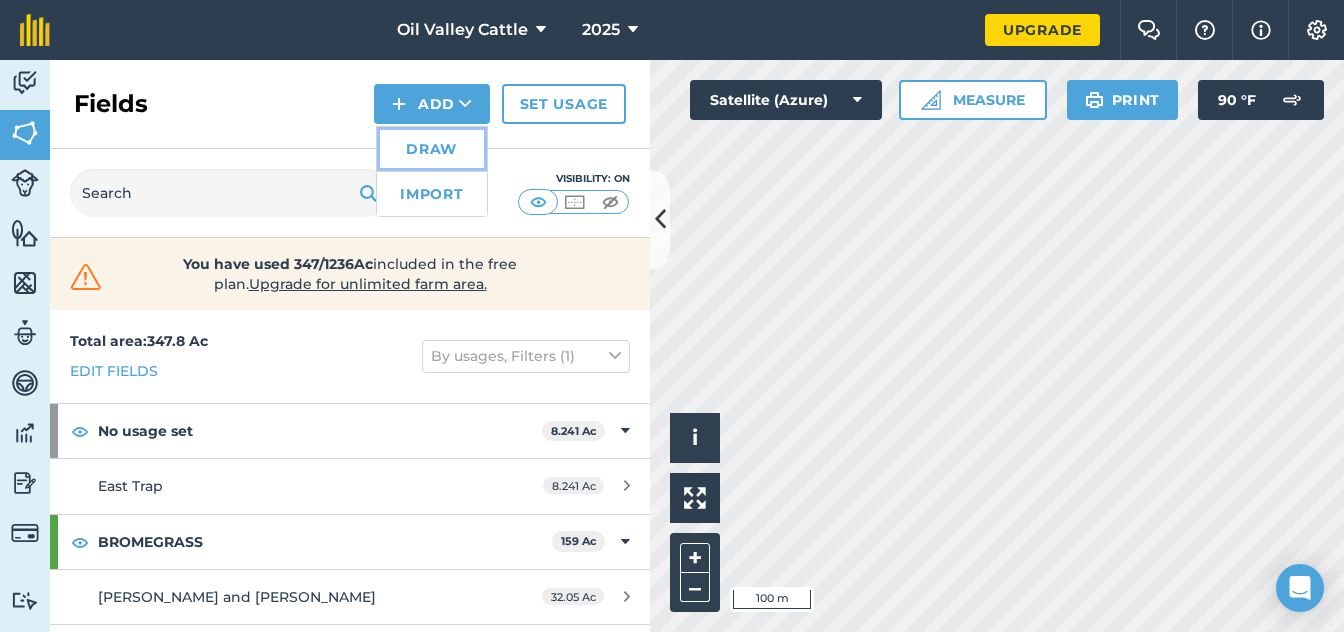 click on "Draw" at bounding box center (432, 149) 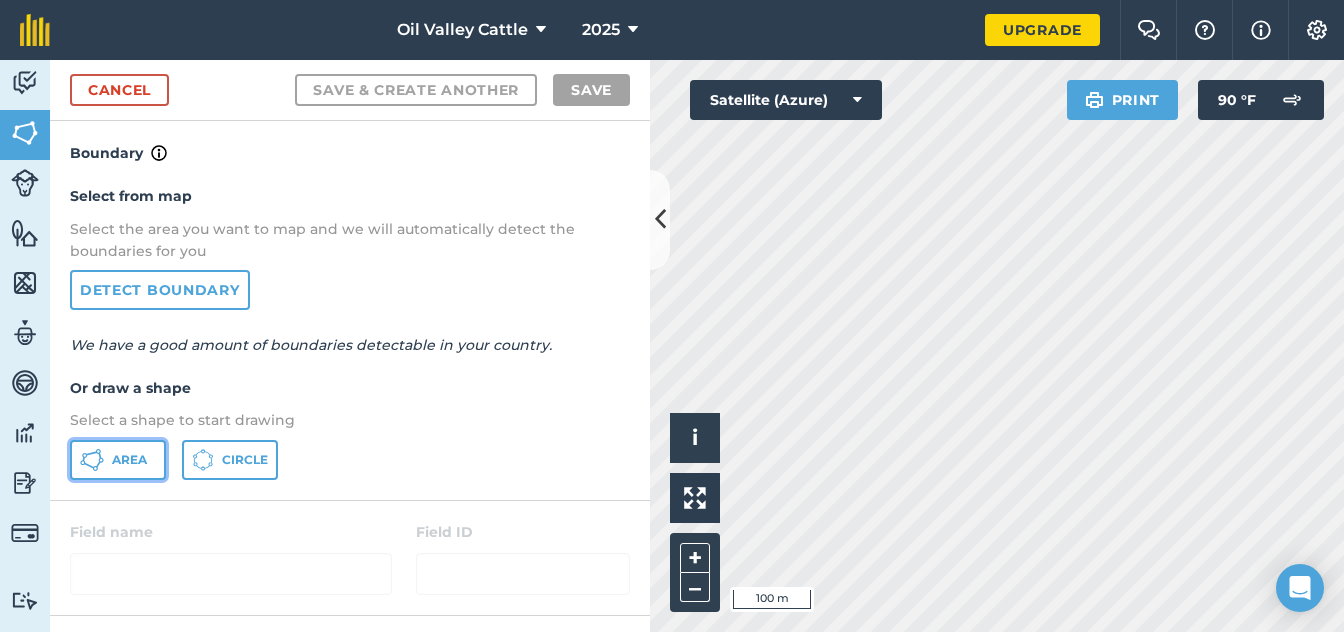 click on "Area" at bounding box center (118, 460) 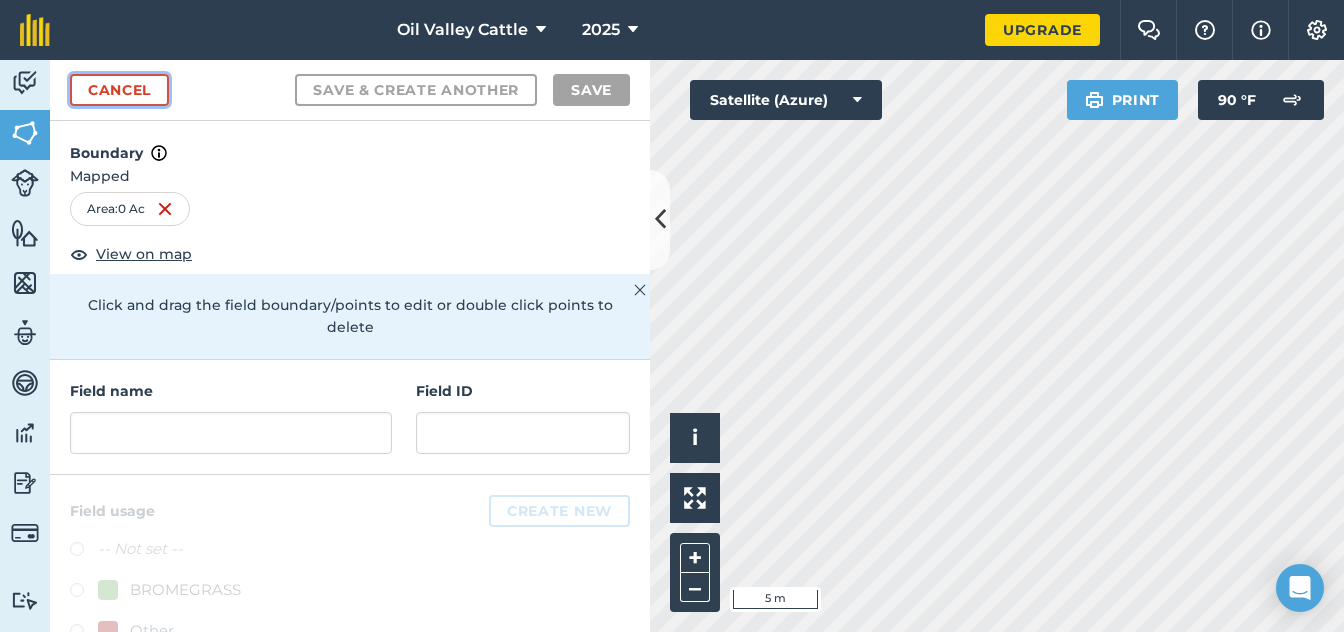 click on "Cancel" at bounding box center [119, 90] 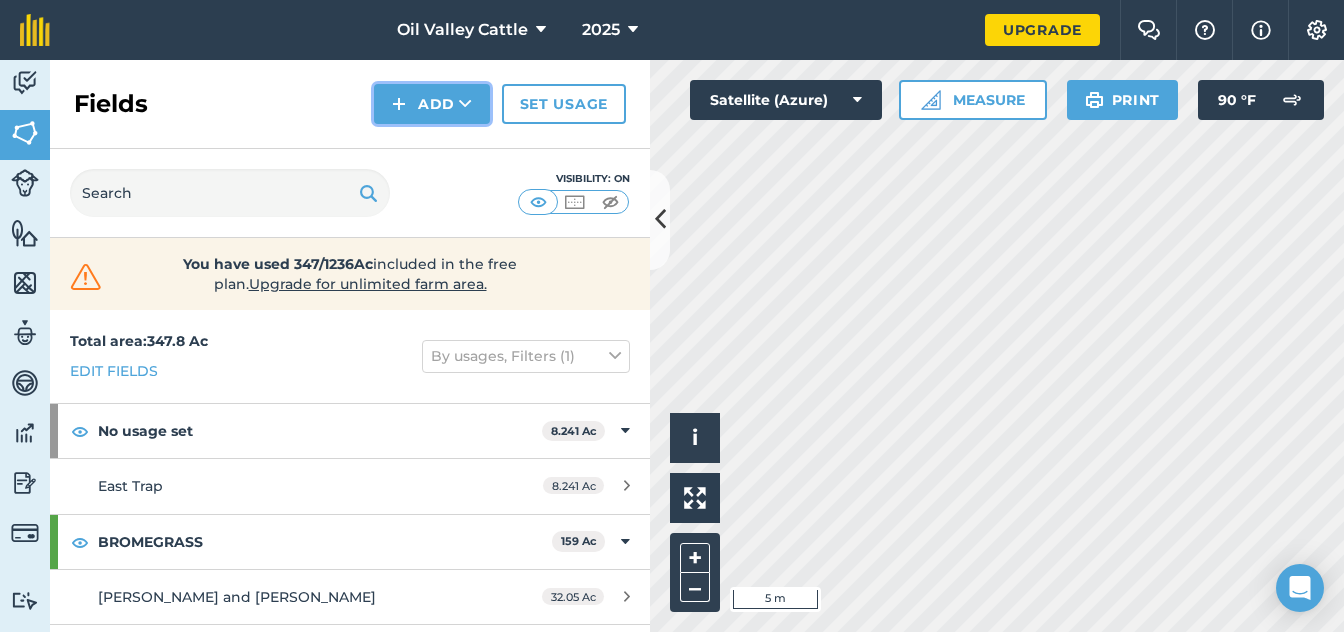 click on "Add" at bounding box center (432, 104) 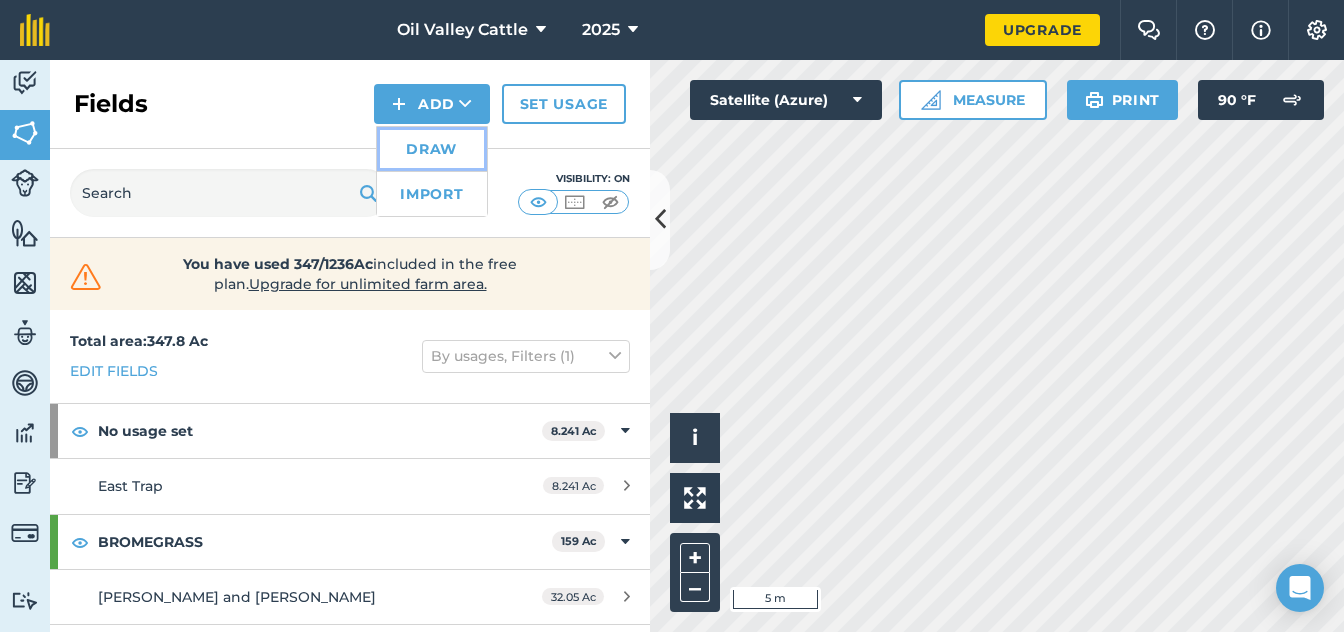 click on "Draw" at bounding box center (432, 149) 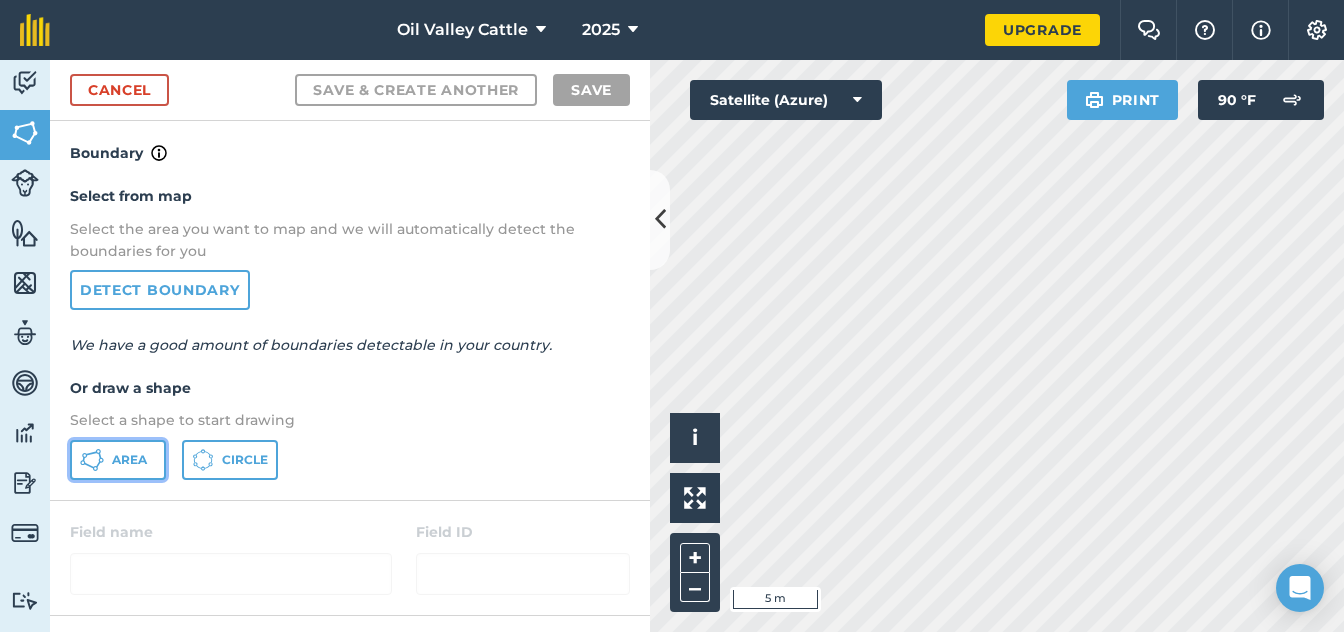 click on "Area" at bounding box center (118, 460) 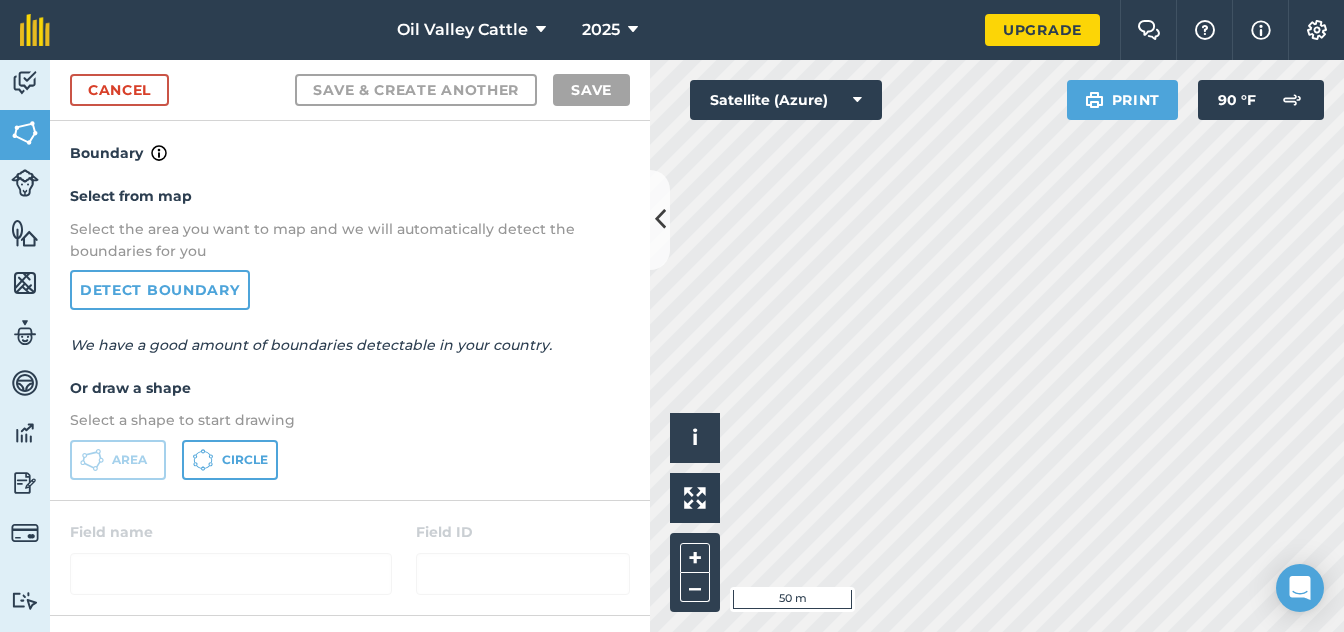 click on "Activity Fields Livestock Features Maps Team Vehicles Data Reporting Billing Tutorials Tutorials Cancel Save & Create Another Save Boundary   Select from map Select the area you want to map and we will automatically detect the boundaries for you Detect boundary We have a good amount of boundaries detectable in your country. Or draw a shape Select a shape to start drawing Area Circle Field name Field ID Field usage   Create new -- Not set -- BROMEGRASS Other PRAIRIE/PRÉ Click to start drawing i © 2025 TomTom, Microsoft 50 m + – Satellite (Azure) Print 90   ° F" at bounding box center (672, 346) 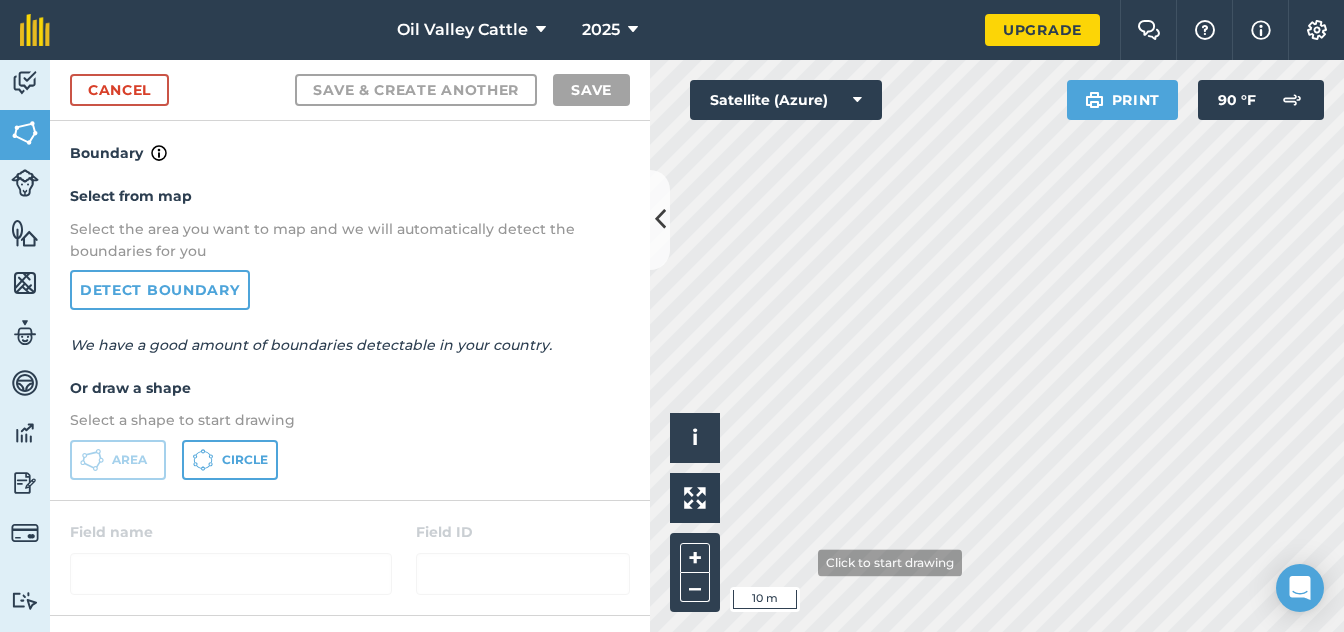 click on "Oil Valley Cattle  2025 Upgrade Farm Chat Help Info Settings Map printing is not available on our free plan Please upgrade to our Essentials, Plus or Pro plan to access this feature. Activity Fields Livestock Features Maps Team Vehicles Data Reporting Billing Tutorials Tutorials Cancel Save & Create Another Save Boundary   Select from map Select the area you want to map and we will automatically detect the boundaries for you Detect boundary We have a good amount of boundaries detectable in your country. Or draw a shape Select a shape to start drawing Area Circle Field name Field ID Field usage   Create new -- Not set -- BROMEGRASS Other PRAIRIE/PRÉ Click to start drawing i © 2025 TomTom, Microsoft 10 m + – Satellite (Azure) Print 90   ° F" at bounding box center (672, 316) 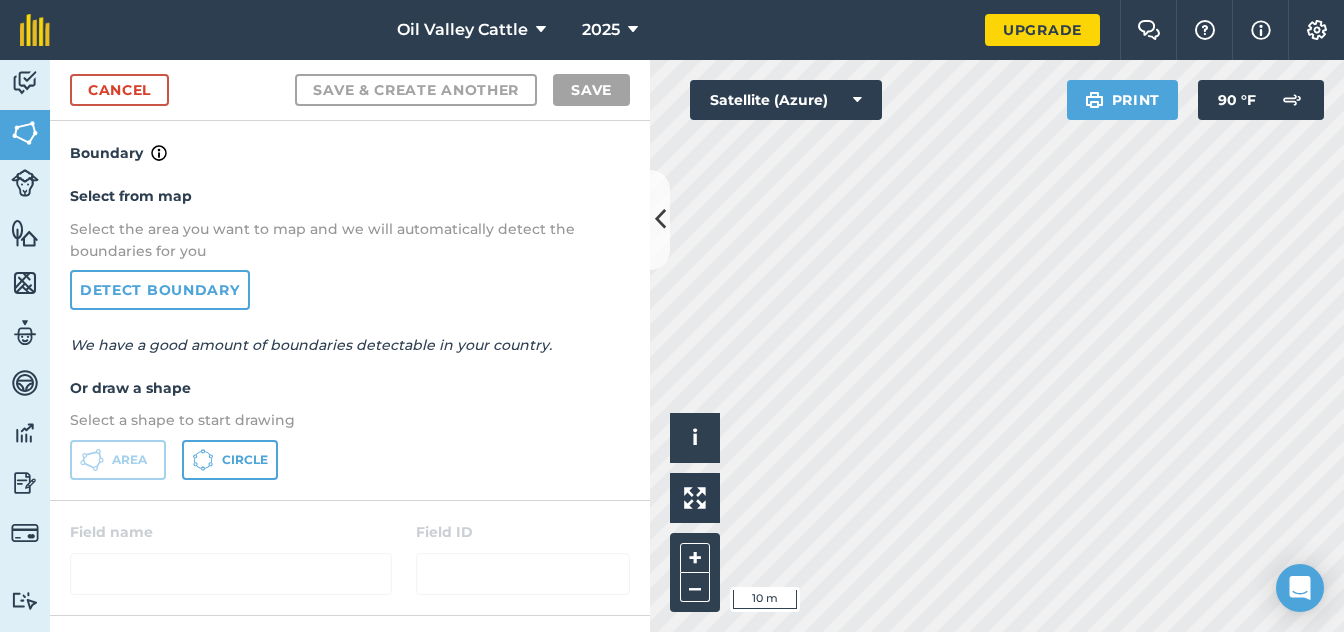 click on "Oil Valley Cattle  2025 Upgrade Farm Chat Help Info Settings Map printing is not available on our free plan Please upgrade to our Essentials, Plus or Pro plan to access this feature. Activity Fields Livestock Features Maps Team Vehicles Data Reporting Billing Tutorials Tutorials Cancel Save & Create Another Save Boundary   Select from map Select the area you want to map and we will automatically detect the boundaries for you Detect boundary We have a good amount of boundaries detectable in your country. Or draw a shape Select a shape to start drawing Area Circle Field name Field ID Field usage   Create new -- Not set -- BROMEGRASS Other PRAIRIE/PRÉ Click to start drawing i © 2025 TomTom, Microsoft 10 m + – Satellite (Azure) Print 90   ° F" at bounding box center [672, 316] 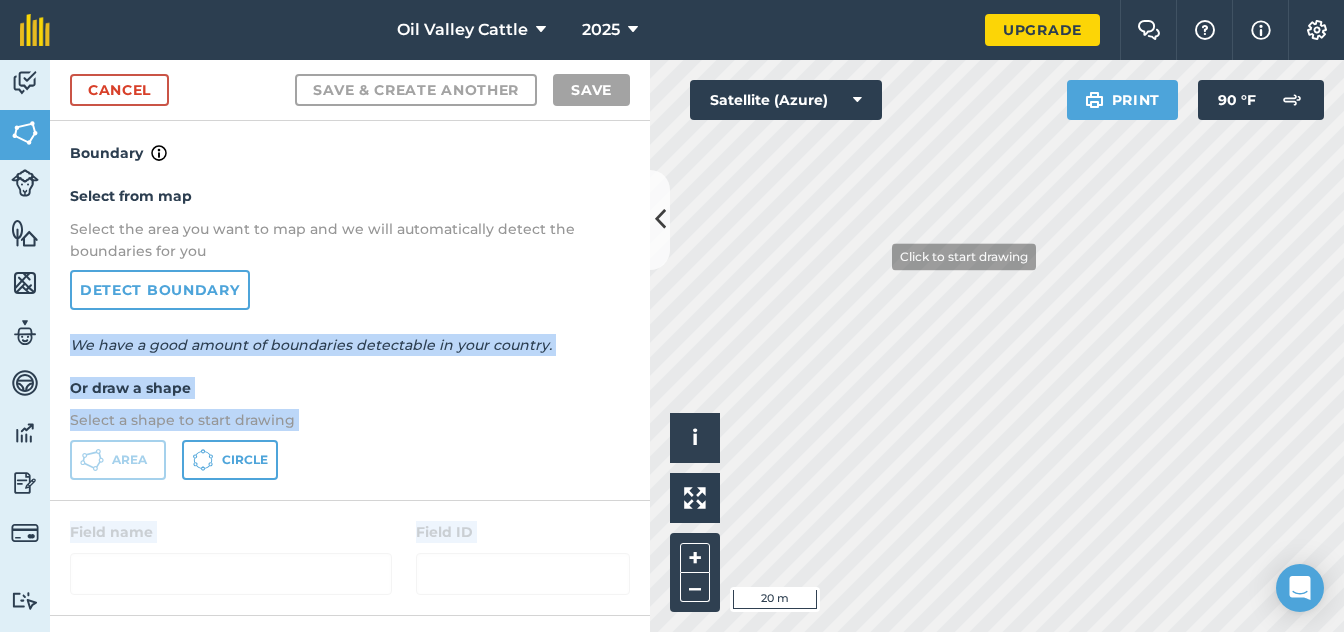 click on "Activity Fields Livestock Features Maps Team Vehicles Data Reporting Billing Tutorials Tutorials Cancel Save & Create Another Save Boundary   Select from map Select the area you want to map and we will automatically detect the boundaries for you Detect boundary We have a good amount of boundaries detectable in your country. Or draw a shape Select a shape to start drawing Area Circle Field name Field ID Field usage   Create new -- Not set -- BROMEGRASS Other PRAIRIE/PRÉ Click to start drawing i © 2025 TomTom, Microsoft 20 m + – Satellite (Azure) Print 90   ° F" at bounding box center [672, 346] 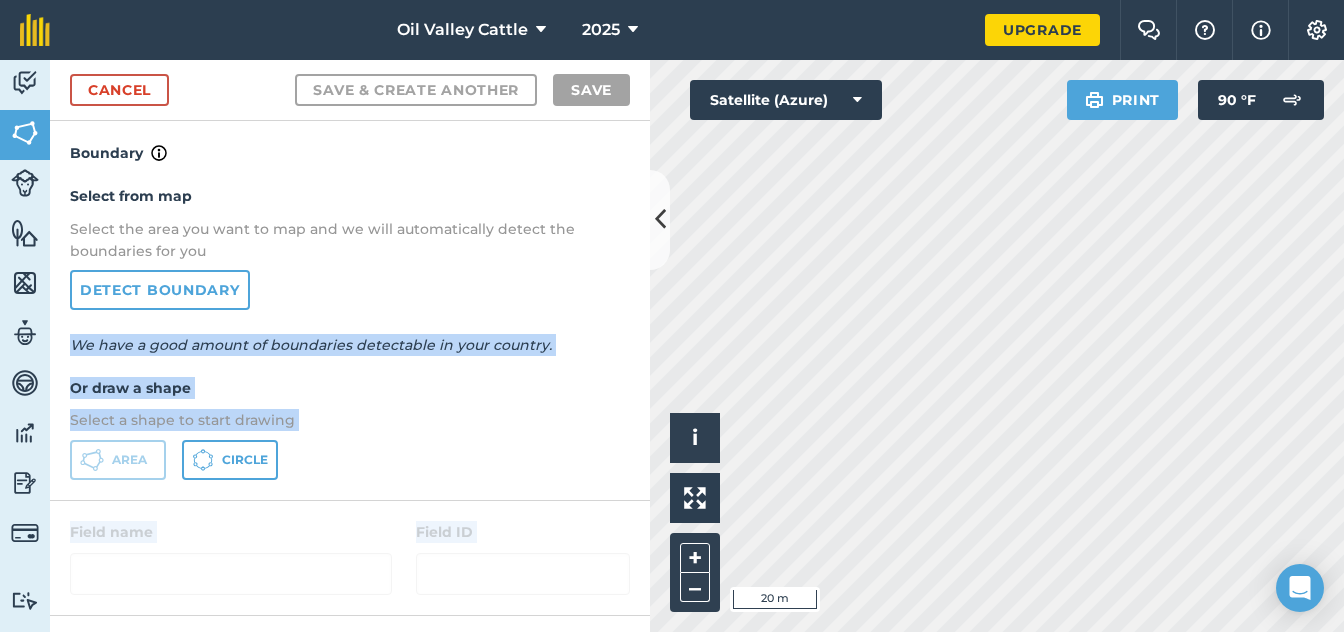 click on "Select from map Select the area you want to map and we will automatically detect the boundaries for you Detect boundary We have a good amount of boundaries detectable in your country. Or draw a shape Select a shape to start drawing Area Circle" at bounding box center (350, 332) 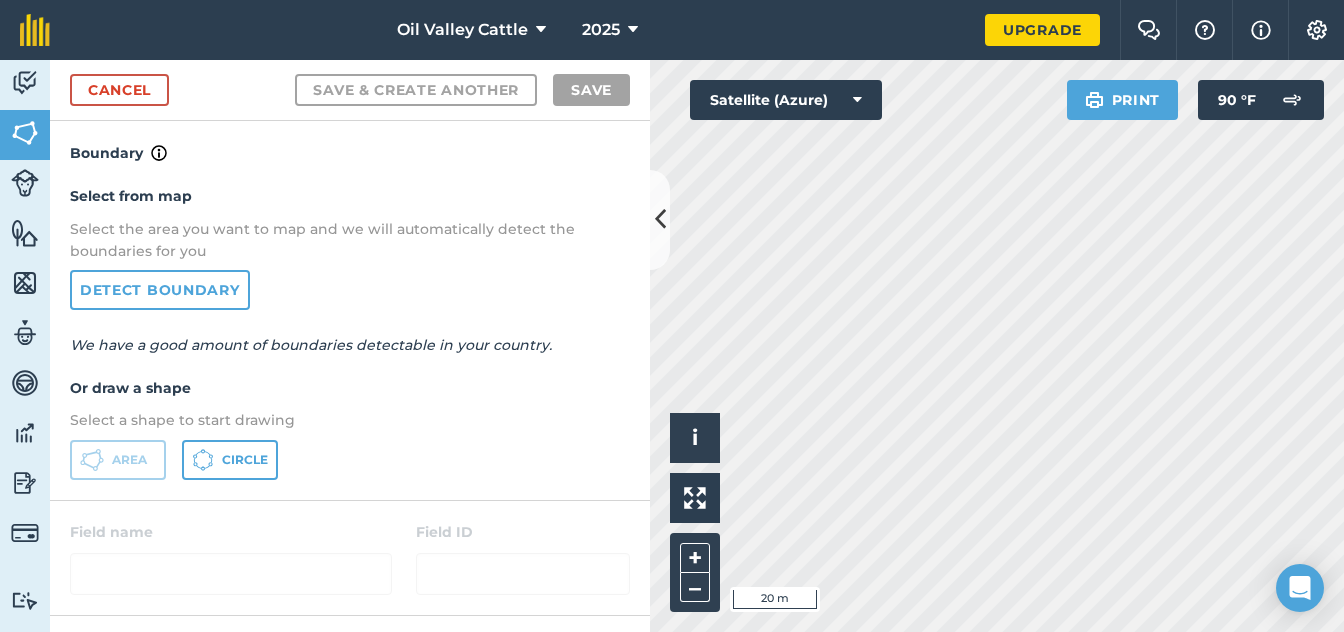click on "Oil Valley Cattle  2025 Upgrade Farm Chat Help Info Settings Map printing is not available on our free plan Please upgrade to our Essentials, Plus or Pro plan to access this feature. Activity Fields Livestock Features Maps Team Vehicles Data Reporting Billing Tutorials Tutorials Cancel Save & Create Another Save Boundary   Select from map Select the area you want to map and we will automatically detect the boundaries for you Detect boundary We have a good amount of boundaries detectable in your country. Or draw a shape Select a shape to start drawing Area Circle Field name Field ID Field usage   Create new -- Not set -- BROMEGRASS Other PRAIRIE/PRÉ Click to start drawing i © 2025 TomTom, Microsoft 20 m + – Satellite (Azure) Print 90   ° F" at bounding box center (672, 316) 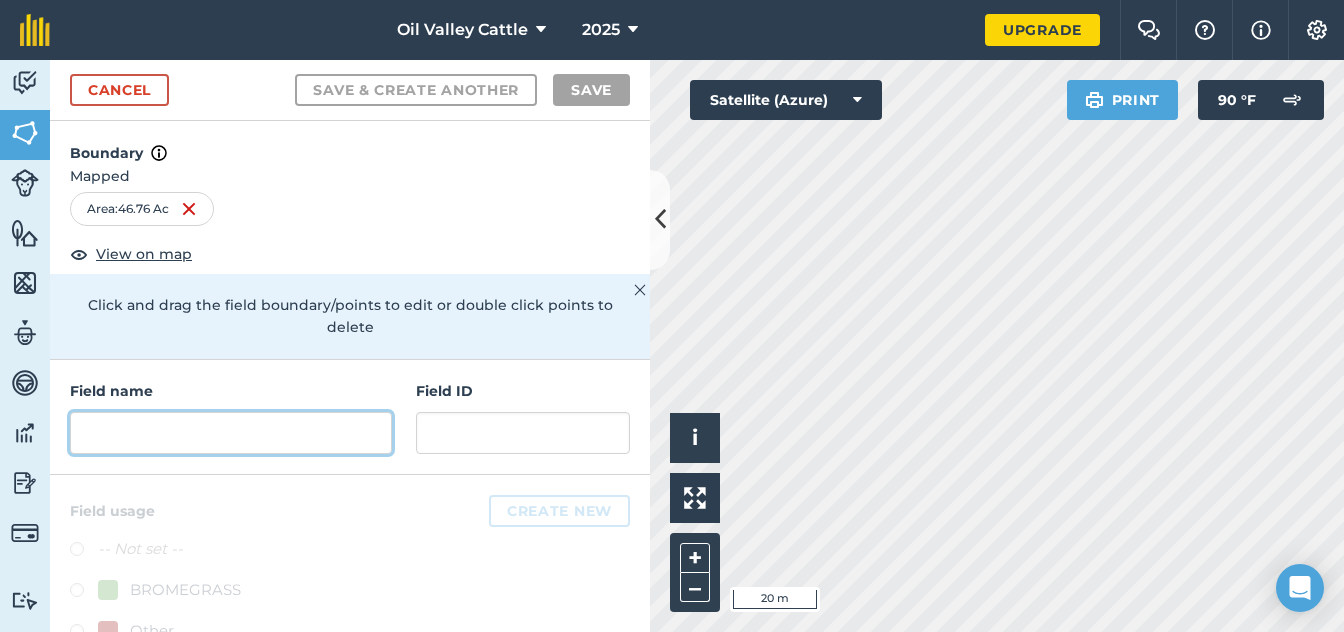 click at bounding box center (231, 433) 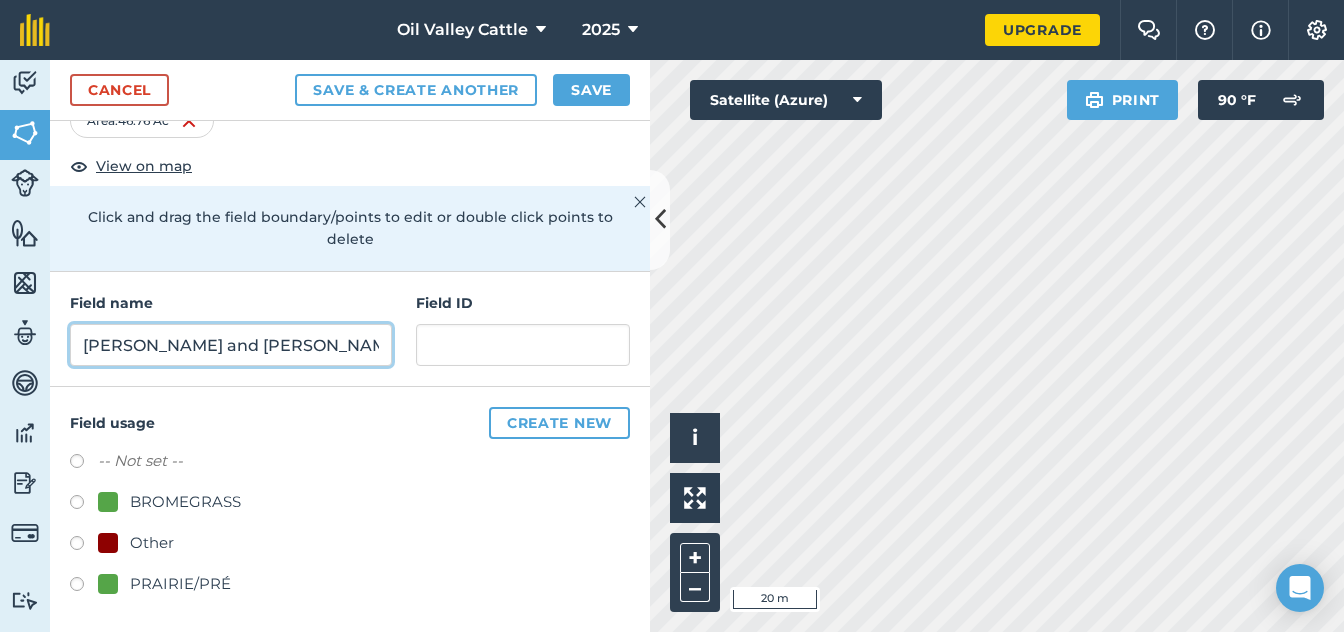 scroll, scrollTop: 90, scrollLeft: 0, axis: vertical 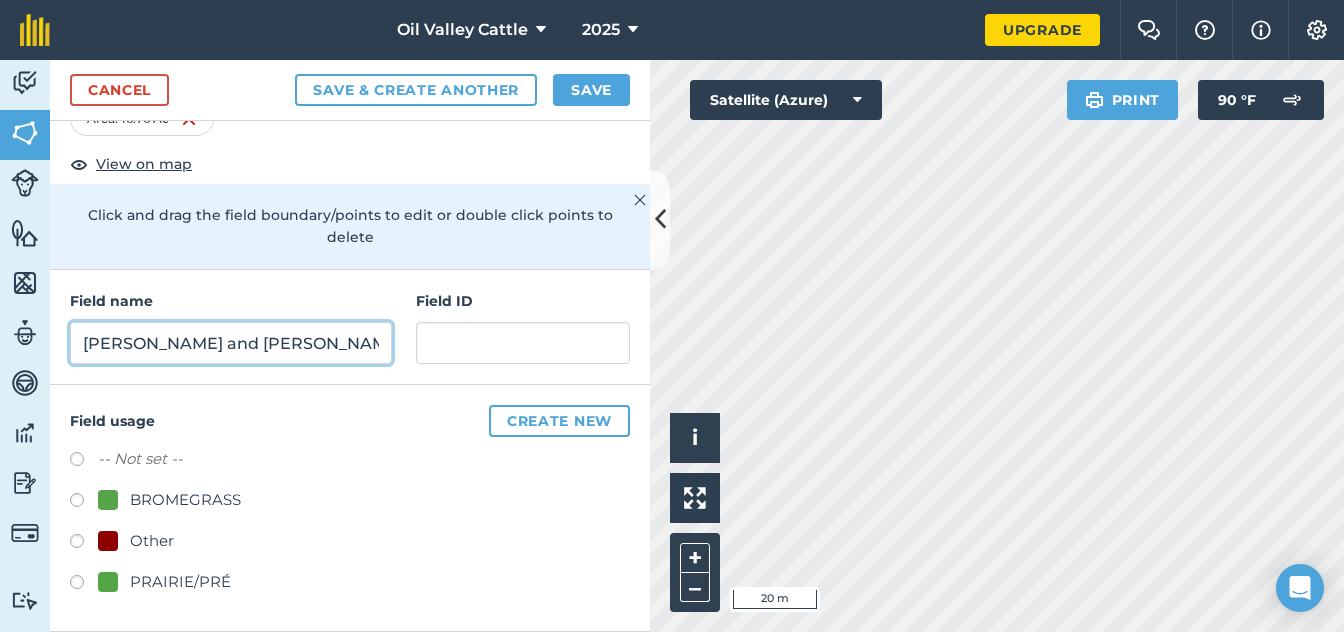 type on "[PERSON_NAME] and [PERSON_NAME]" 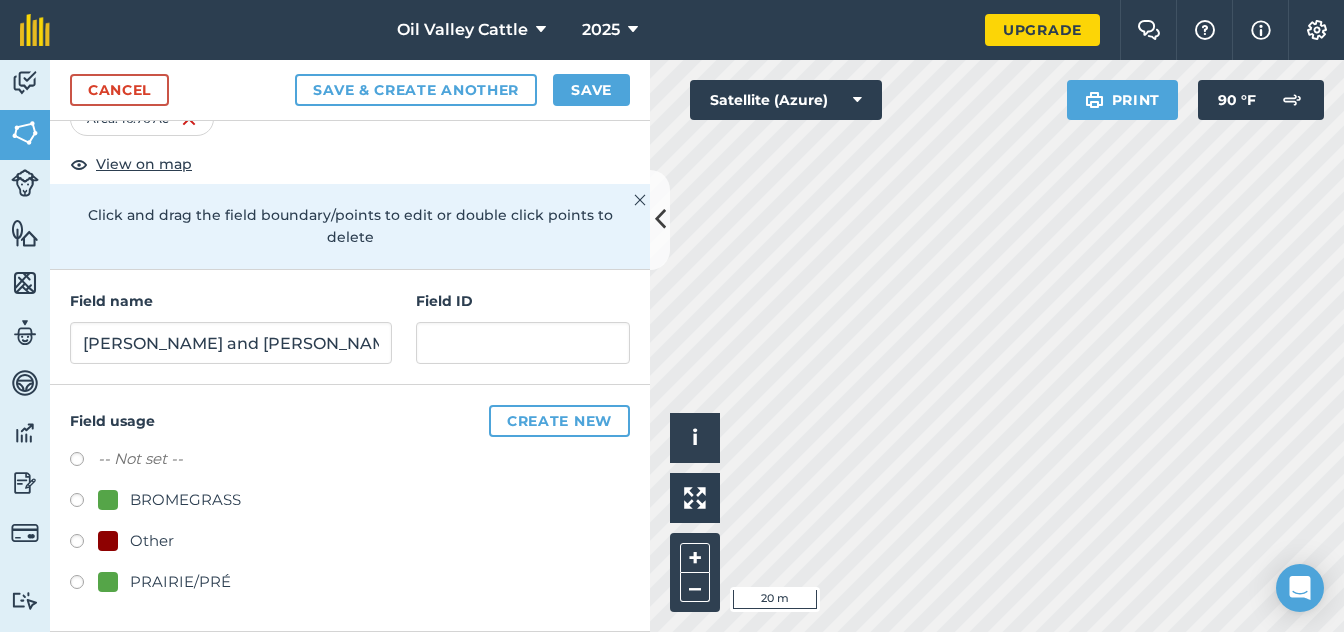 click on "PRAIRIE/PRÉ" at bounding box center [180, 582] 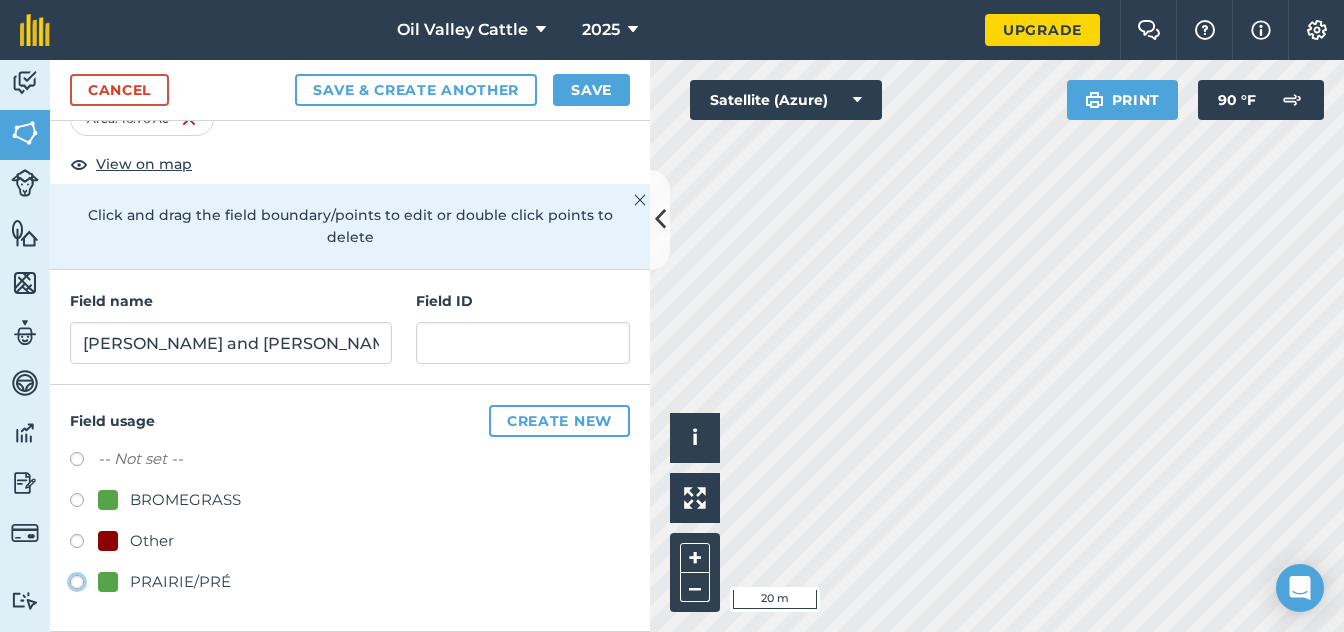 click on "PRAIRIE/PRÉ" at bounding box center (-9923, 581) 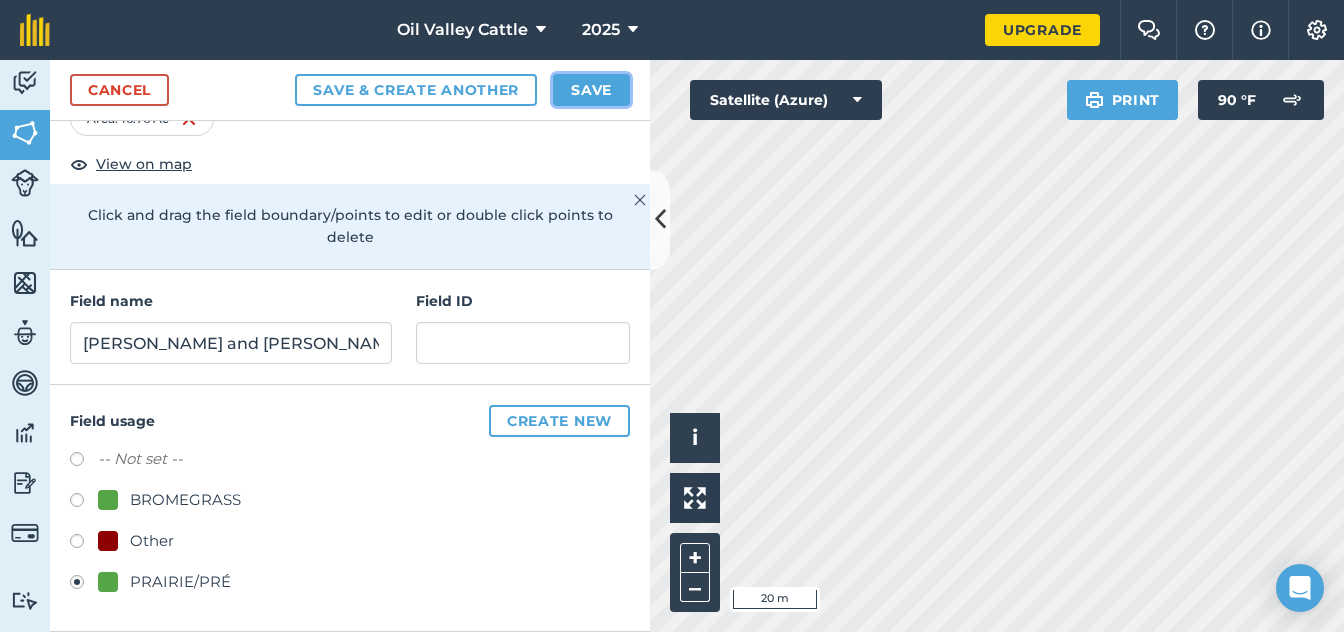 click on "Save" at bounding box center [591, 90] 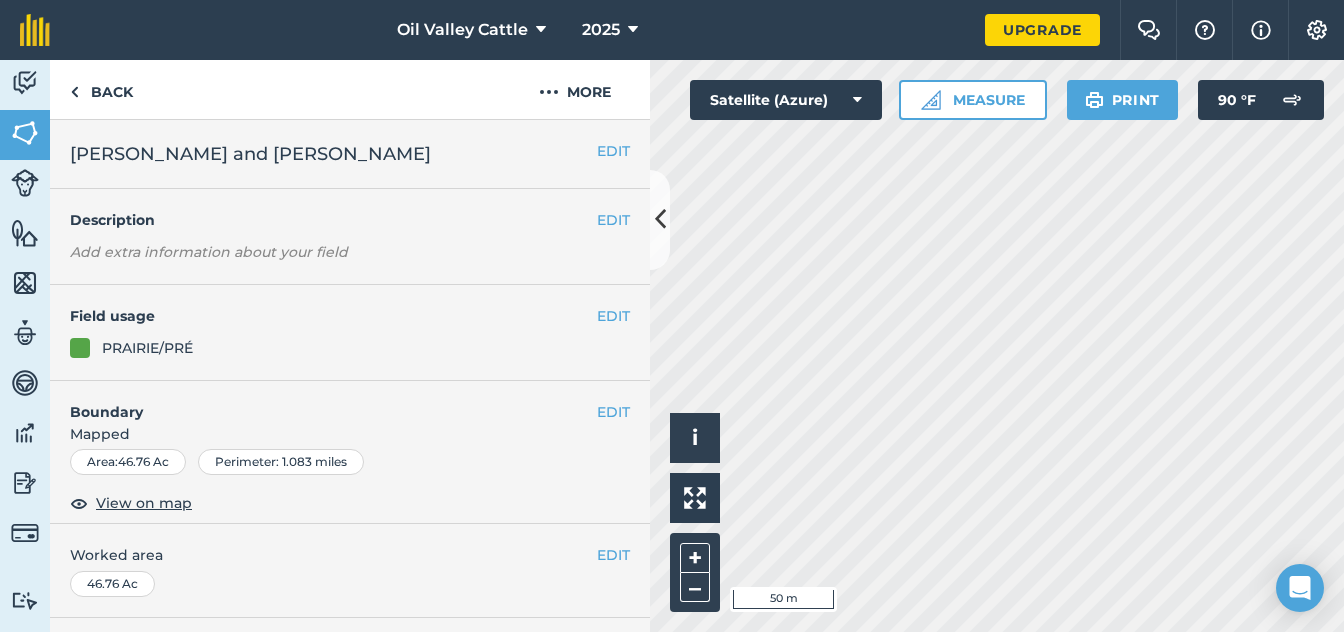 click on "Activity Fields Livestock Features Maps Team Vehicles Data Reporting Billing Tutorials Tutorials   Back   More EDIT Chad and Jess EDIT Description Add extra information about your field EDIT Field usage PRAIRIE/PRÉ EDIT Boundary   Mapped Area :  46.76   Ac Perimeter :   1.083   miles   View on map EDIT Worked area 46.76   Ac Sub-fields   Divide your fields into sections, e.g. for multiple crops or grazing blocks   Add sub-fields Add field job Add note   Field Health To-Do Field History Reports There are no outstanding tasks for this field. Click to start drawing i © 2025 TomTom, Microsoft 50 m + – Satellite (Azure) Measure Print 90   ° F" at bounding box center (672, 346) 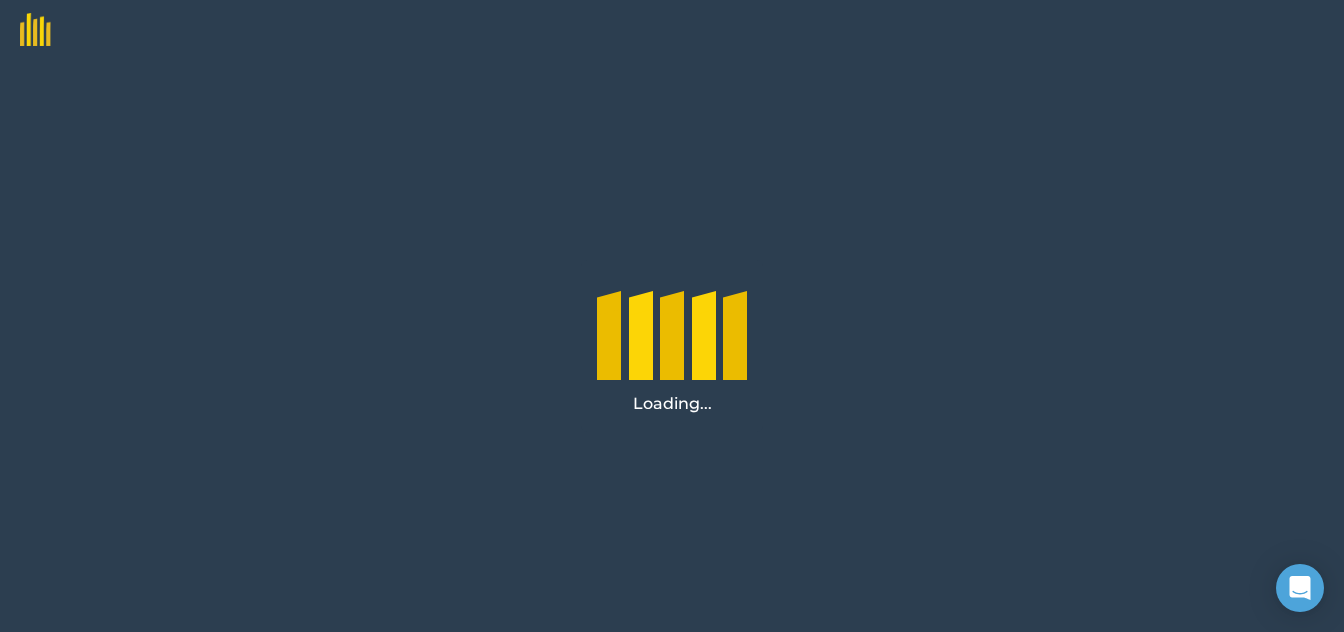 scroll, scrollTop: 0, scrollLeft: 0, axis: both 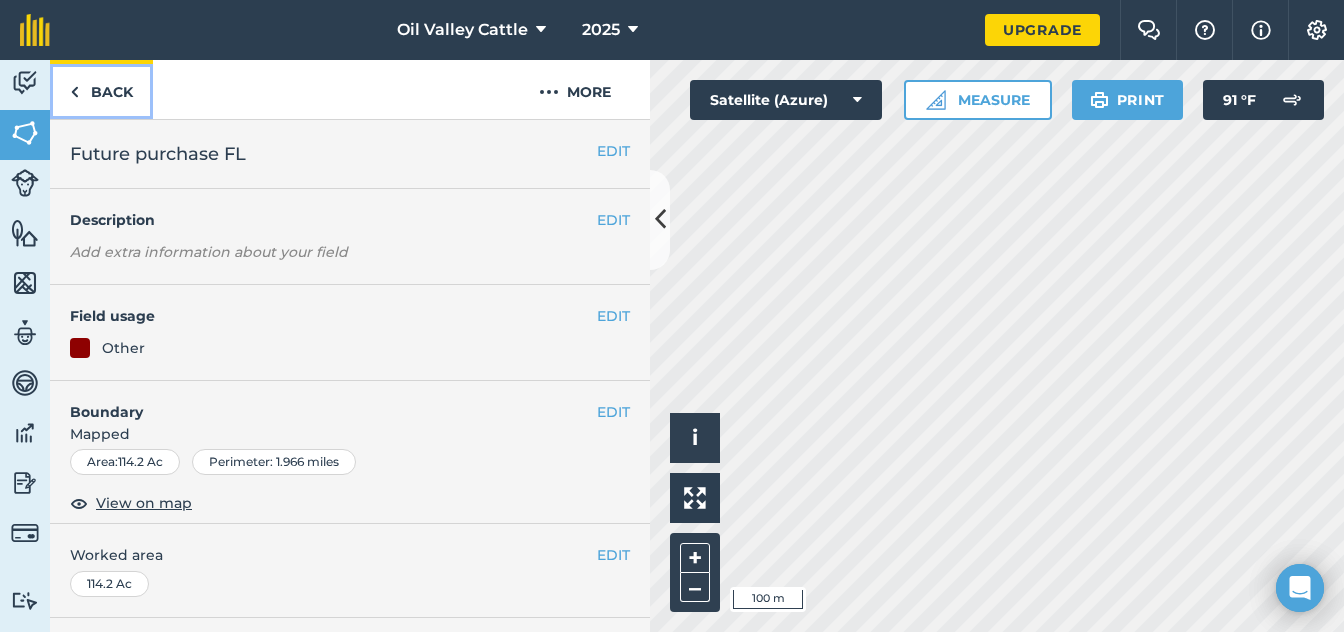 click on "Back" at bounding box center (101, 89) 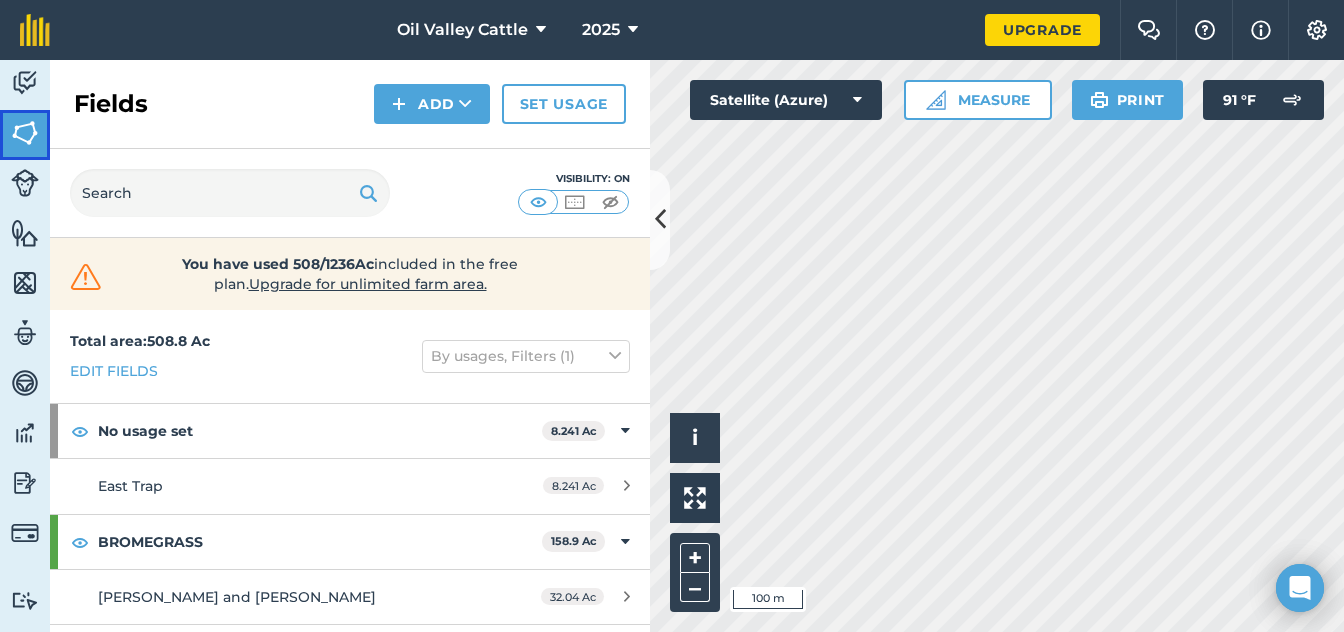 click at bounding box center (25, 133) 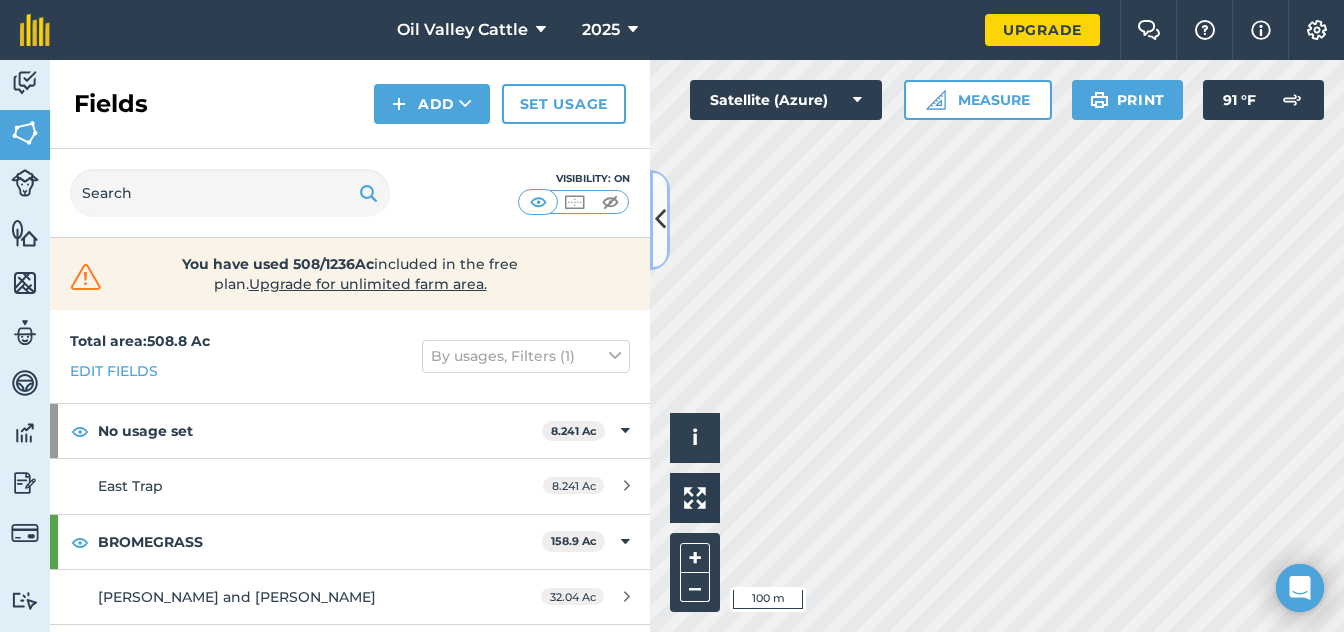 click at bounding box center (660, 219) 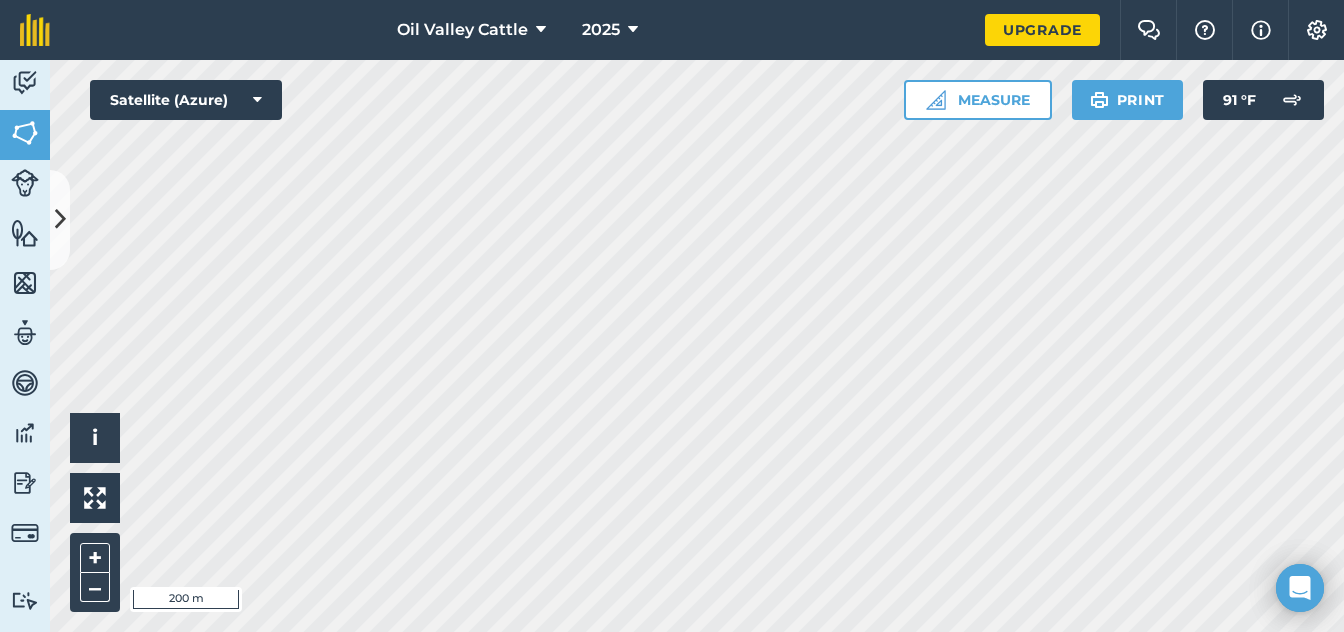 click on "Oil Valley Cattle  2025 Upgrade Farm Chat Help Info Settings Map printing is not available on our free plan Please upgrade to our Essentials, Plus or Pro plan to access this feature. Activity Fields Livestock Features Maps Team Vehicles Data Reporting Billing Tutorials Tutorials Fields   Add   Set usage Visibility: On You have used 508/1236Ac  included in the free plan .  Upgrade for unlimited farm area. Total area :  508.8   Ac Edit fields By usages, Filters (1) No usage set 8.241   Ac East Trap 8.241   Ac BROMEGRASS 158.9   Ac Chad and Jess 32.04   Ac Grammy/Grampys 126.9   Ac Other 235.1   Ac Future purchase Chase Gan  120.9   Ac Future purchase FL 114.2   Ac PRAIRIE/PRÉ 106.5   Ac Chad and Jess 46.76   Ac Windmill 59.69   Ac Hello i © 2025 TomTom, Microsoft 200 m + – Satellite (Azure) Measure Print 91   ° F" at bounding box center (672, 316) 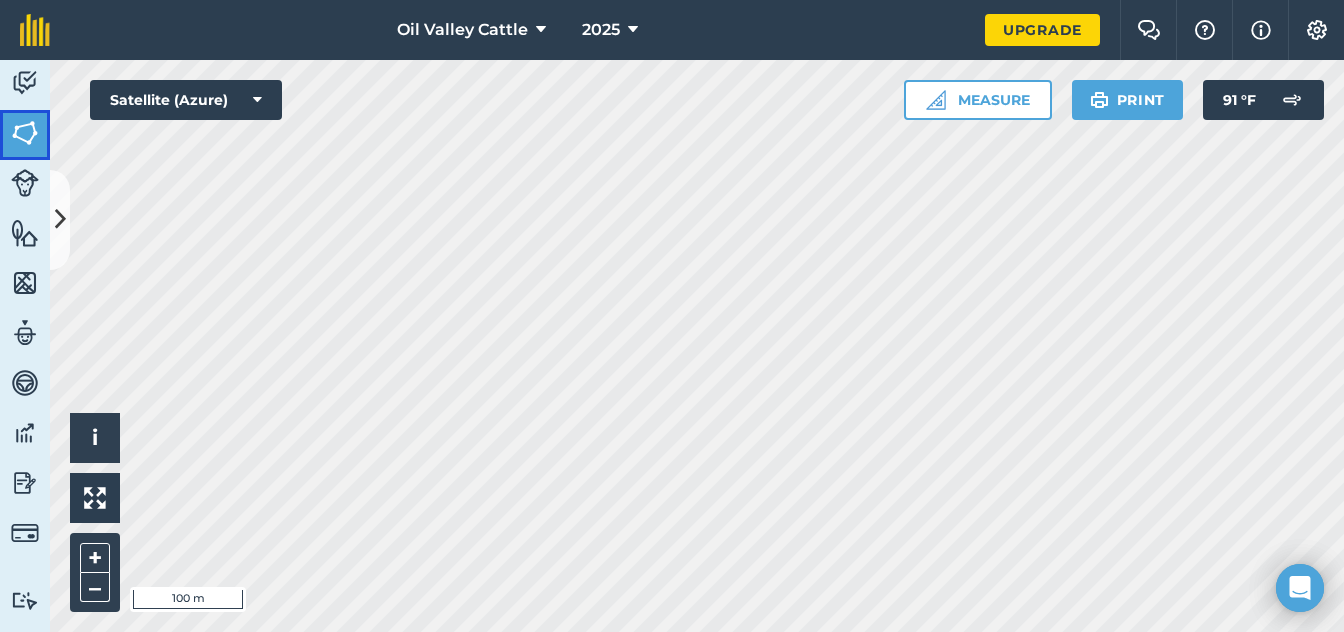 click at bounding box center [25, 133] 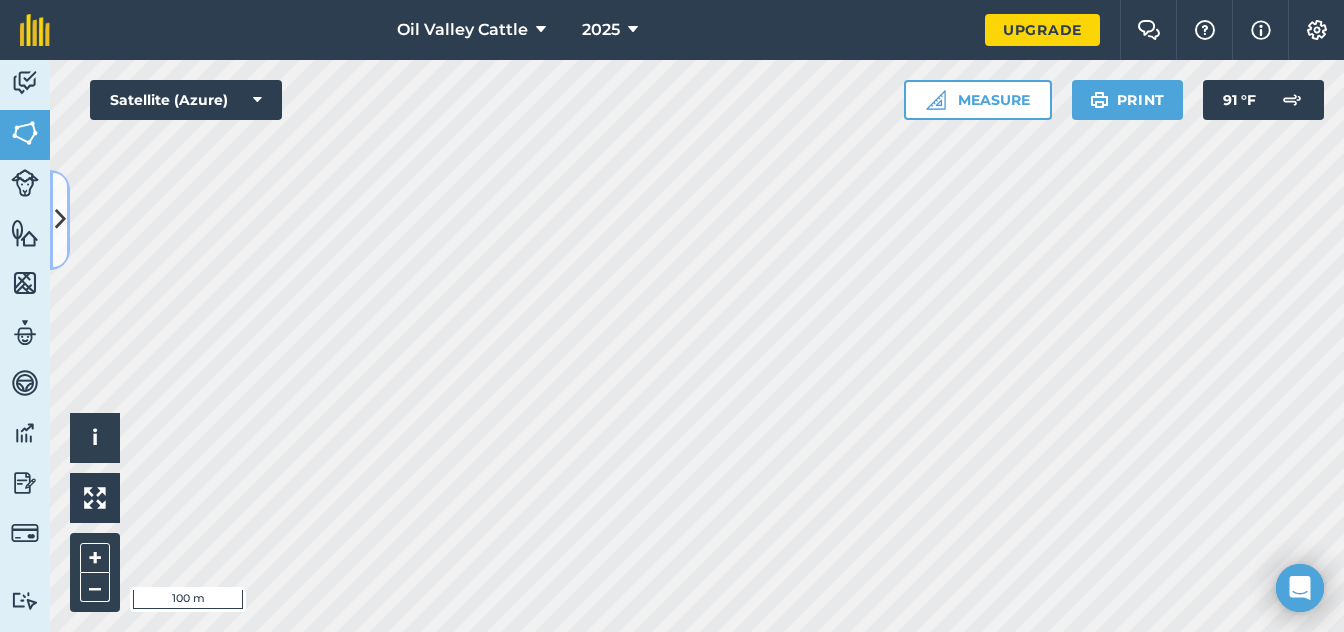 click at bounding box center (60, 220) 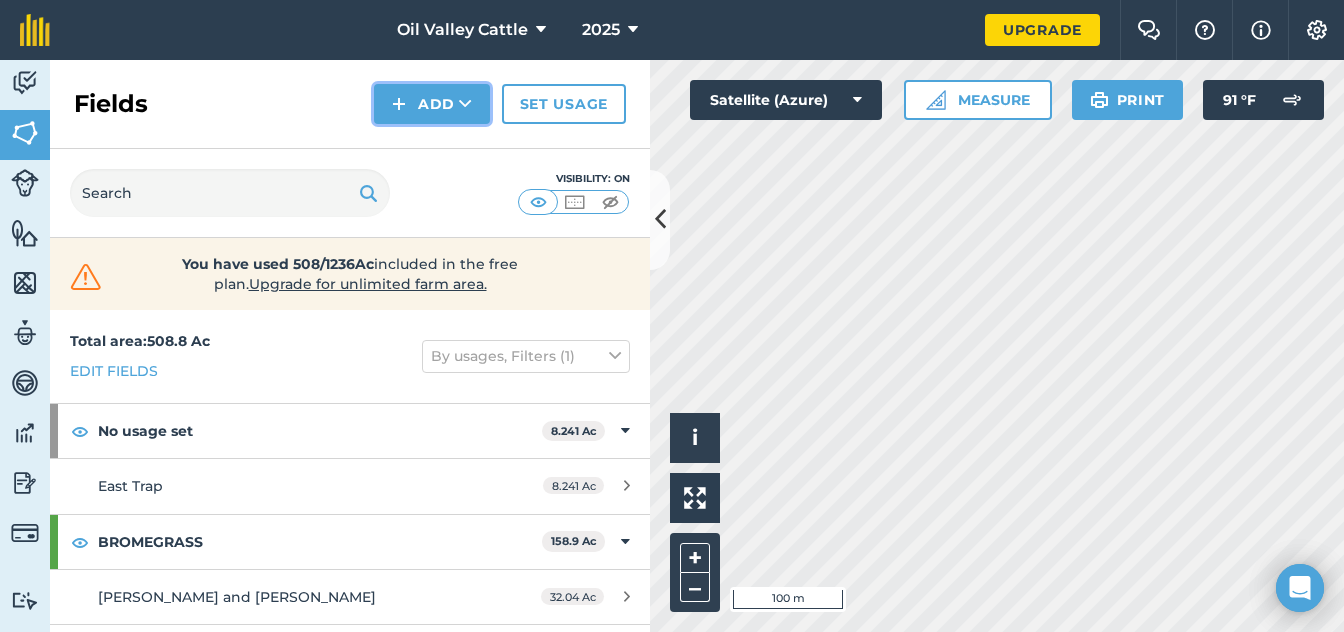 click on "Add" at bounding box center (432, 104) 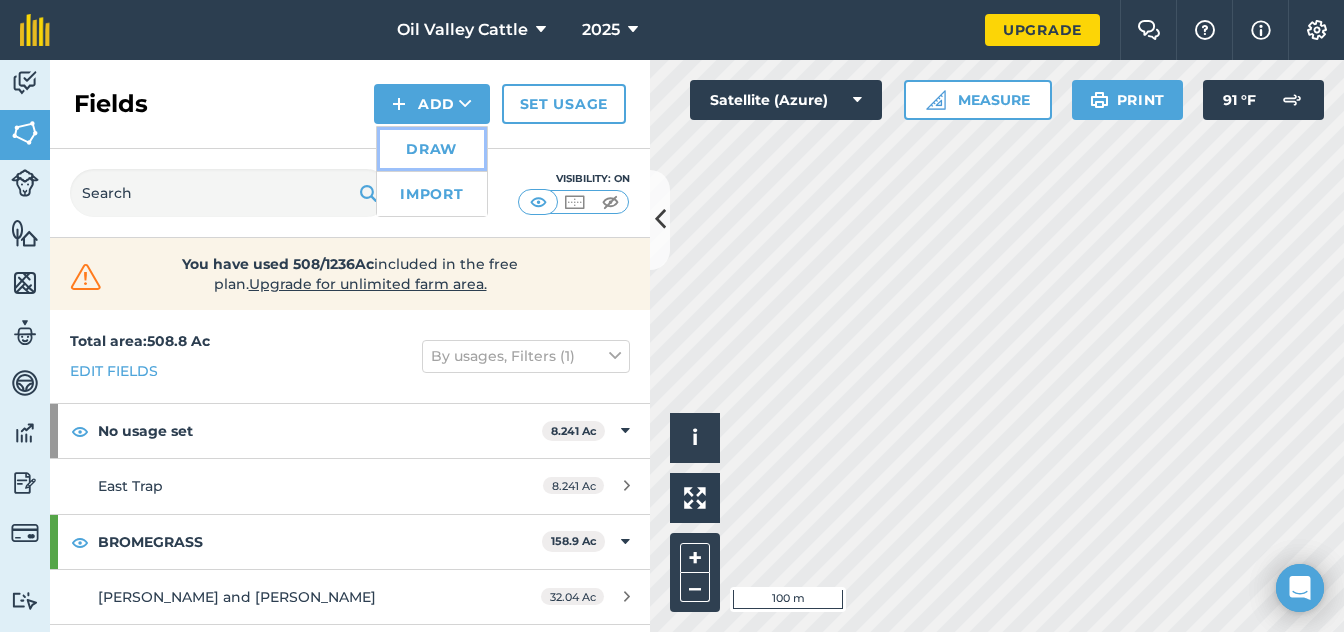 click on "Draw" at bounding box center (432, 149) 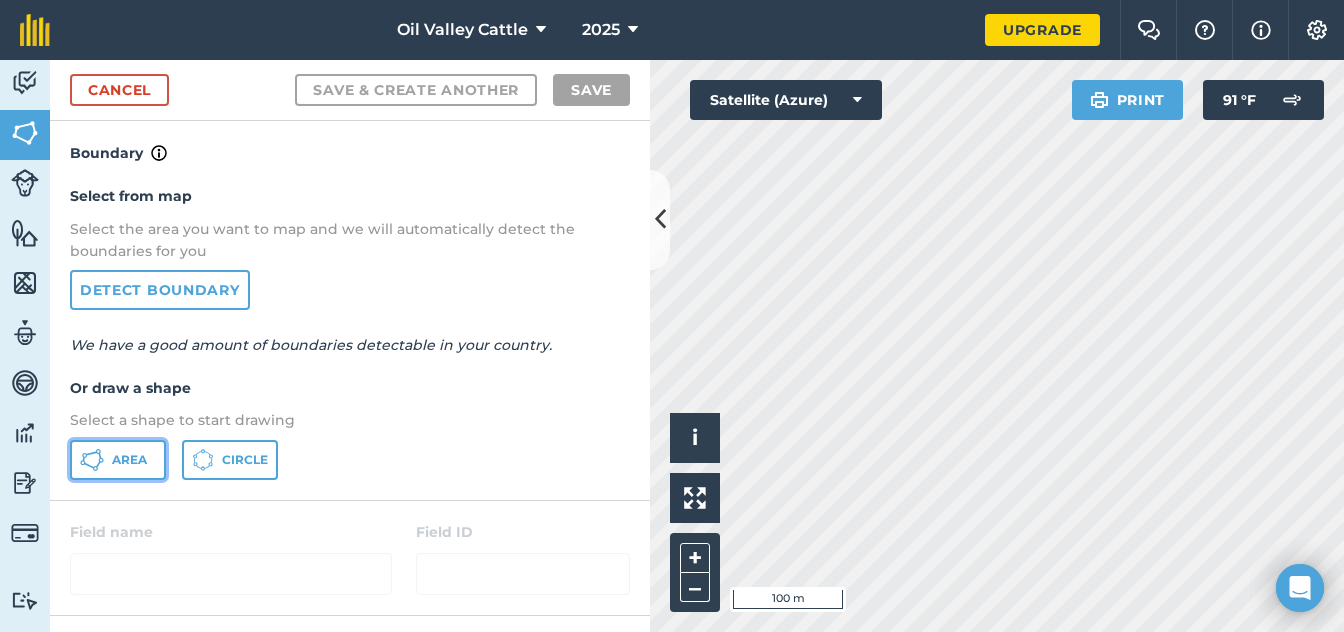 click on "Area" at bounding box center (129, 460) 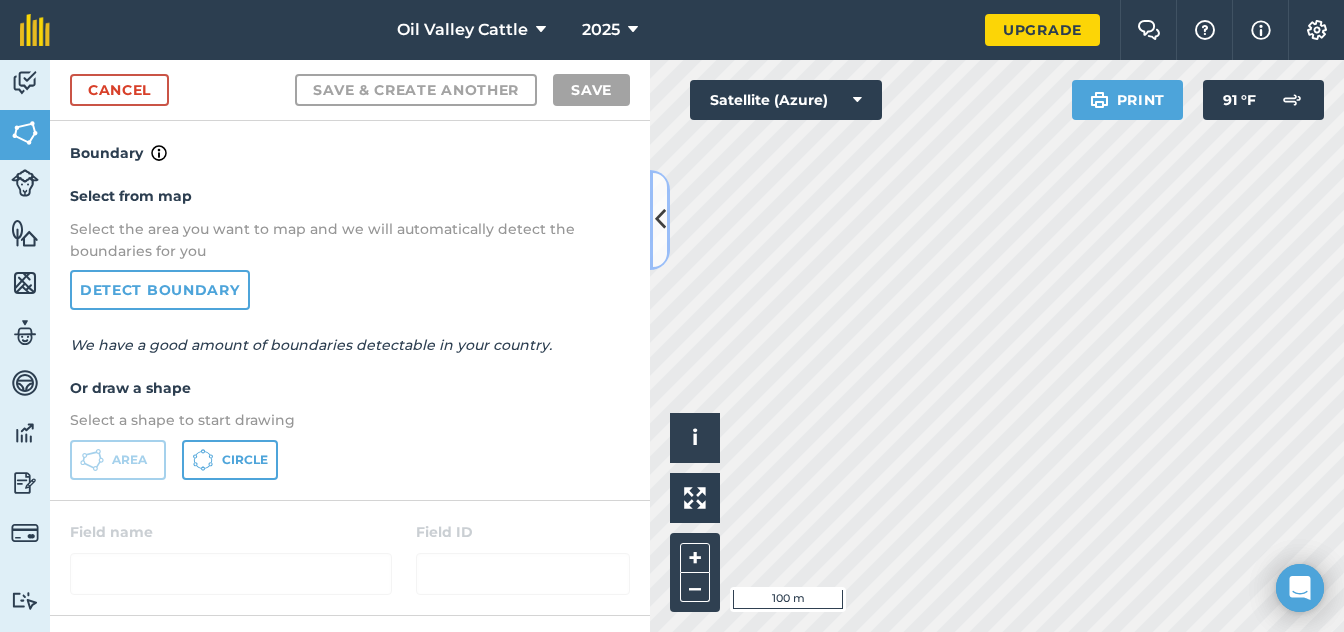 click at bounding box center (660, 220) 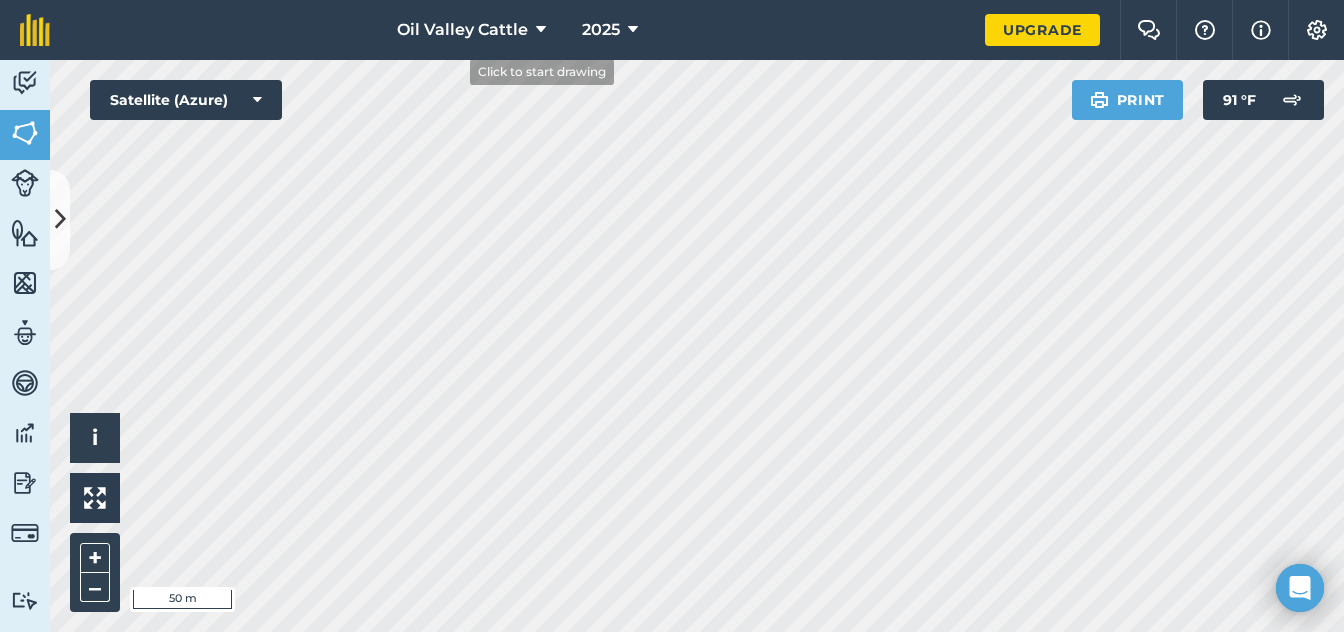 click on "Oil Valley Cattle  2025 Upgrade Farm Chat Help Info Settings Map printing is not available on our free plan Please upgrade to our Essentials, Plus or Pro plan to access this feature. Activity Fields Livestock Features Maps Team Vehicles Data Reporting Billing Tutorials Tutorials Cancel Save & Create Another Save Boundary   Select from map Select the area you want to map and we will automatically detect the boundaries for you Detect boundary We have a good amount of boundaries detectable in your country. Or draw a shape Select a shape to start drawing Area Circle Field name Field ID Field usage   Create new -- Not set -- BROMEGRASS Other PRAIRIE/PRÉ Click to start drawing i © 2025 TomTom, Microsoft 50 m + – Satellite (Azure) Print 91   ° F" at bounding box center [672, 316] 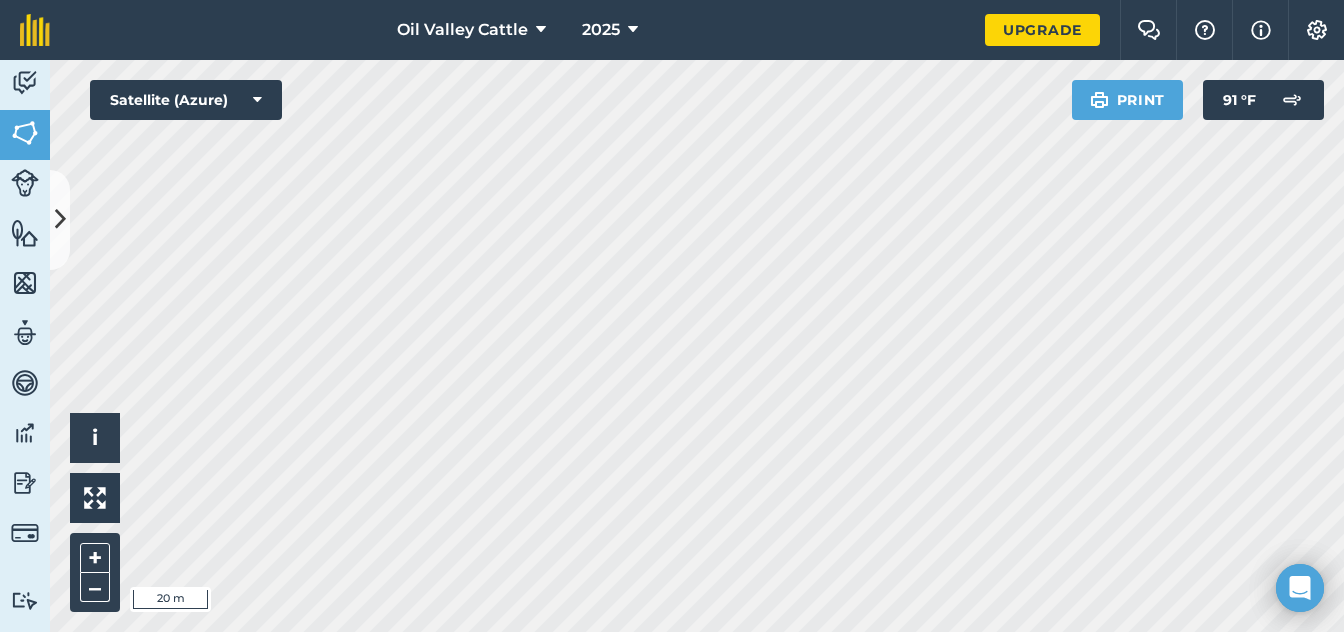 click on "Oil Valley Cattle  2025 Upgrade Farm Chat Help Info Settings Map printing is not available on our free plan Please upgrade to our Essentials, Plus or Pro plan to access this feature. Activity Fields Livestock Features Maps Team Vehicles Data Reporting Billing Tutorials Tutorials Cancel Save & Create Another Save Boundary   Select from map Select the area you want to map and we will automatically detect the boundaries for you Detect boundary We have a good amount of boundaries detectable in your country. Or draw a shape Select a shape to start drawing Area Circle Field name Field ID Field usage   Create new -- Not set -- BROMEGRASS Other PRAIRIE/PRÉ Click to start drawing i © 2025 TomTom, Microsoft 20 m + – Satellite (Azure) Print 91   ° F" at bounding box center [672, 316] 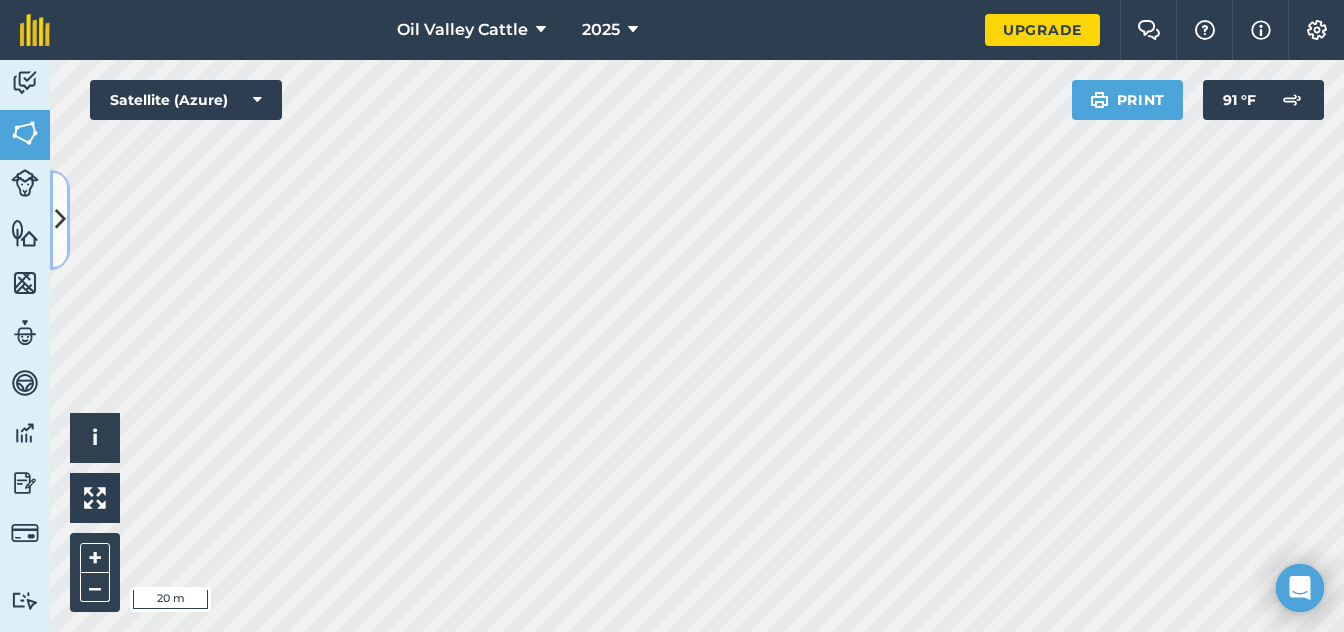 click at bounding box center [60, 219] 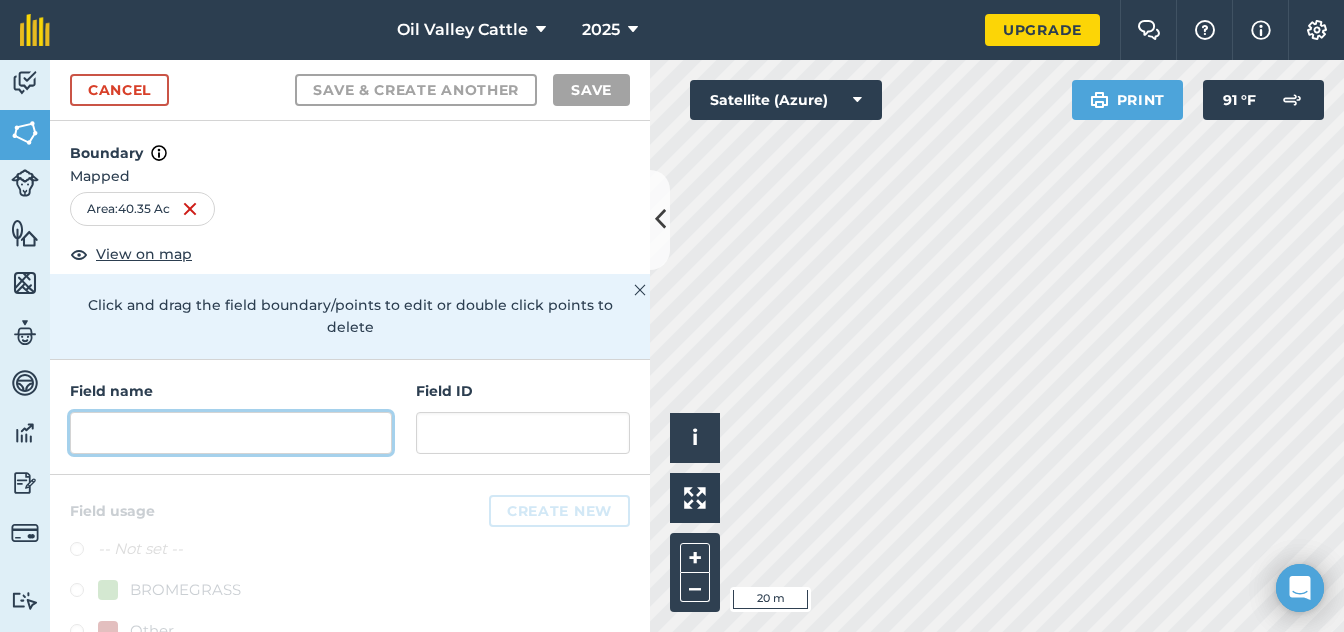 click at bounding box center [231, 433] 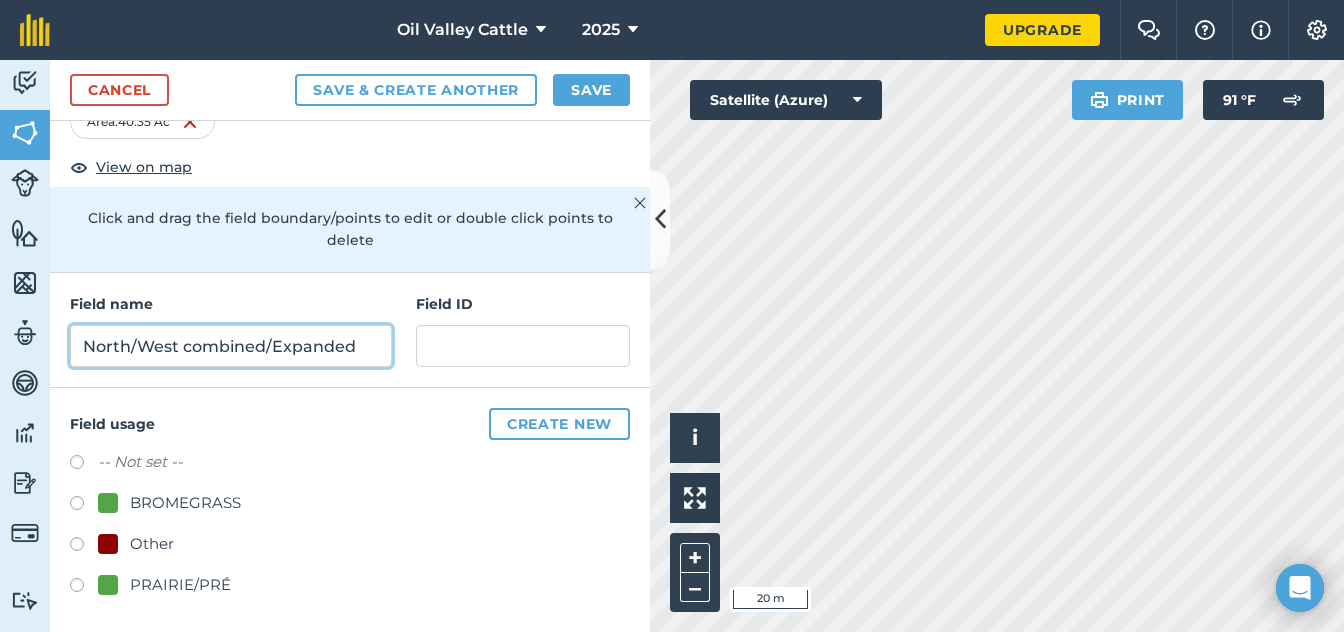 scroll, scrollTop: 90, scrollLeft: 0, axis: vertical 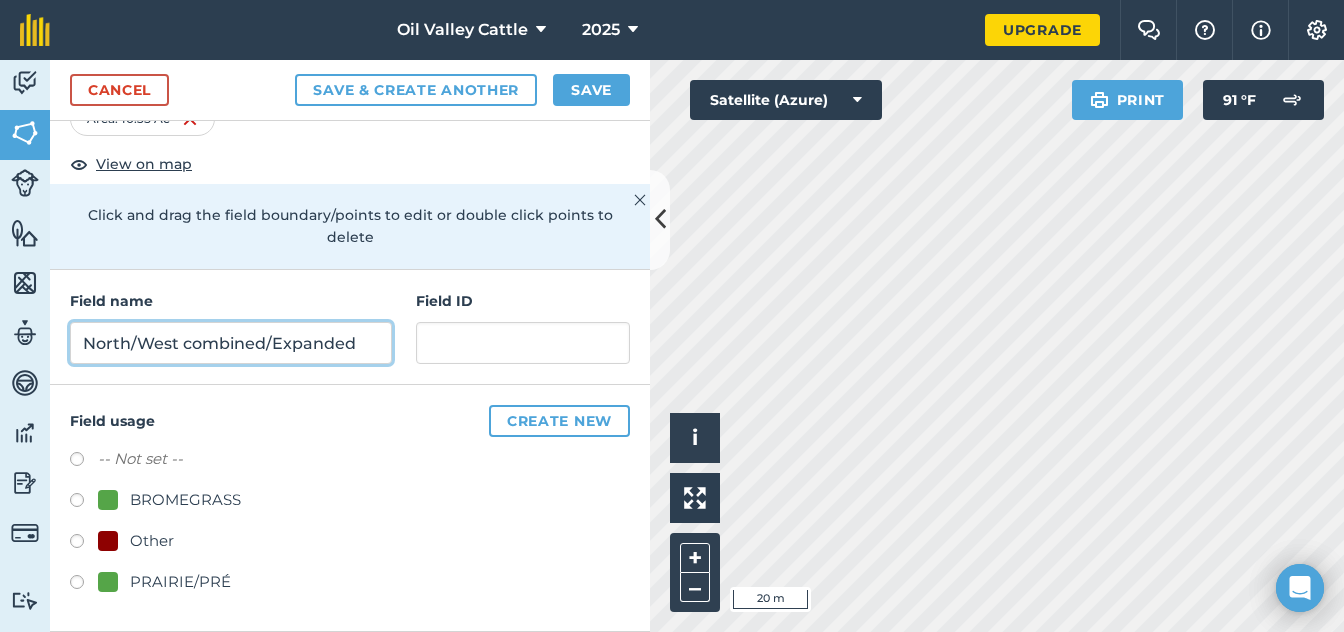 type on "North/West combined/Expanded" 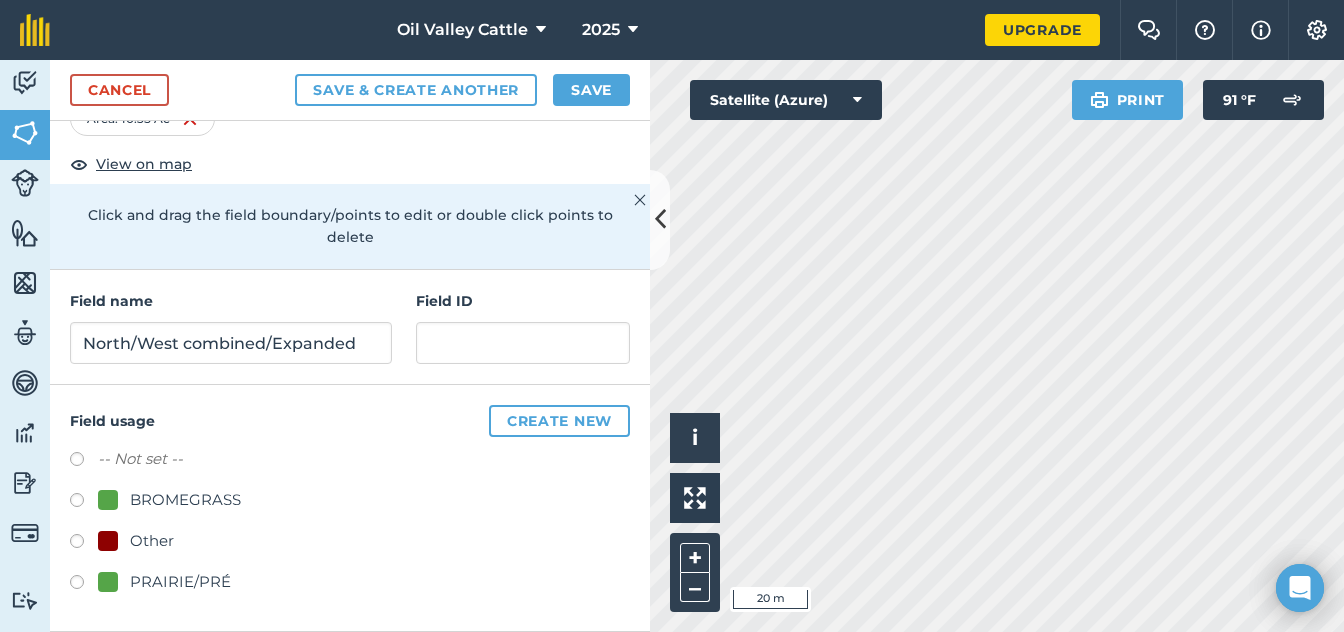 click on "BROMEGRASS" at bounding box center (185, 500) 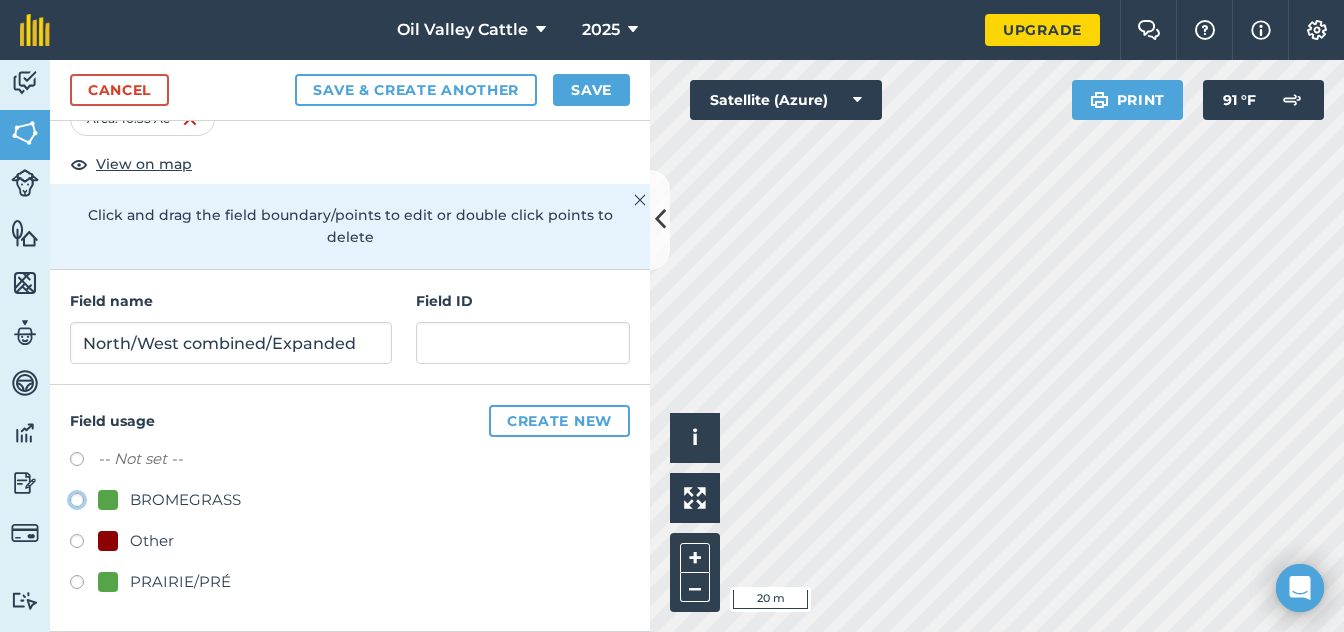 click on "BROMEGRASS" at bounding box center [-9923, 499] 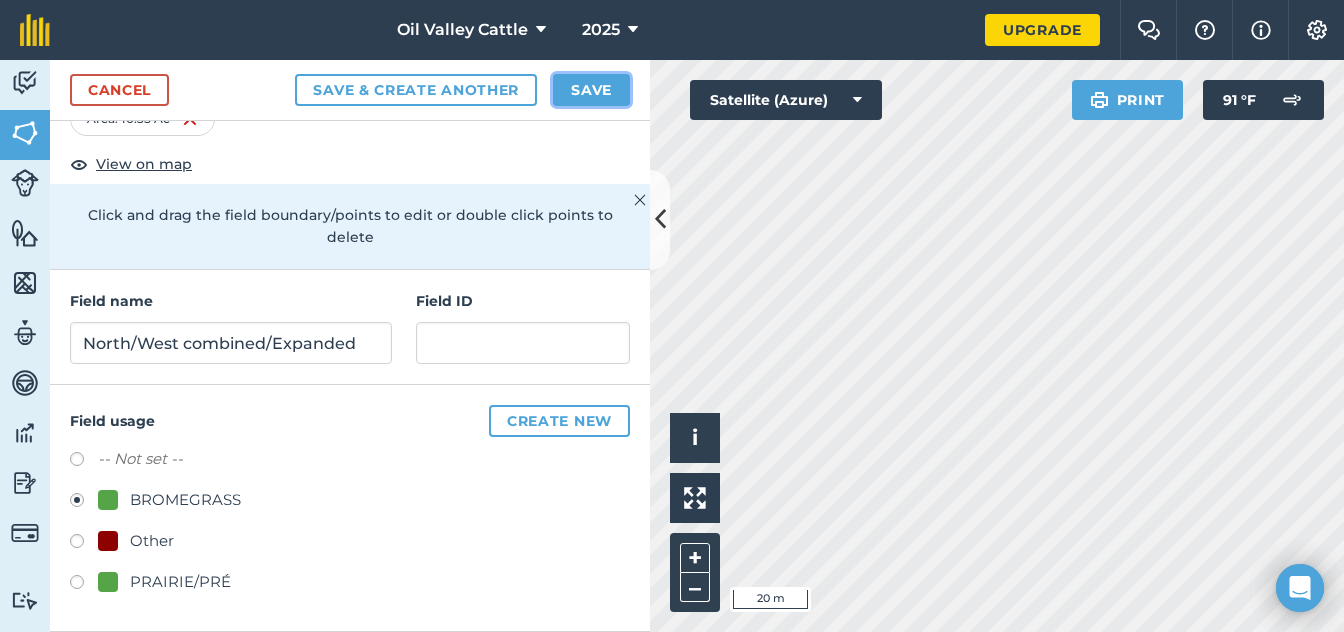 click on "Save" at bounding box center (591, 90) 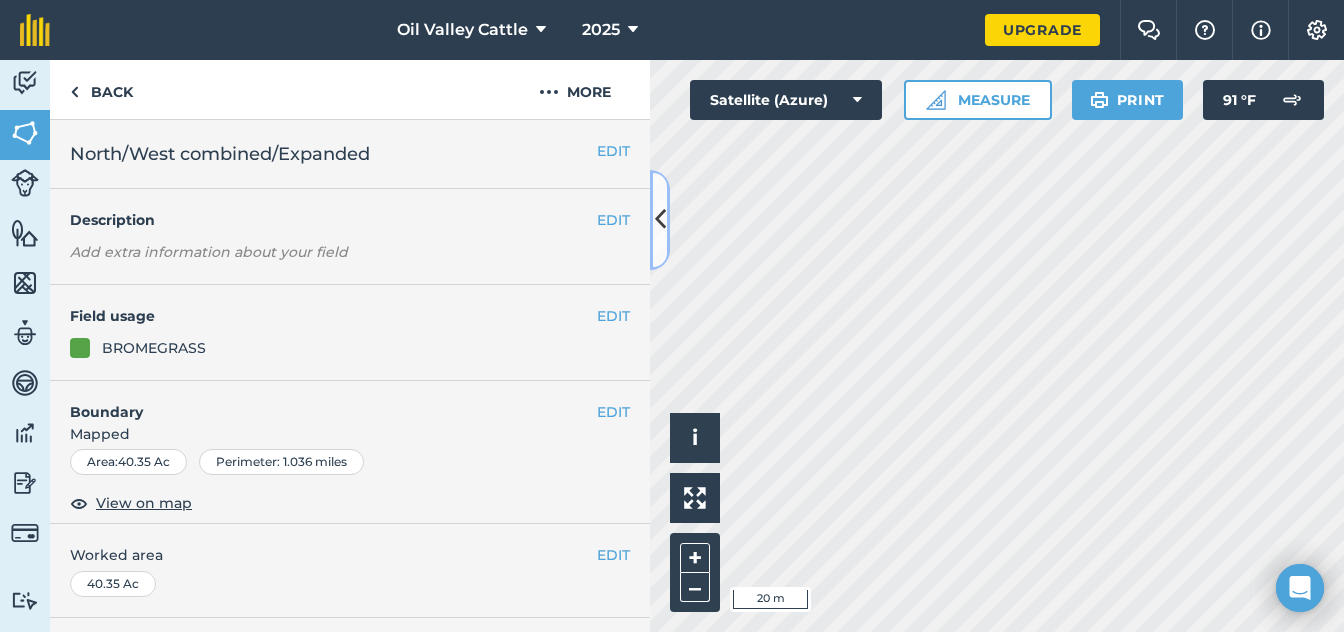 click at bounding box center (660, 219) 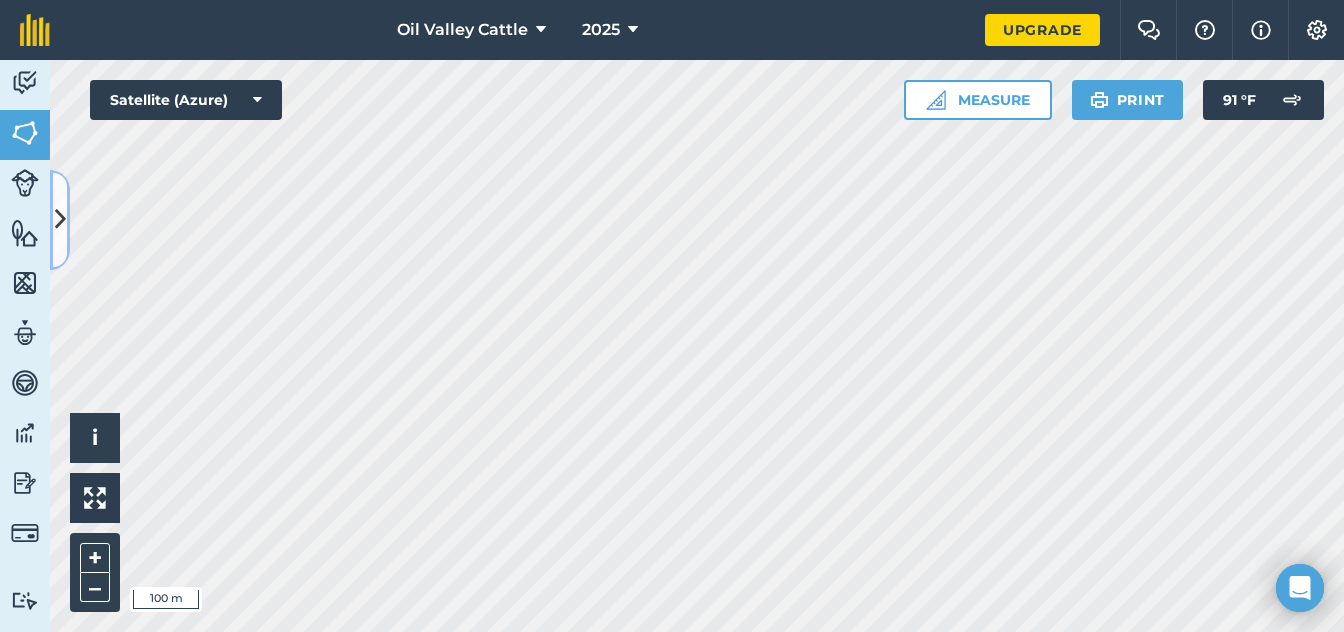 click at bounding box center (60, 219) 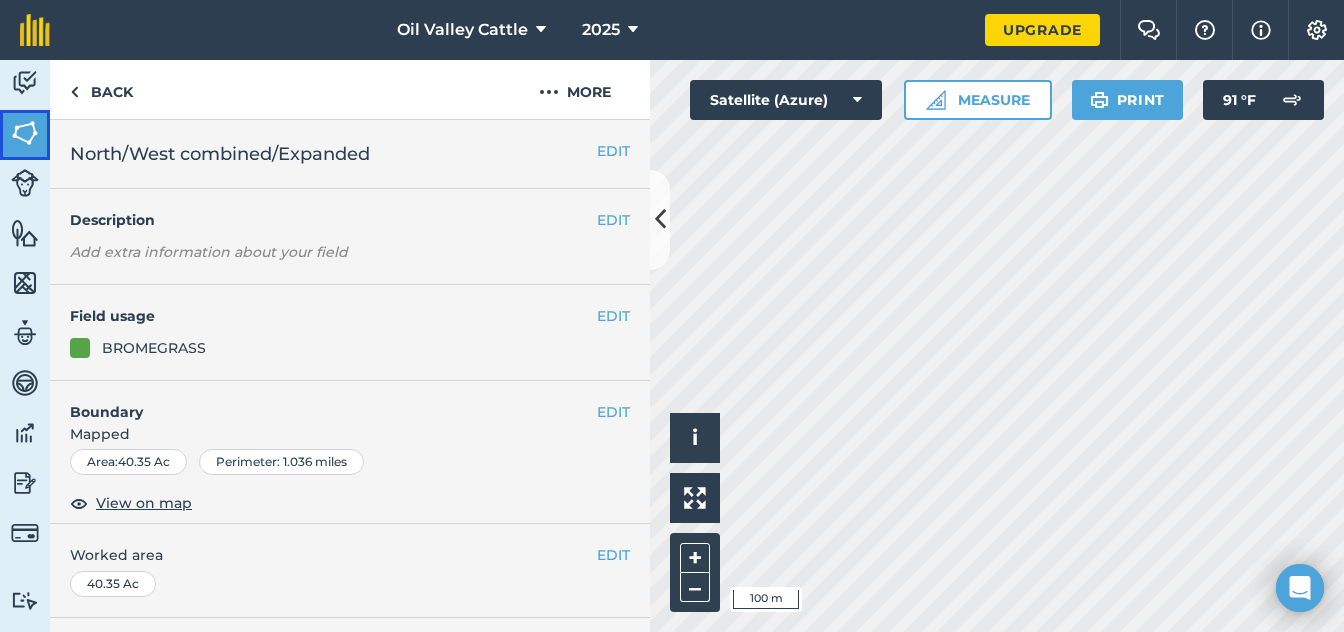 click at bounding box center (25, 133) 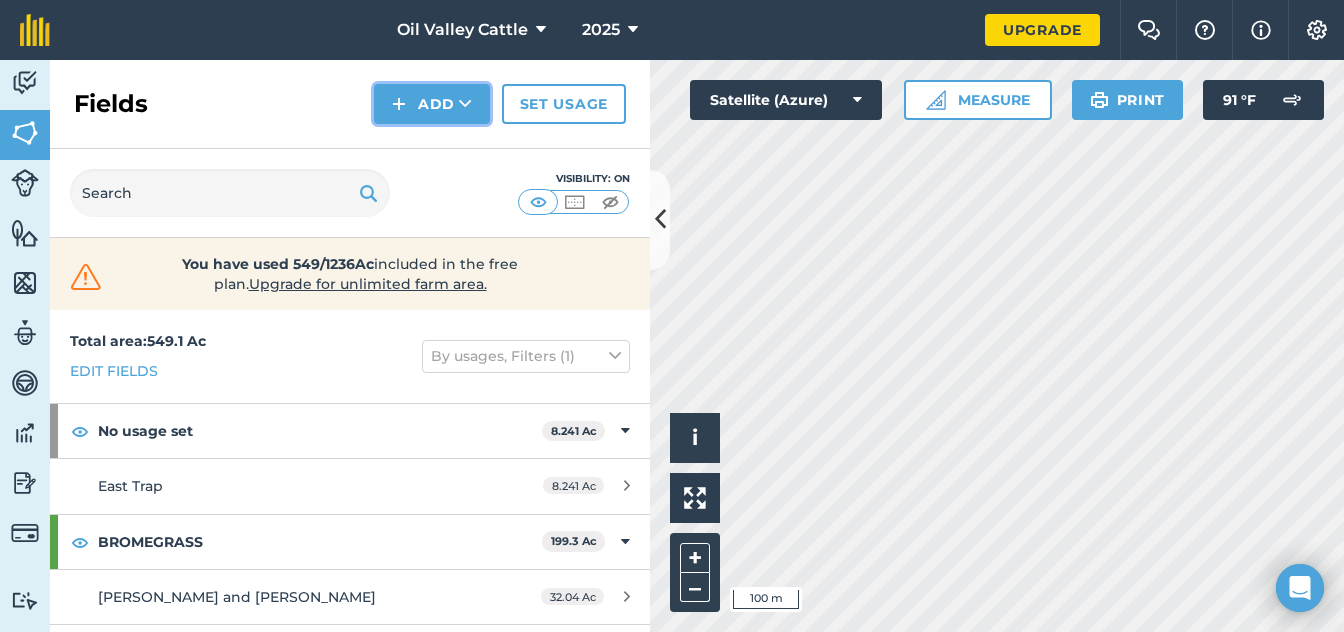 click on "Add" at bounding box center (432, 104) 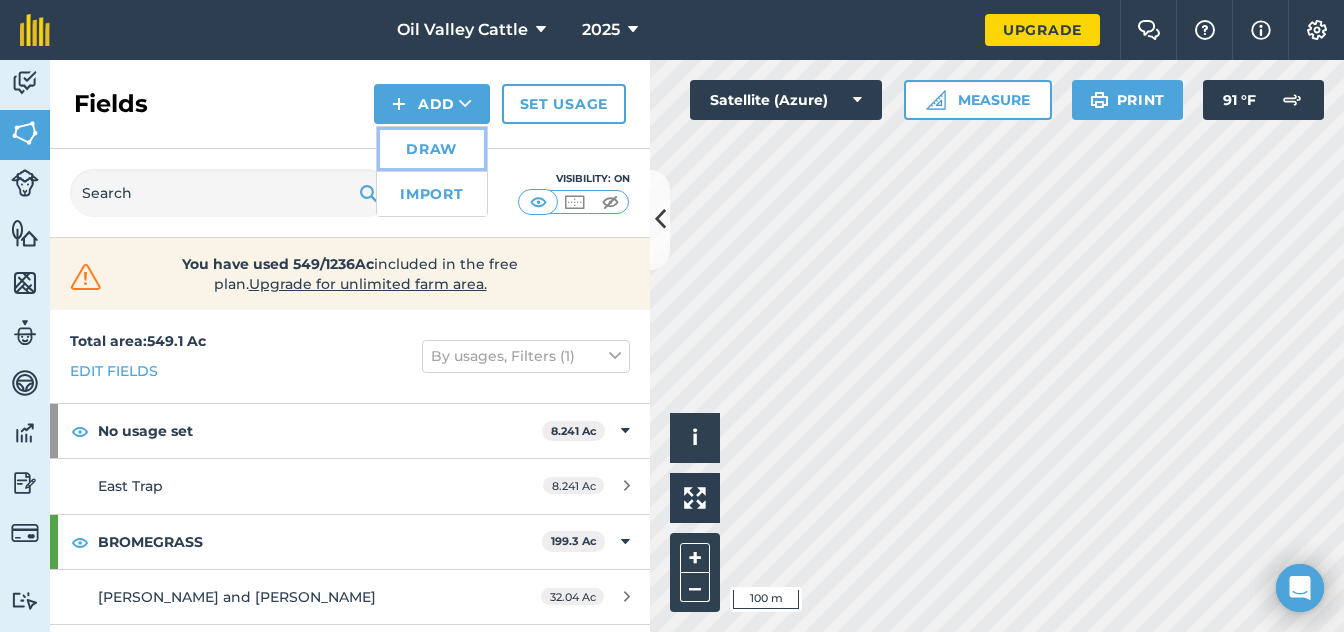 click on "Draw" at bounding box center (432, 149) 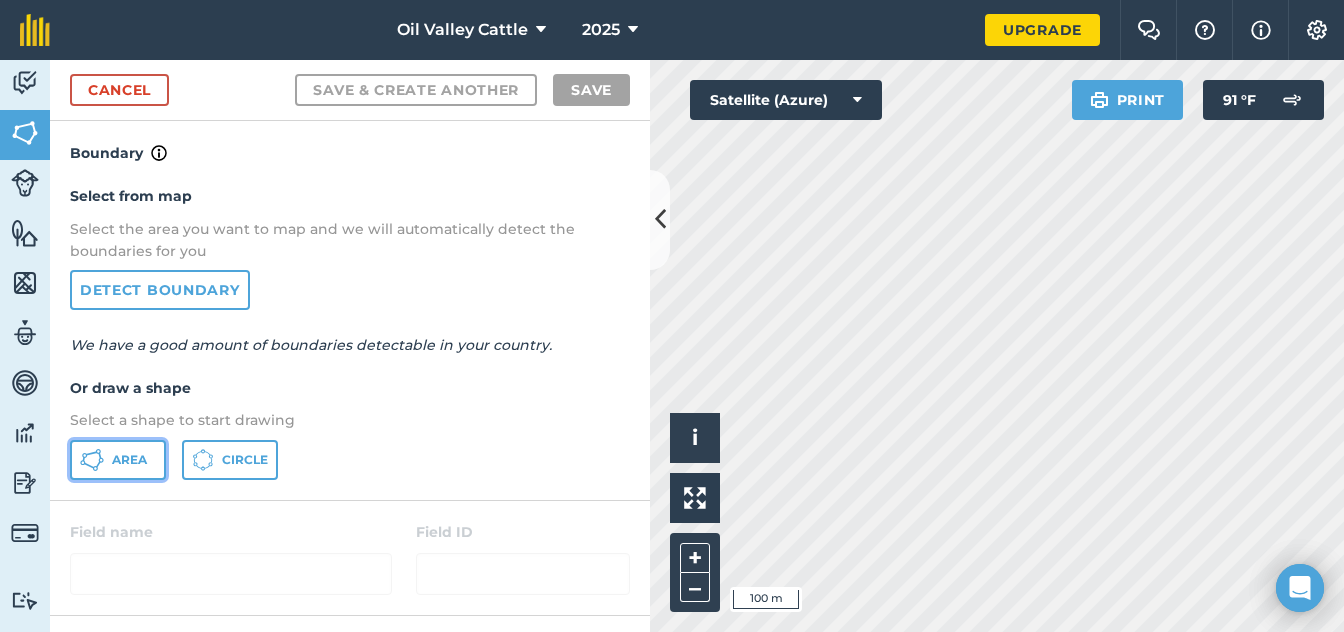 click on "Area" at bounding box center (129, 460) 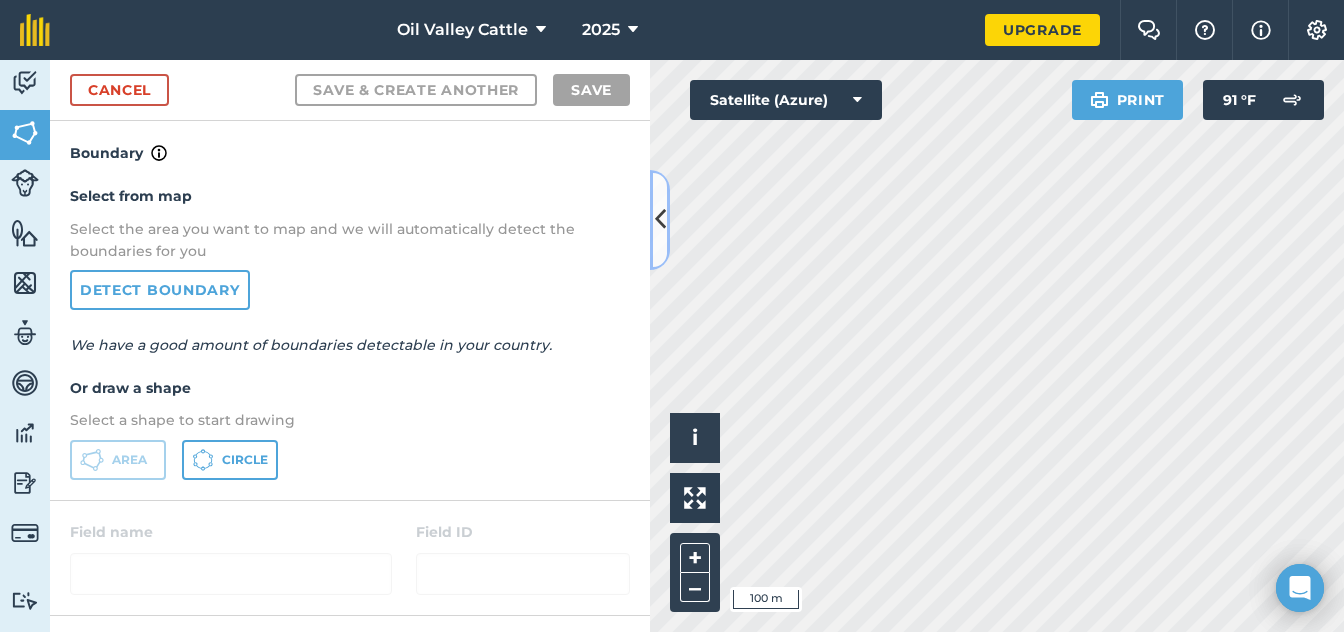 click at bounding box center [660, 219] 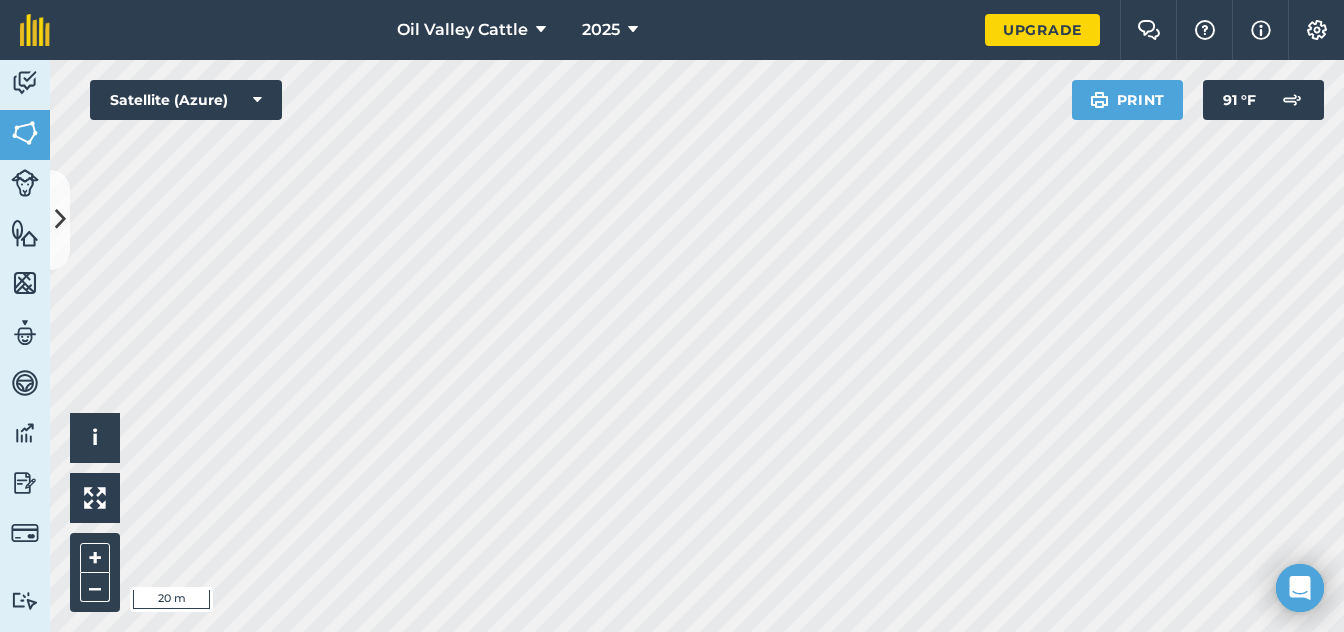 click on "Oil Valley Cattle  2025 Upgrade Farm Chat Help Info Settings Map printing is not available on our free plan Please upgrade to our Essentials, Plus or Pro plan to access this feature. Activity Fields Livestock Features Maps Team Vehicles Data Reporting Billing Tutorials Tutorials Cancel Save & Create Another Save Boundary   Select from map Select the area you want to map and we will automatically detect the boundaries for you Detect boundary We have a good amount of boundaries detectable in your country. Or draw a shape Select a shape to start drawing Area Circle Field name Field ID Field usage   Create new -- Not set -- BROMEGRASS Other PRAIRIE/PRÉ Click to start drawing i © 2025 TomTom, Microsoft 20 m + – Satellite (Azure) Print 91   ° F" at bounding box center (672, 316) 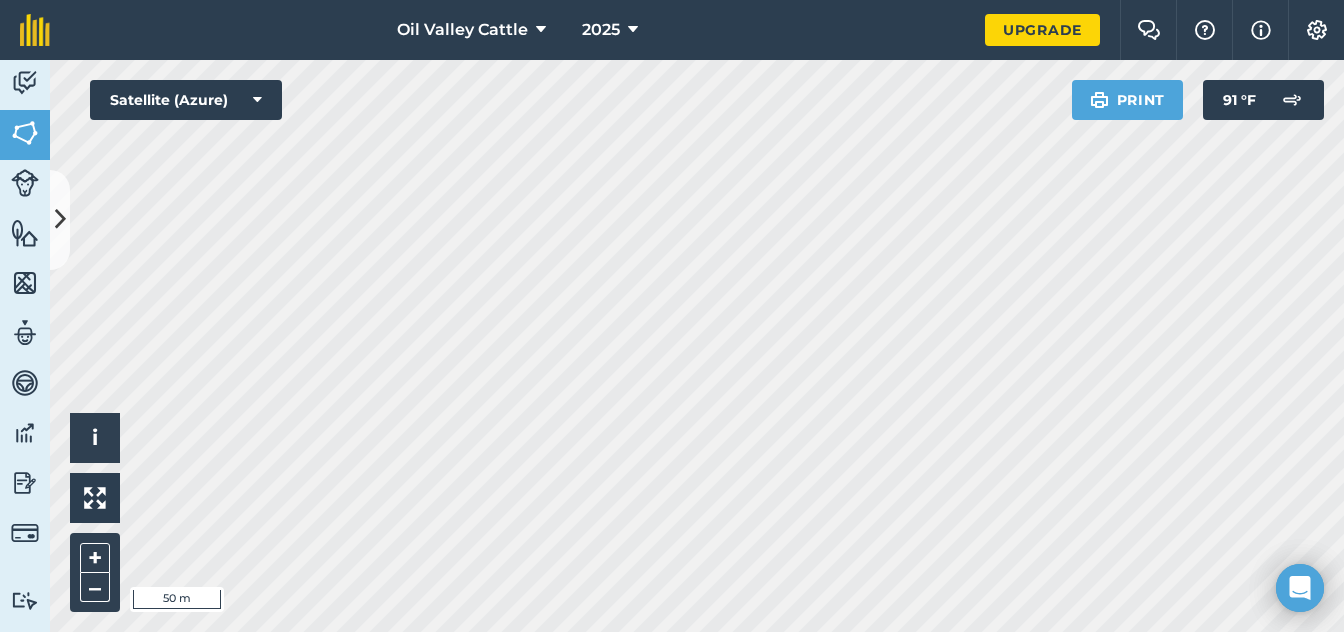 click on "Oil Valley Cattle  2025 Upgrade Farm Chat Help Info Settings Map printing is not available on our free plan Please upgrade to our Essentials, Plus or Pro plan to access this feature. Activity Fields Livestock Features Maps Team Vehicles Data Reporting Billing Tutorials Tutorials Cancel Save & Create Another Save Boundary   Select from map Select the area you want to map and we will automatically detect the boundaries for you Detect boundary We have a good amount of boundaries detectable in your country. Or draw a shape Select a shape to start drawing Area Circle Field name Field ID Field usage   Create new -- Not set -- BROMEGRASS Other PRAIRIE/PRÉ Click to start drawing i © 2025 TomTom, Microsoft 50 m + – Satellite (Azure) Print 91   ° F" at bounding box center (672, 316) 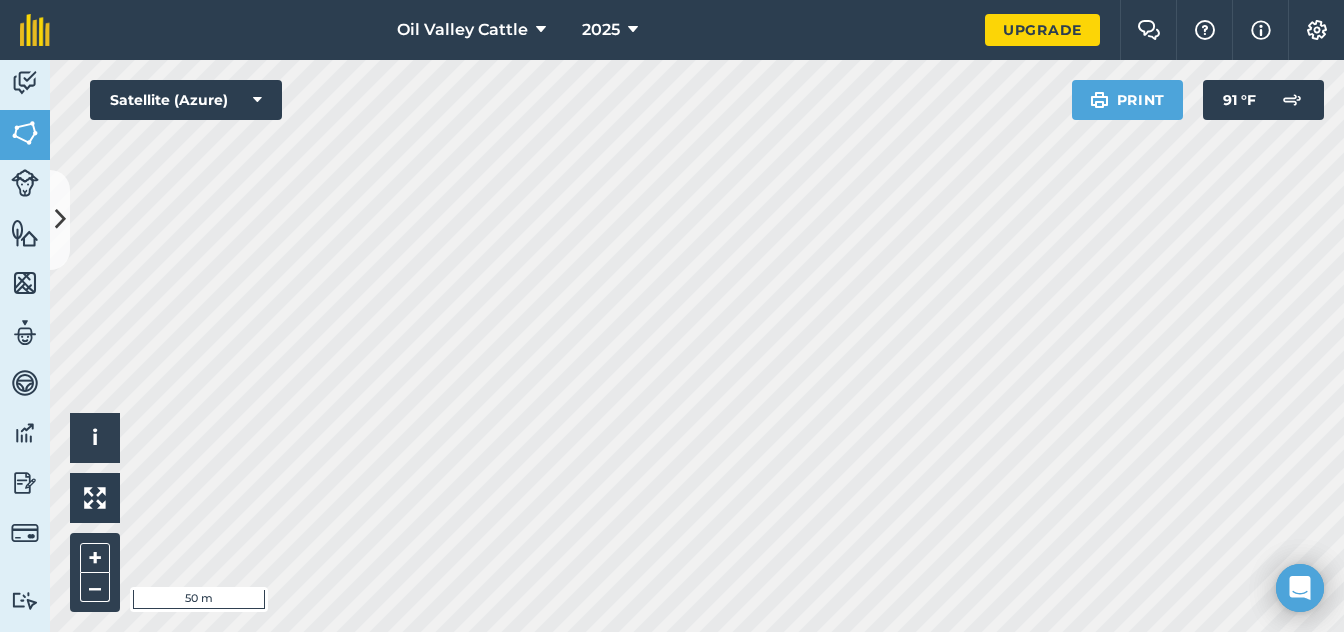 click on "Oil Valley Cattle  2025 Upgrade Farm Chat Help Info Settings Map printing is not available on our free plan Please upgrade to our Essentials, Plus or Pro plan to access this feature. Activity Fields Livestock Features Maps Team Vehicles Data Reporting Billing Tutorials Tutorials Cancel Save & Create Another Save Boundary   Select from map Select the area you want to map and we will automatically detect the boundaries for you Detect boundary We have a good amount of boundaries detectable in your country. Or draw a shape Select a shape to start drawing Area Circle Field name Field ID Field usage   Create new -- Not set -- BROMEGRASS Other PRAIRIE/PRÉ Click to start drawing i © 2025 TomTom, Microsoft 50 m + – Satellite (Azure) Print 91   ° F" at bounding box center [672, 316] 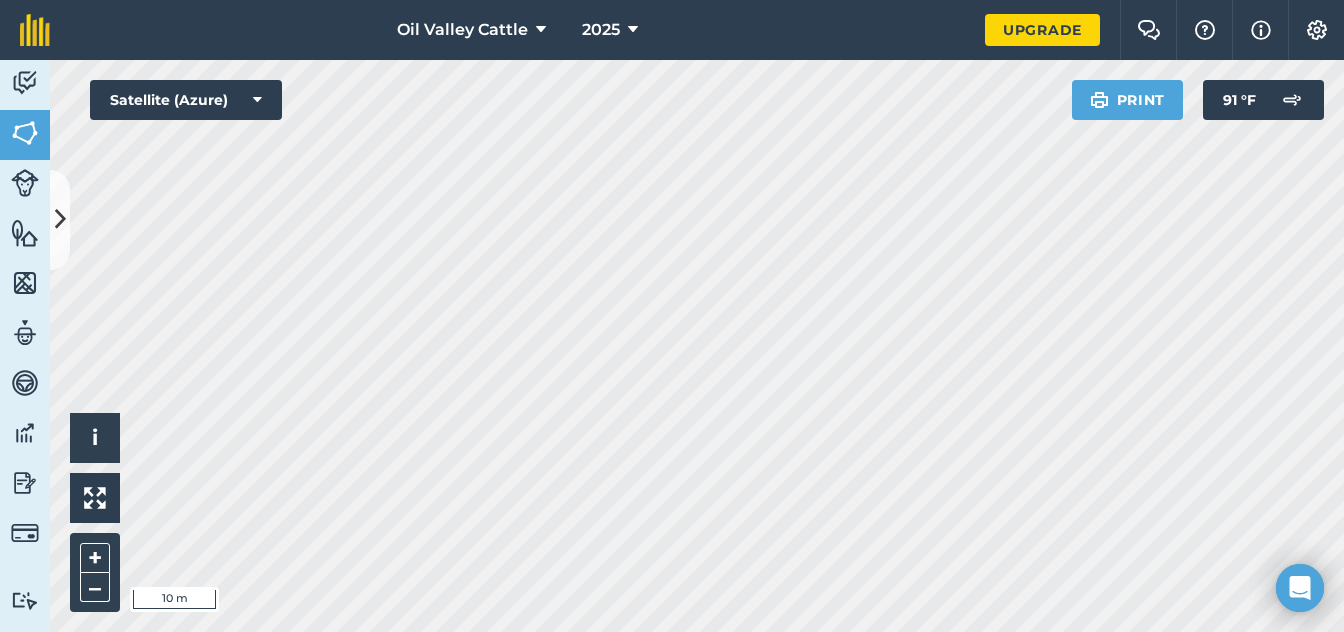 click on "Oil Valley Cattle  2025 Upgrade Farm Chat Help Info Settings Map printing is not available on our free plan Please upgrade to our Essentials, Plus or Pro plan to access this feature. Activity Fields Livestock Features Maps Team Vehicles Data Reporting Billing Tutorials Tutorials Cancel Save & Create Another Save Boundary   Select from map Select the area you want to map and we will automatically detect the boundaries for you Detect boundary We have a good amount of boundaries detectable in your country. Or draw a shape Select a shape to start drawing Area Circle Field name Field ID Field usage   Create new -- Not set -- BROMEGRASS Other PRAIRIE/PRÉ Click to start drawing i © 2025 TomTom, Microsoft 10 m + – Satellite (Azure) Print 91   ° F" at bounding box center (672, 316) 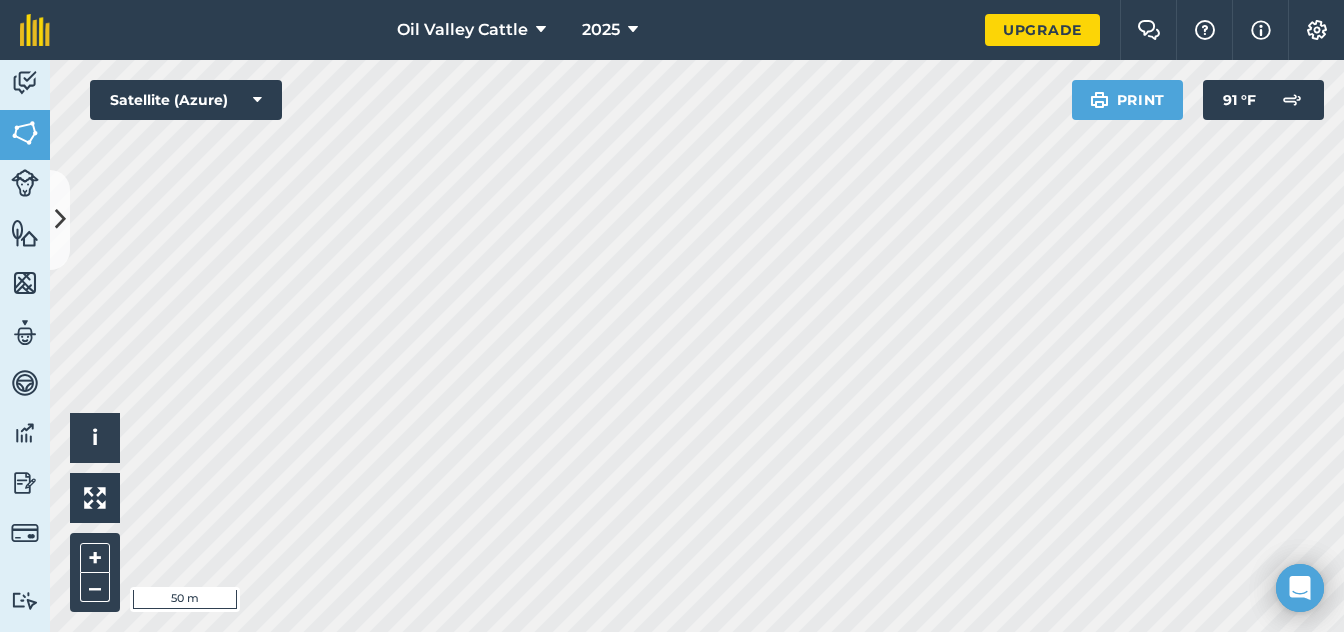 click on "Oil Valley Cattle  2025 Upgrade Farm Chat Help Info Settings Map printing is not available on our free plan Please upgrade to our Essentials, Plus or Pro plan to access this feature. Activity Fields Livestock Features Maps Team Vehicles Data Reporting Billing Tutorials Tutorials Cancel Save & Create Another Save Boundary   Select from map Select the area you want to map and we will automatically detect the boundaries for you Detect boundary We have a good amount of boundaries detectable in your country. Or draw a shape Select a shape to start drawing Area Circle Field name Field ID Field usage   Create new -- Not set -- BROMEGRASS Other PRAIRIE/PRÉ Click to start drawing i © 2025 TomTom, Microsoft 50 m + – Satellite (Azure) Print 91   ° F" at bounding box center [672, 316] 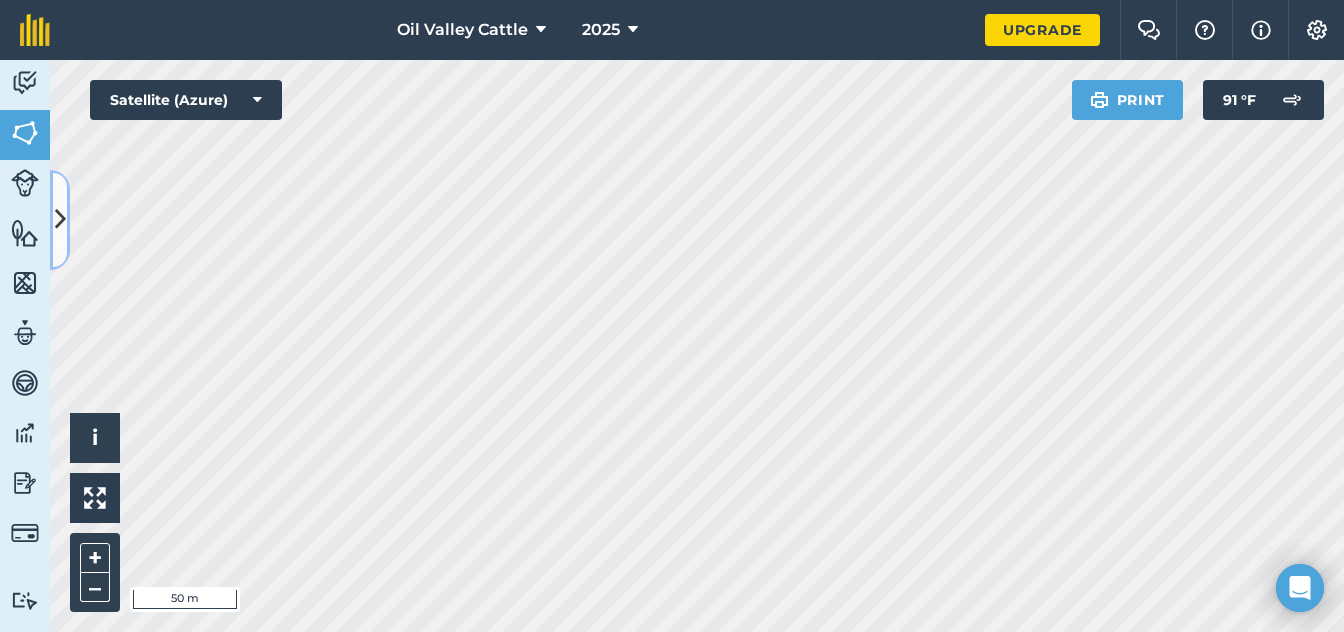click at bounding box center (60, 219) 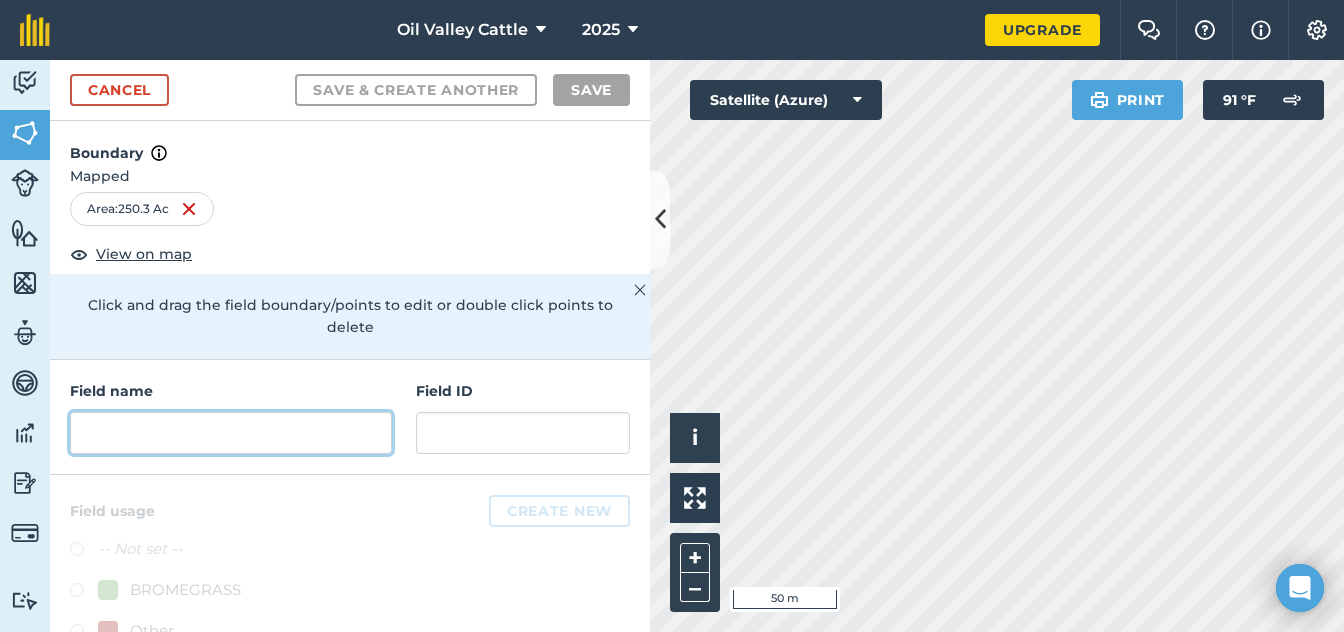 click at bounding box center (231, 433) 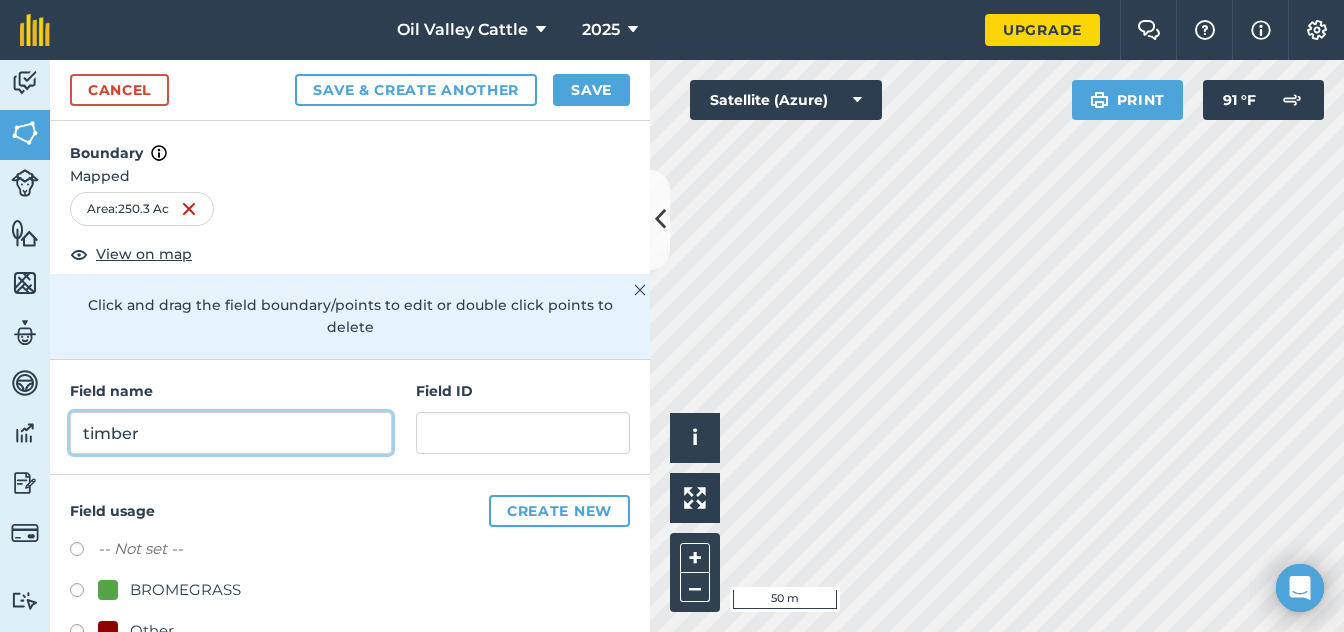 click on "timber" at bounding box center (231, 433) 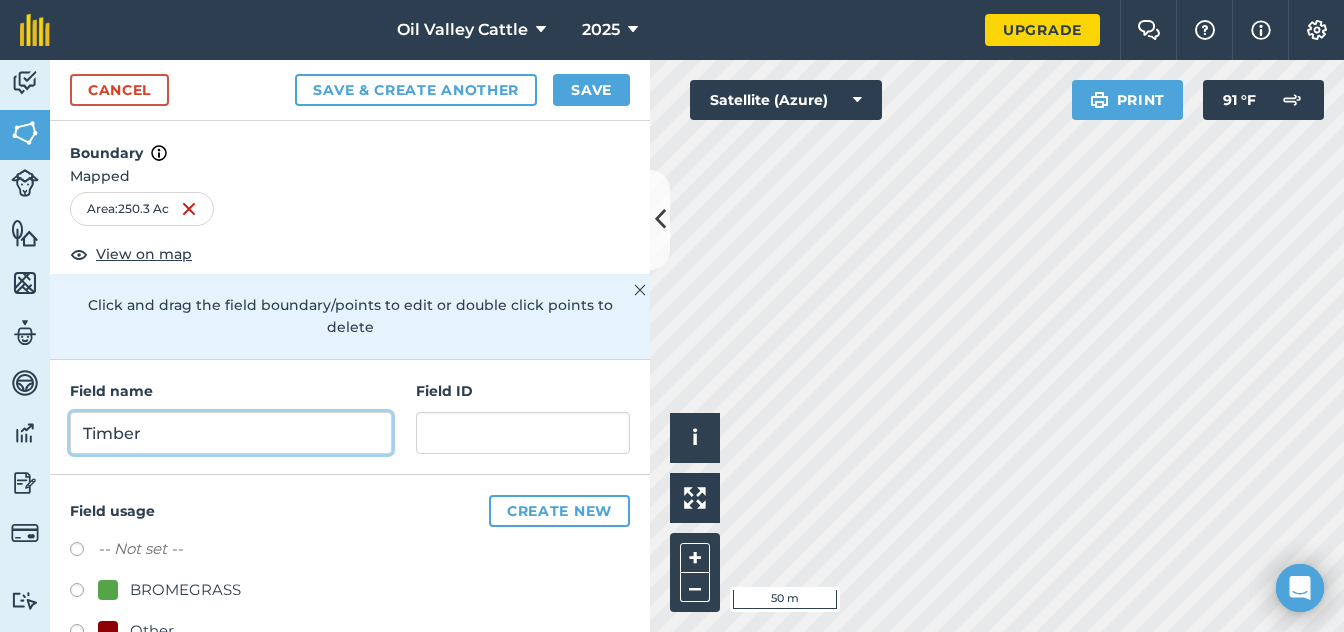 type on "Timber" 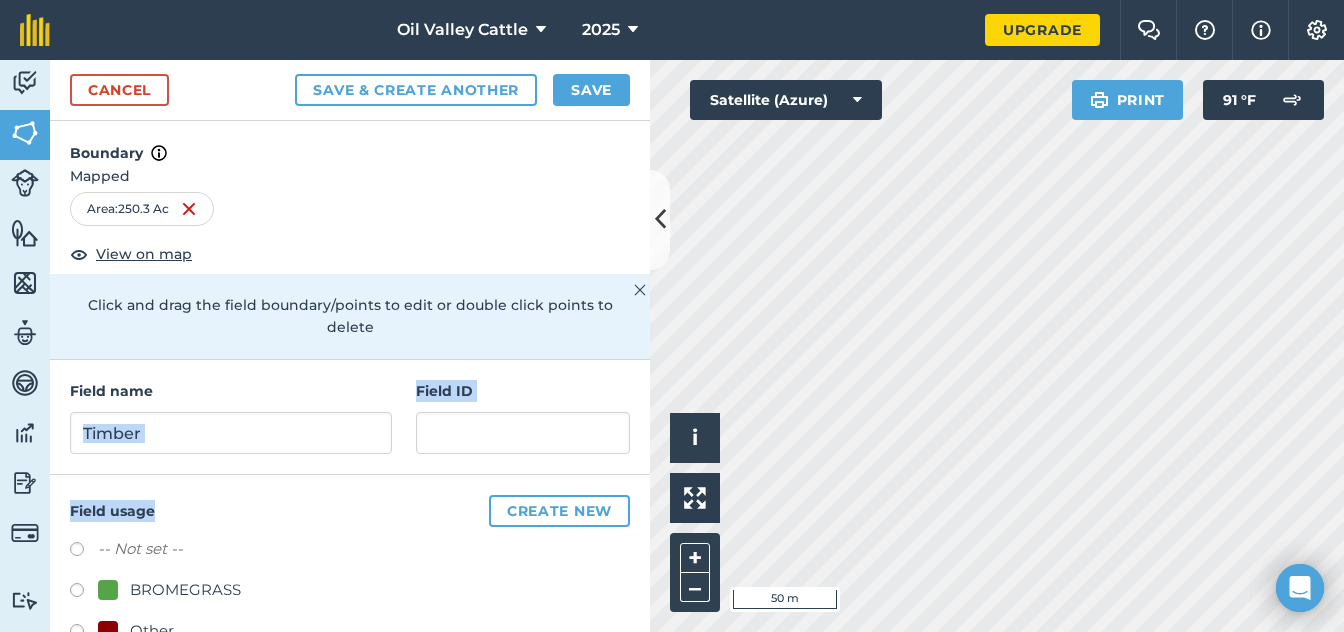 drag, startPoint x: 337, startPoint y: 481, endPoint x: 381, endPoint y: 382, distance: 108.33743 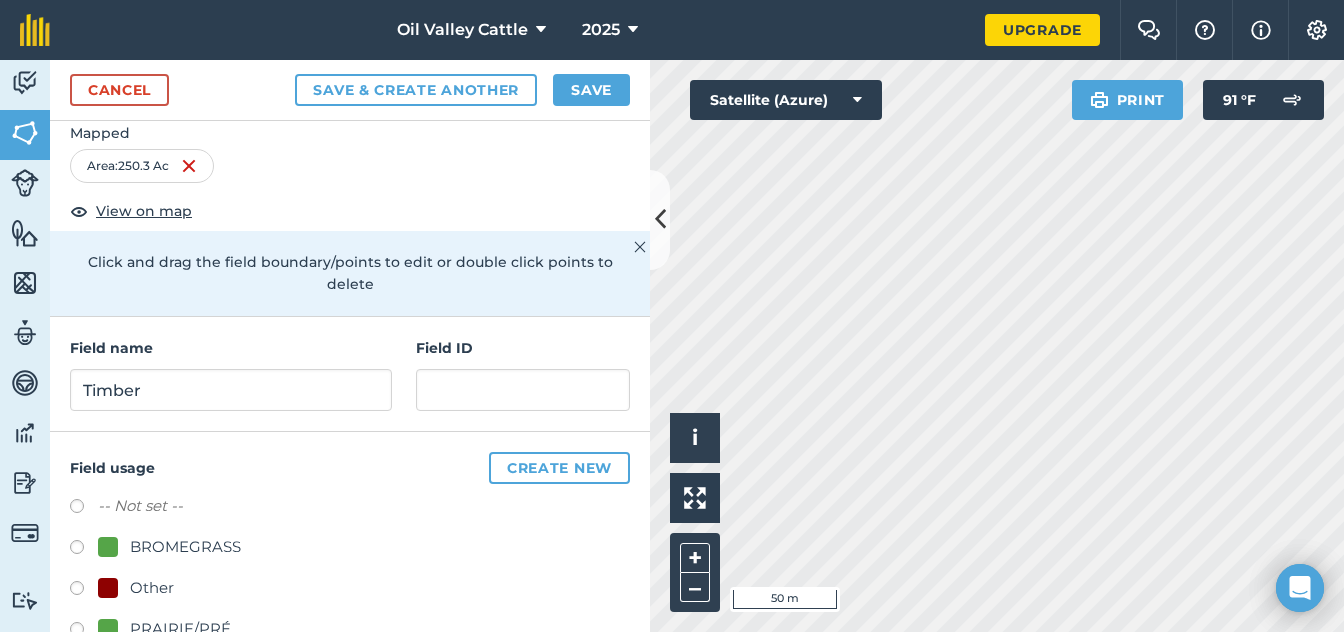 scroll, scrollTop: 90, scrollLeft: 0, axis: vertical 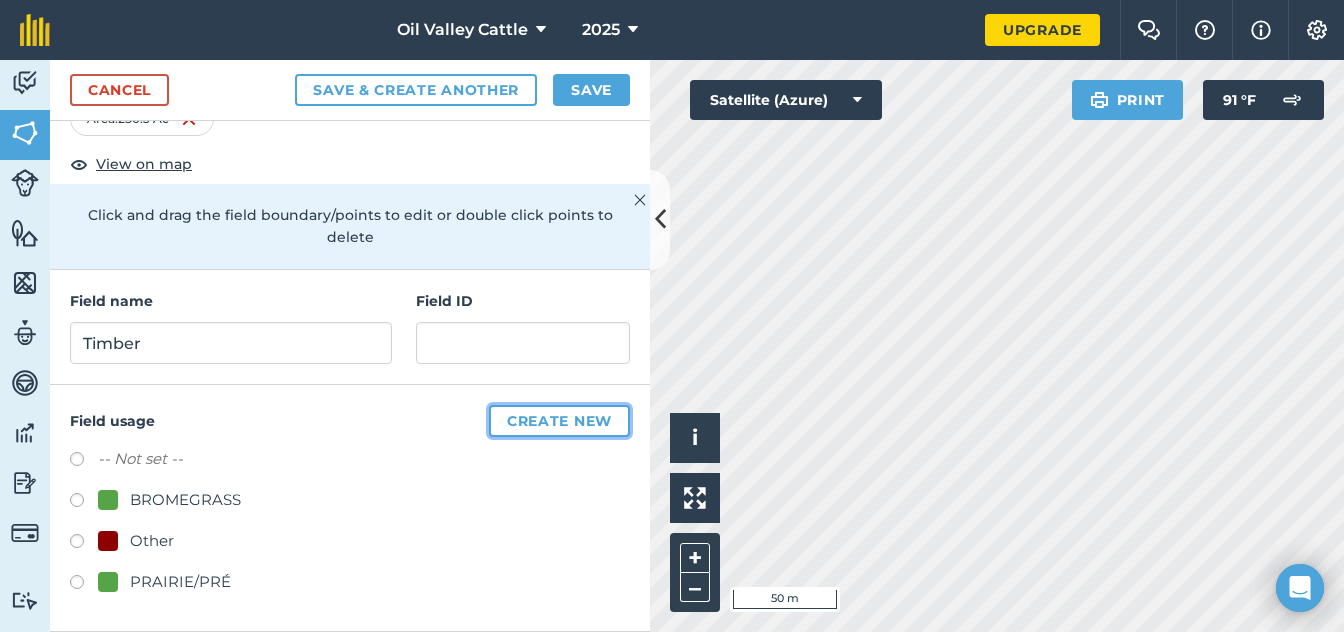 click on "Create new" at bounding box center [559, 421] 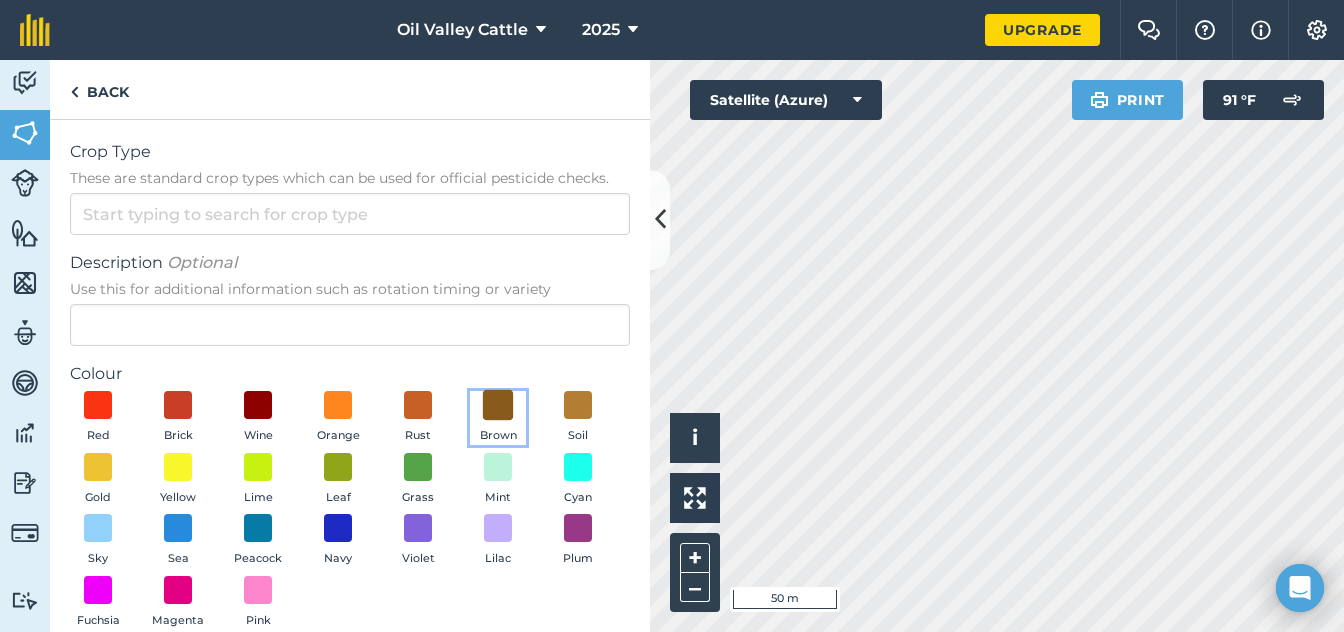 click at bounding box center [498, 405] 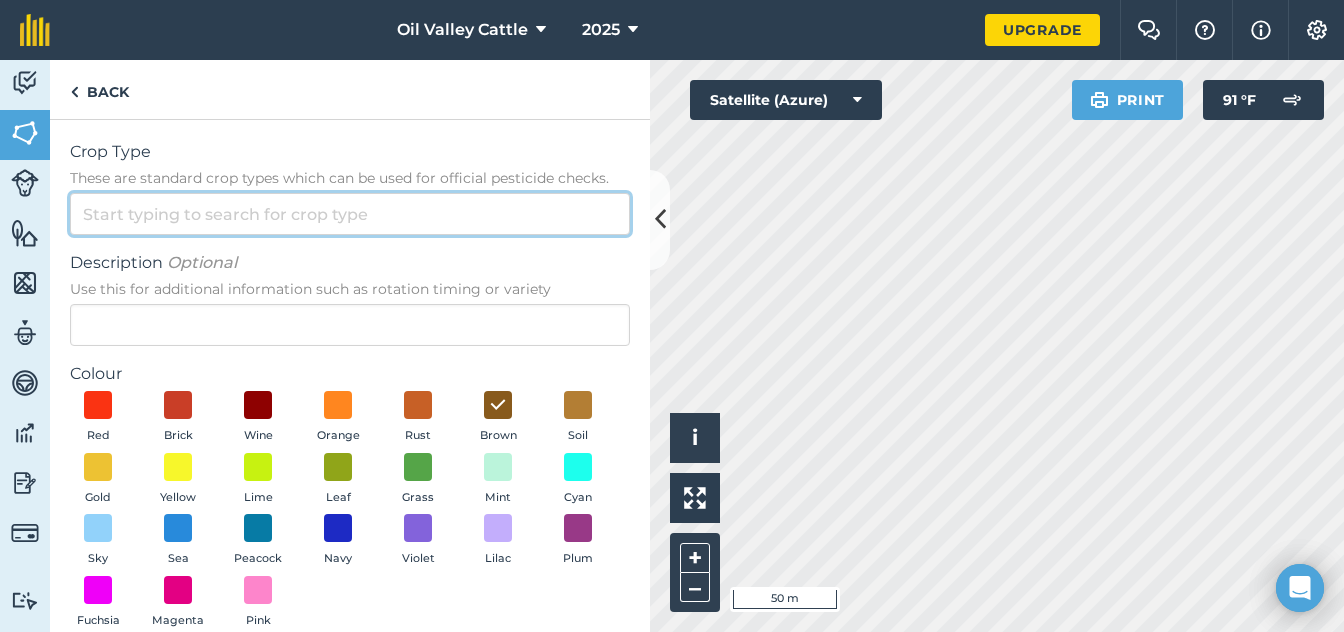 click on "Crop Type These are standard crop types which can be used for official pesticide checks." at bounding box center (350, 214) 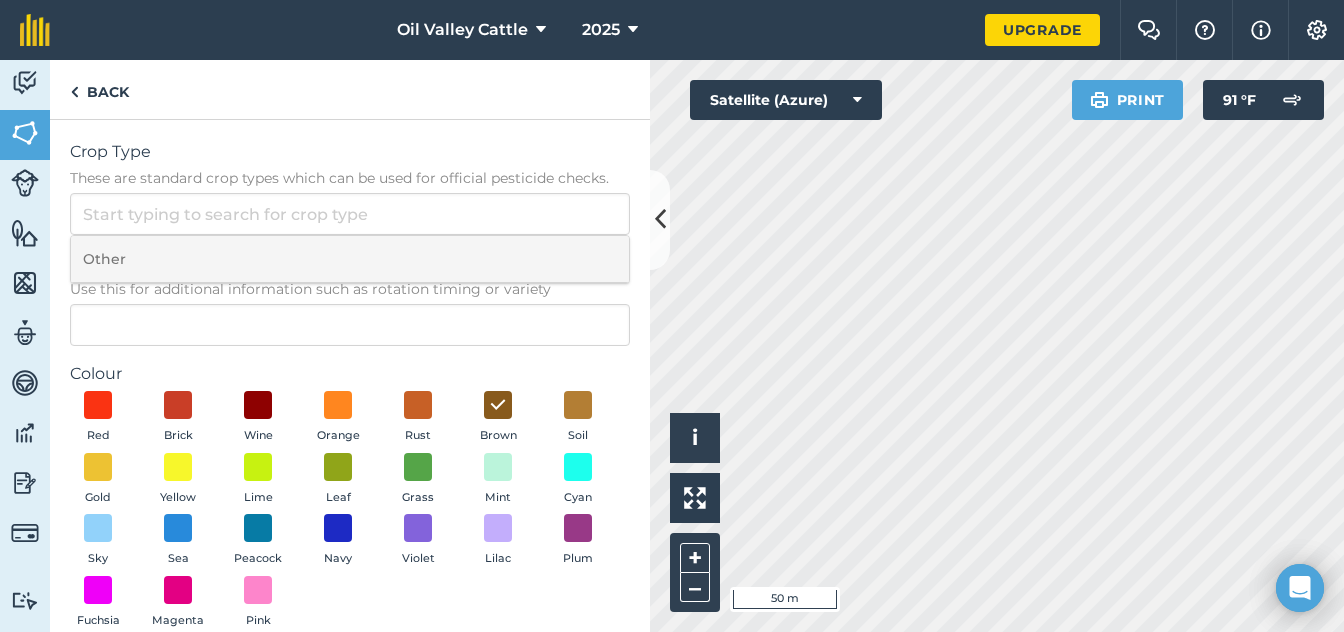 click on "Other" at bounding box center [350, 259] 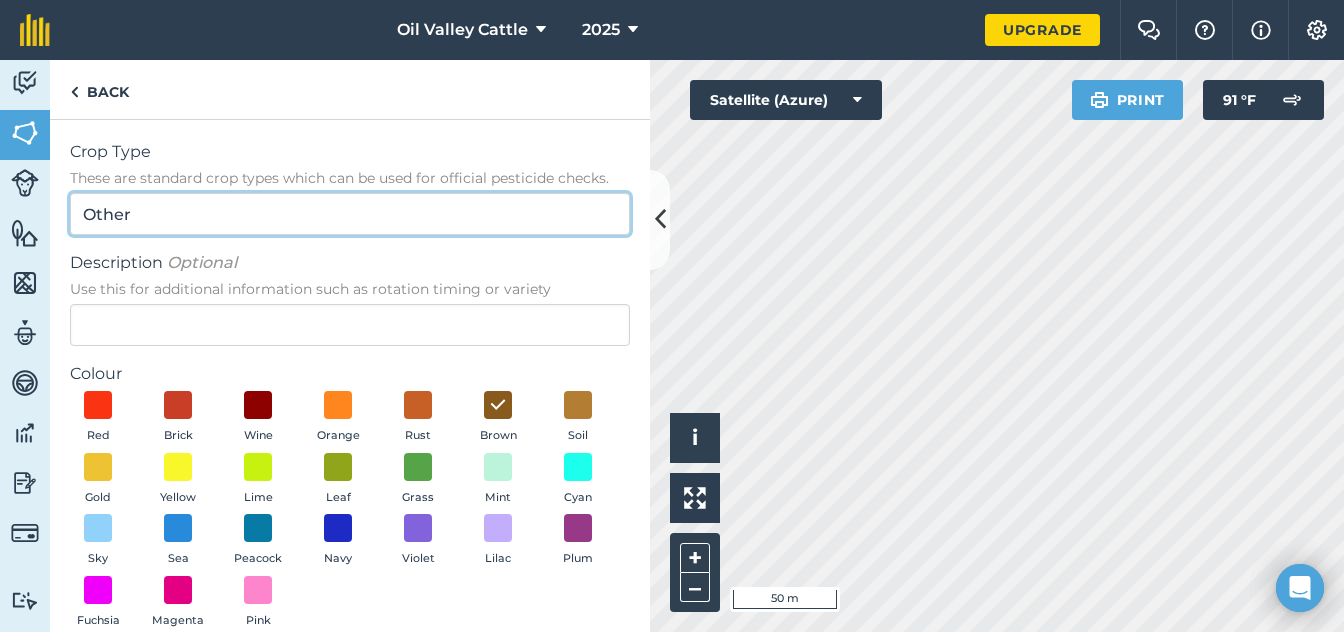 click on "Other" at bounding box center (350, 214) 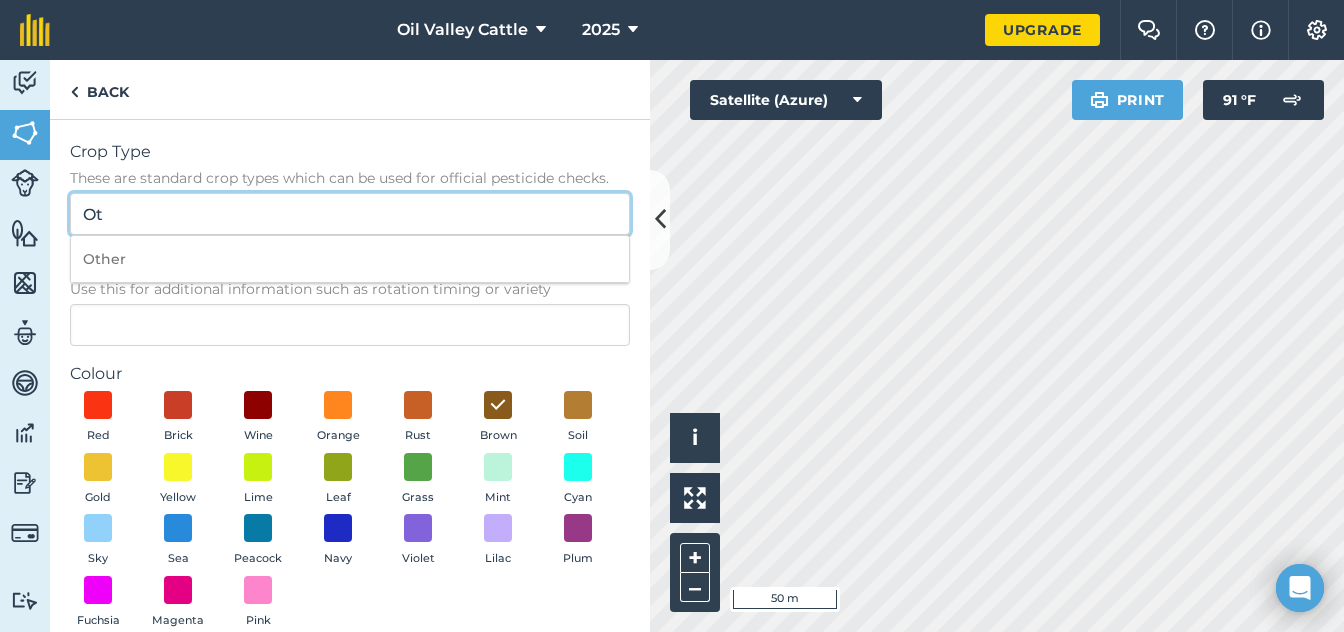 type on "O" 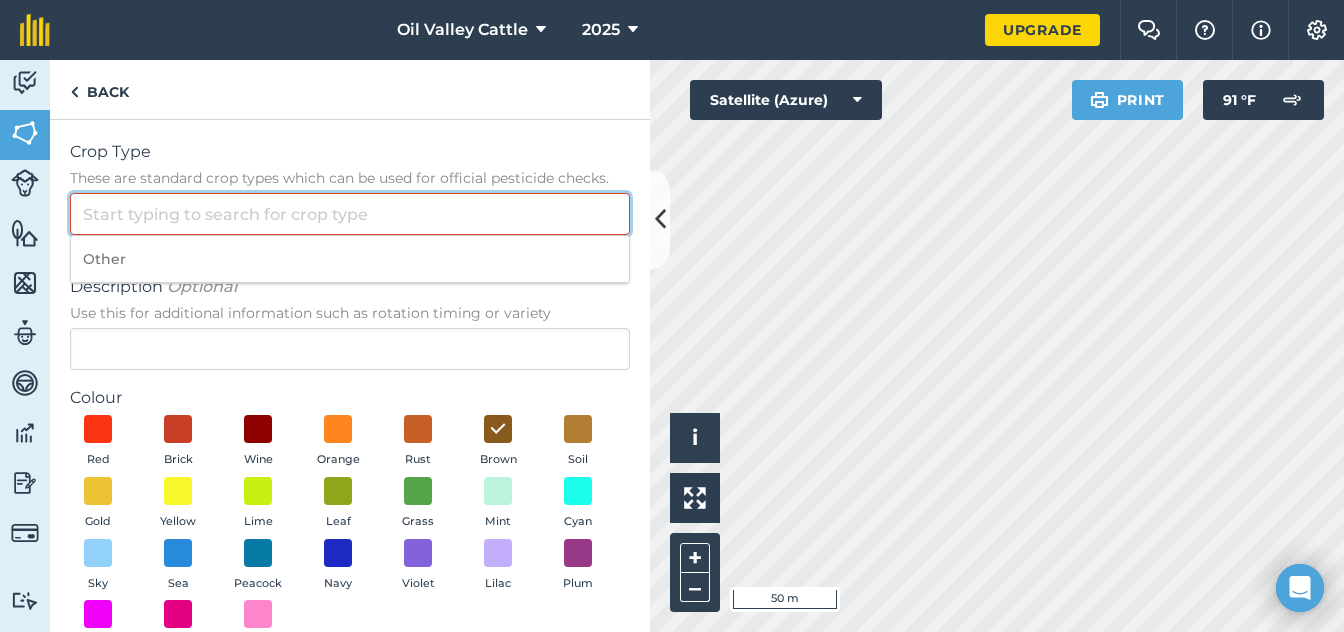 type on "c" 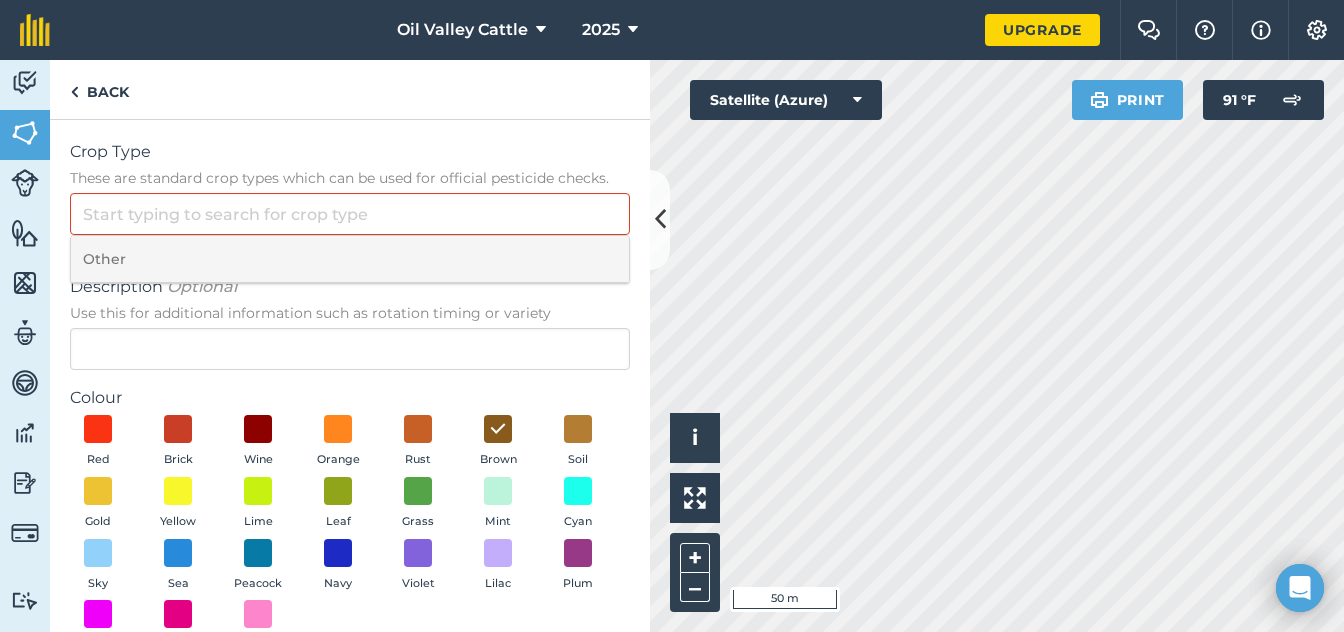 click on "Other" at bounding box center [350, 259] 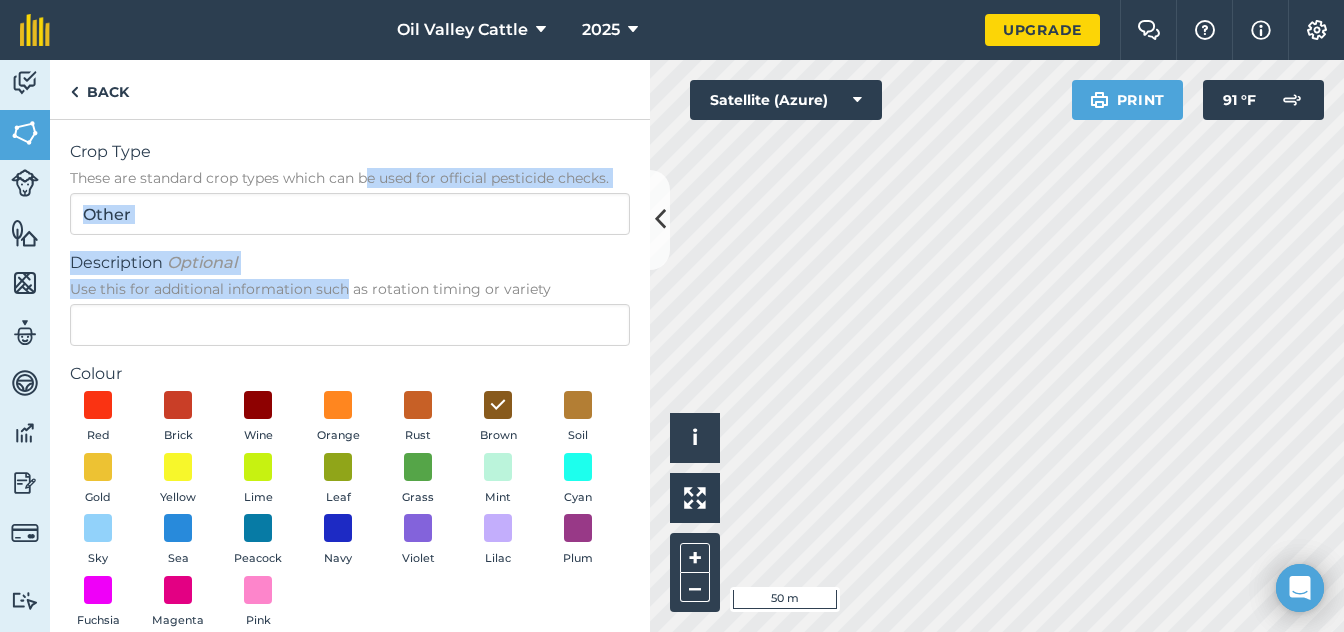 drag, startPoint x: 347, startPoint y: 275, endPoint x: 368, endPoint y: 170, distance: 107.07941 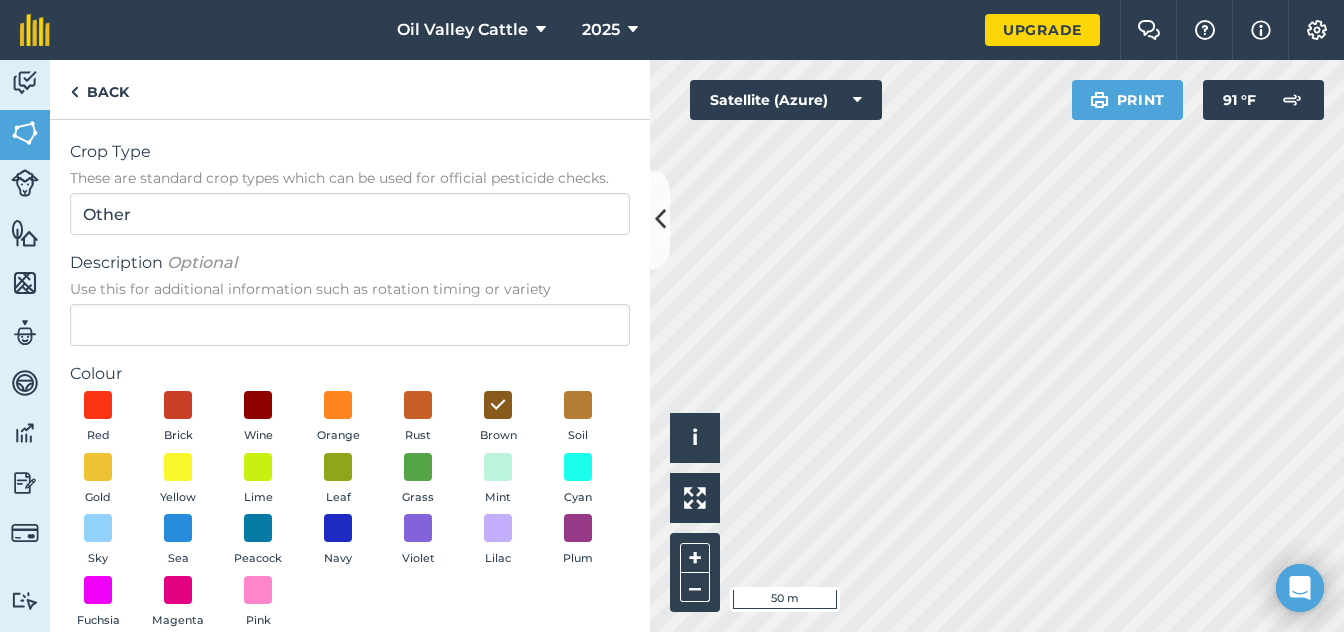 click on "Crop Type" at bounding box center [350, 152] 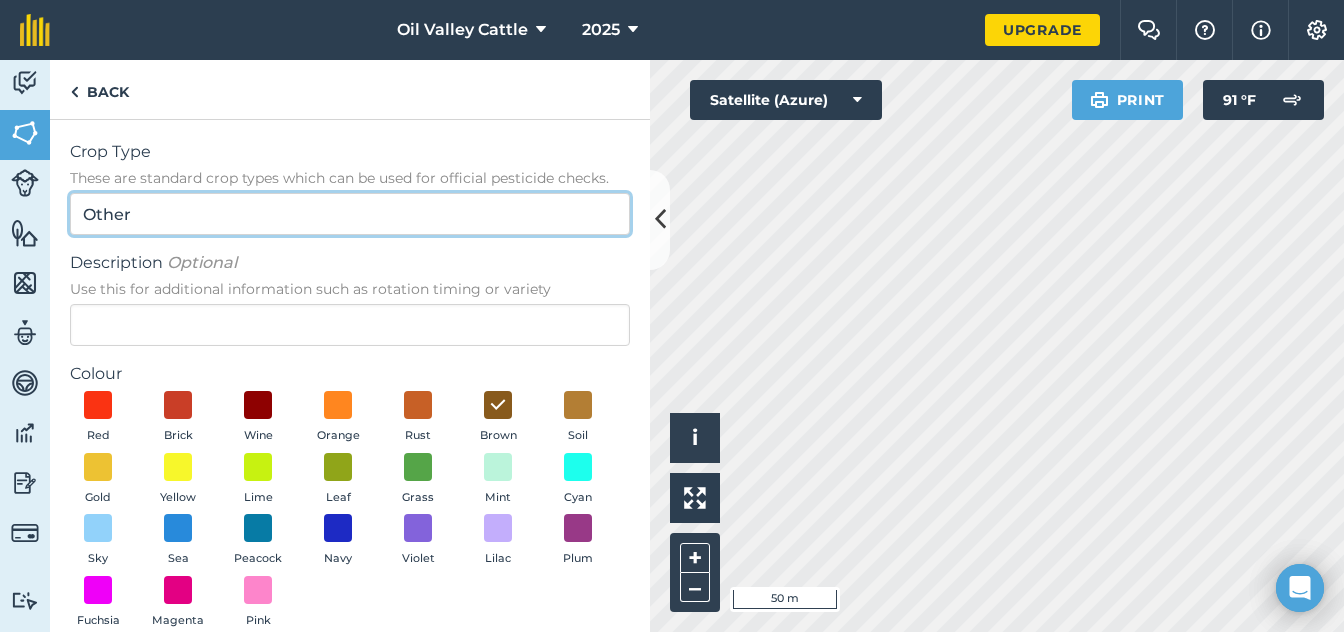 click on "Other" at bounding box center [350, 214] 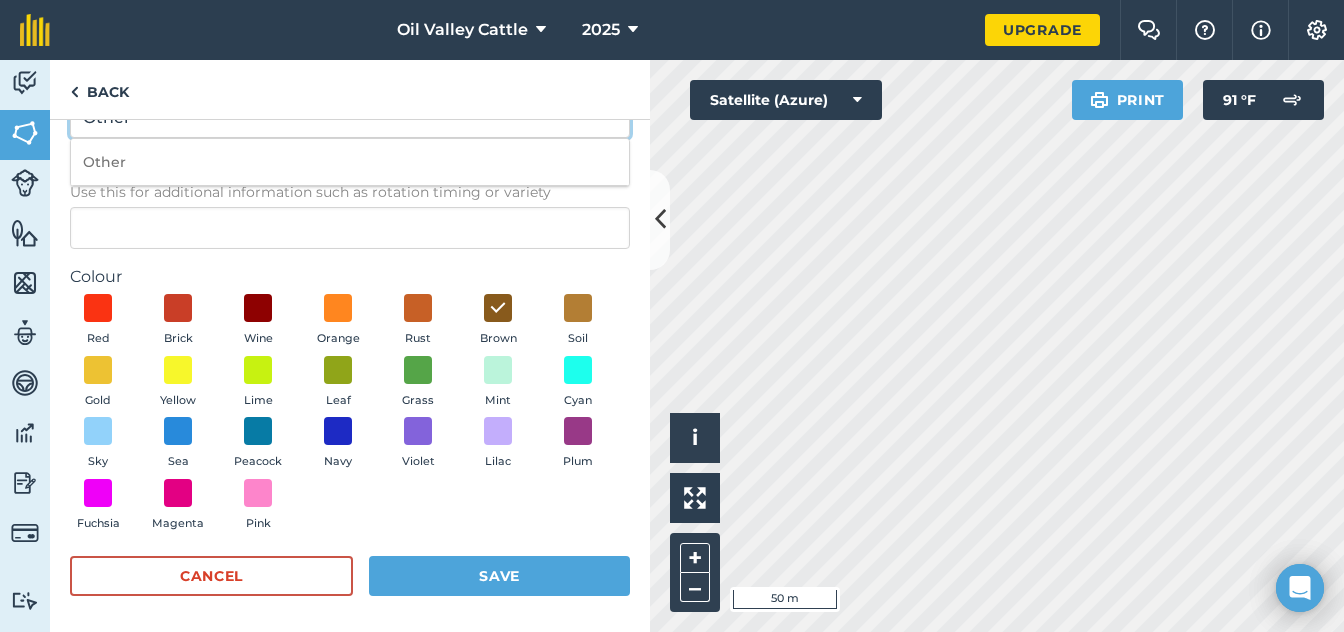 scroll, scrollTop: 102, scrollLeft: 0, axis: vertical 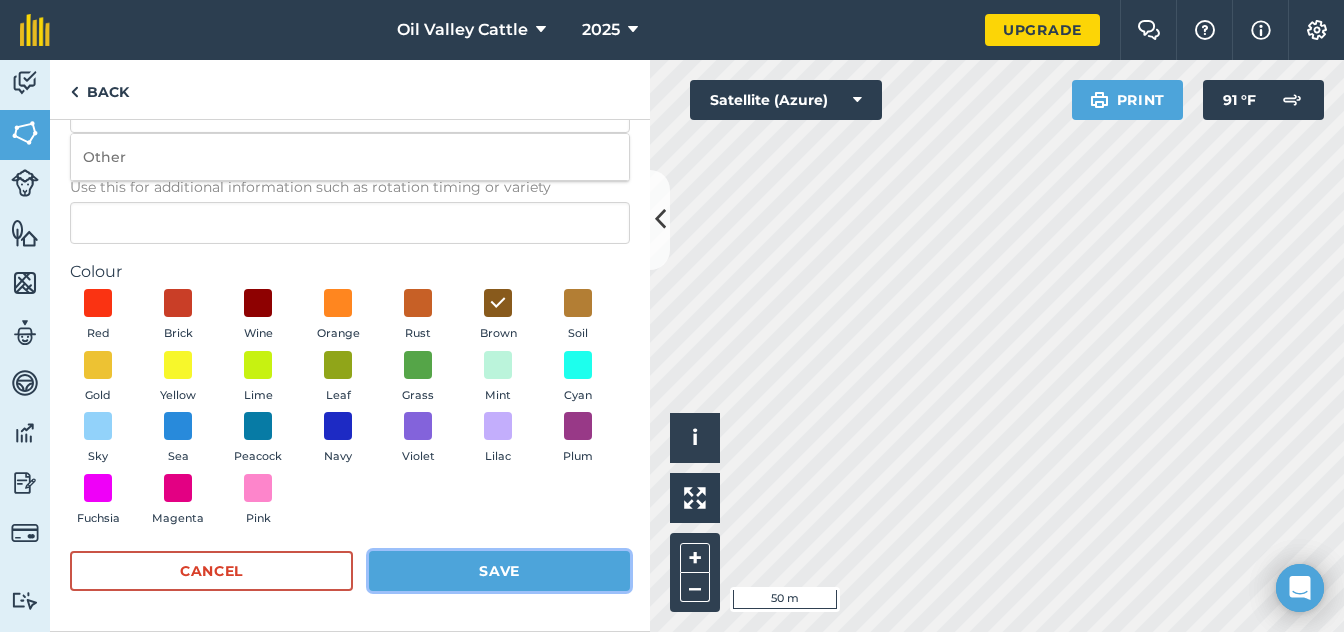 click on "Save" at bounding box center (499, 571) 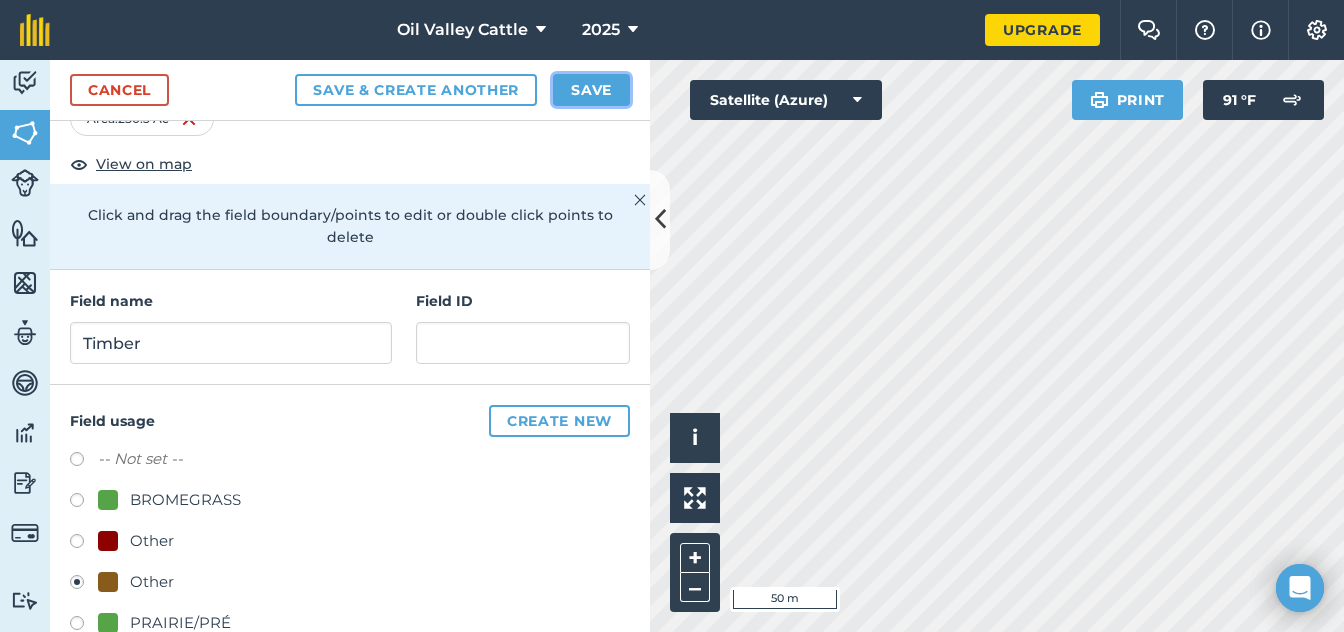 click on "Save" at bounding box center (591, 90) 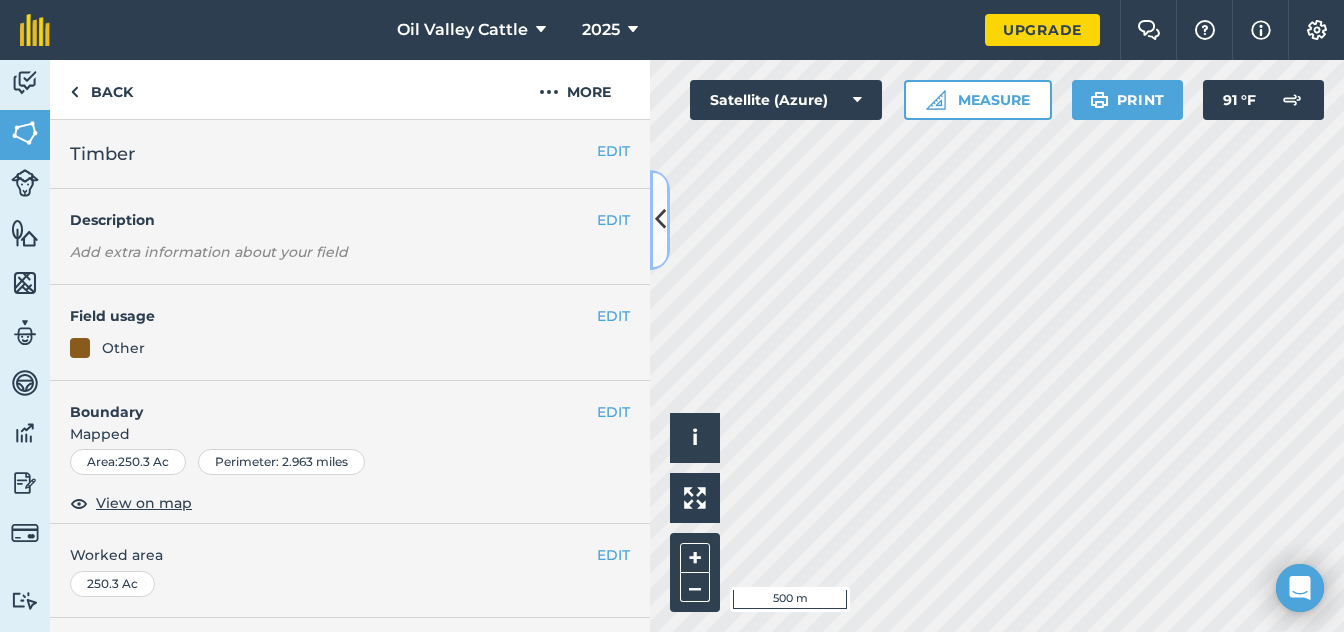 click at bounding box center [660, 220] 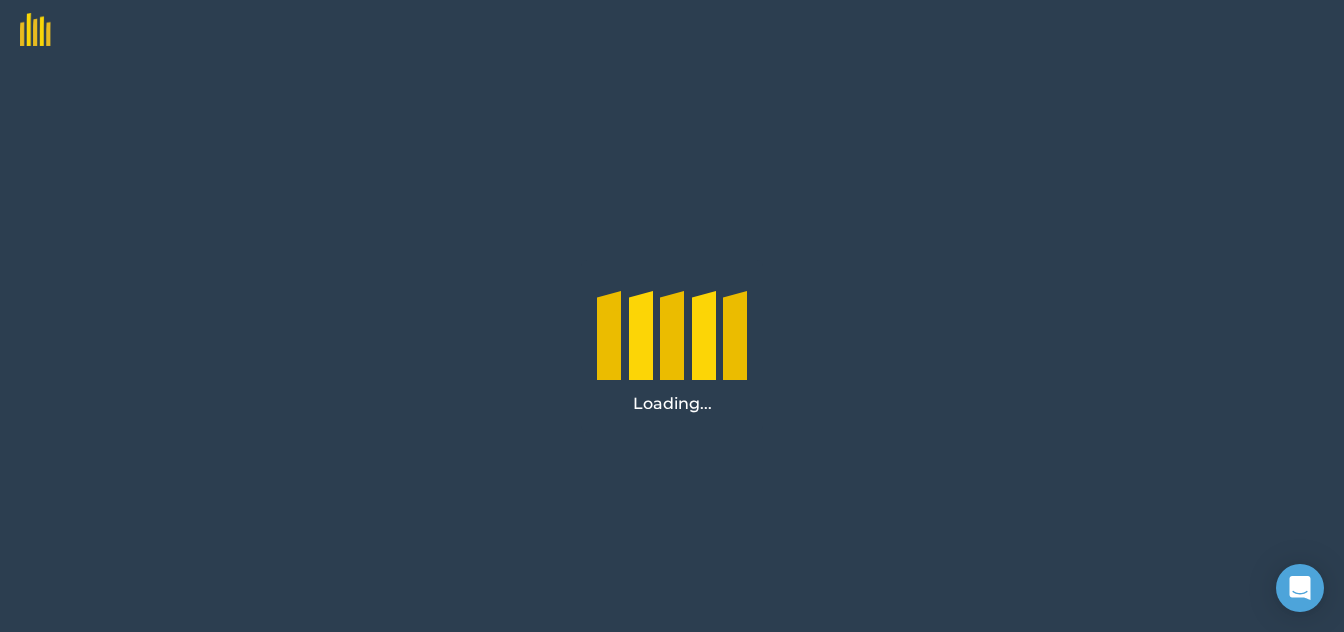 scroll, scrollTop: 0, scrollLeft: 0, axis: both 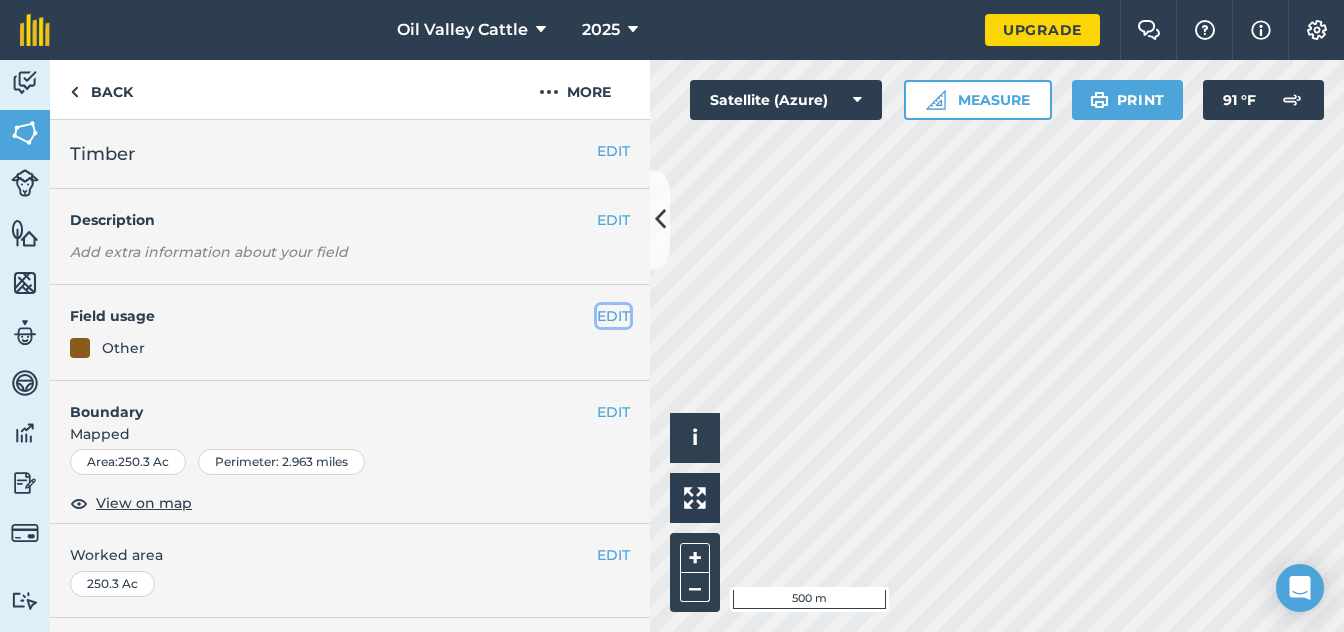 click on "EDIT" at bounding box center [613, 316] 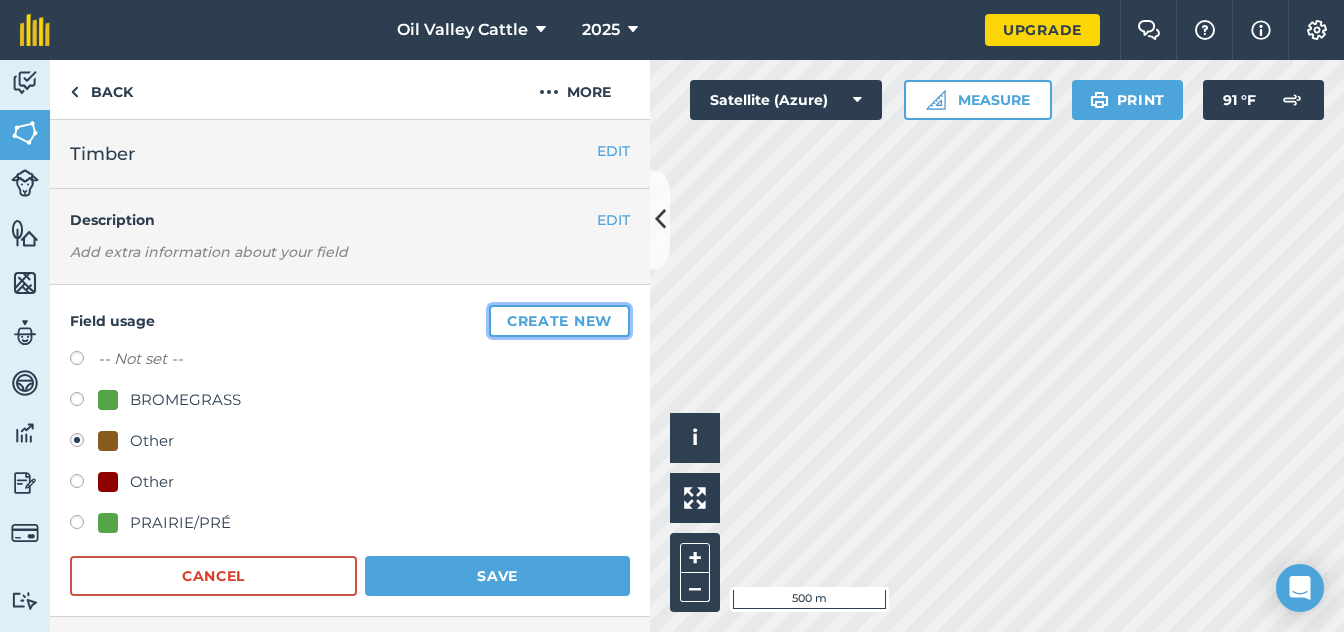 click on "Create new" at bounding box center (559, 321) 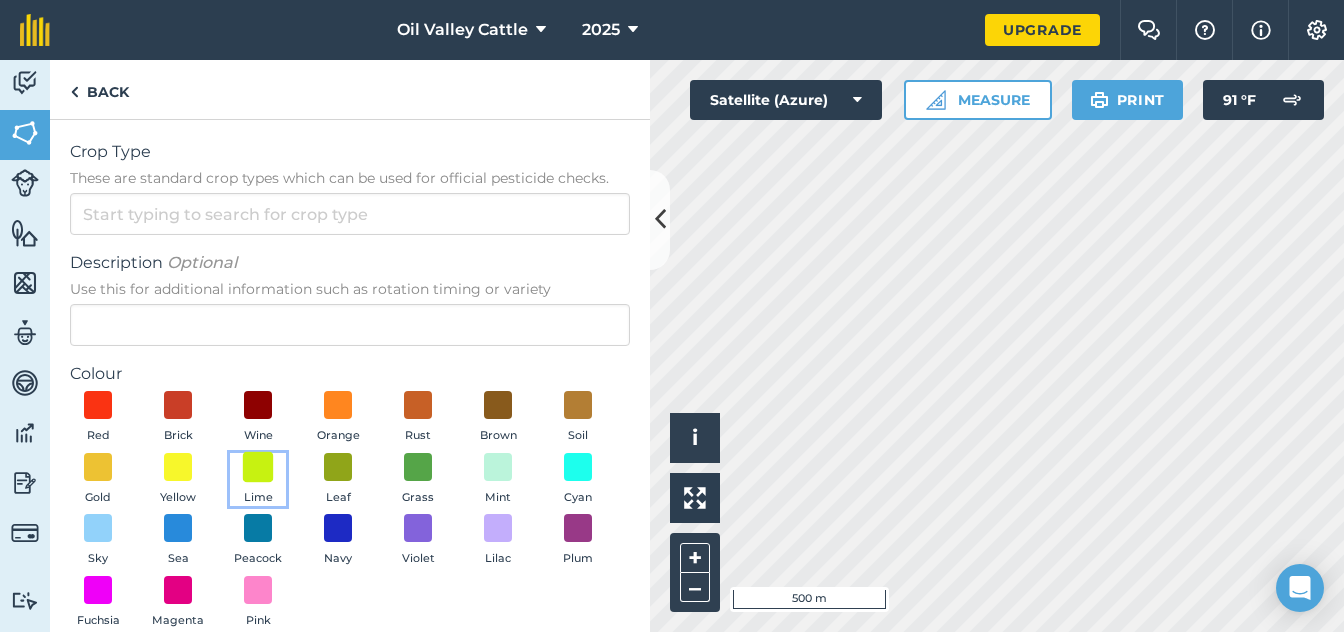 click at bounding box center [258, 466] 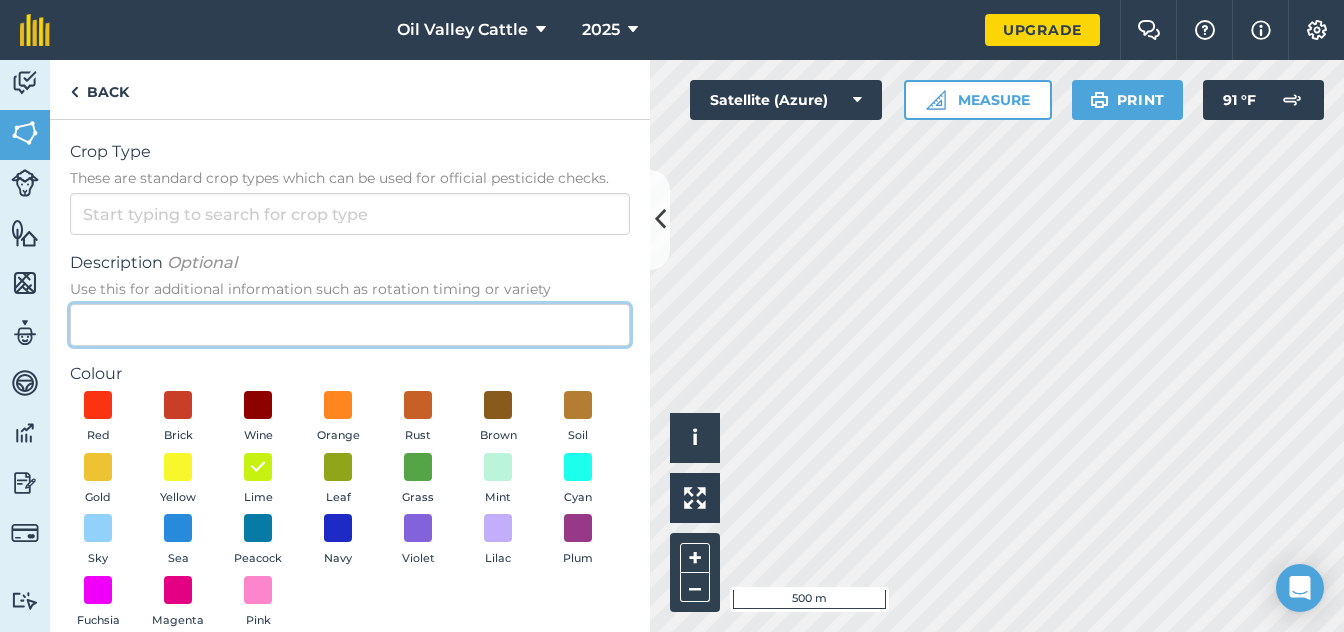 click on "Description   Optional Use this for additional information such as rotation timing or variety" at bounding box center [350, 325] 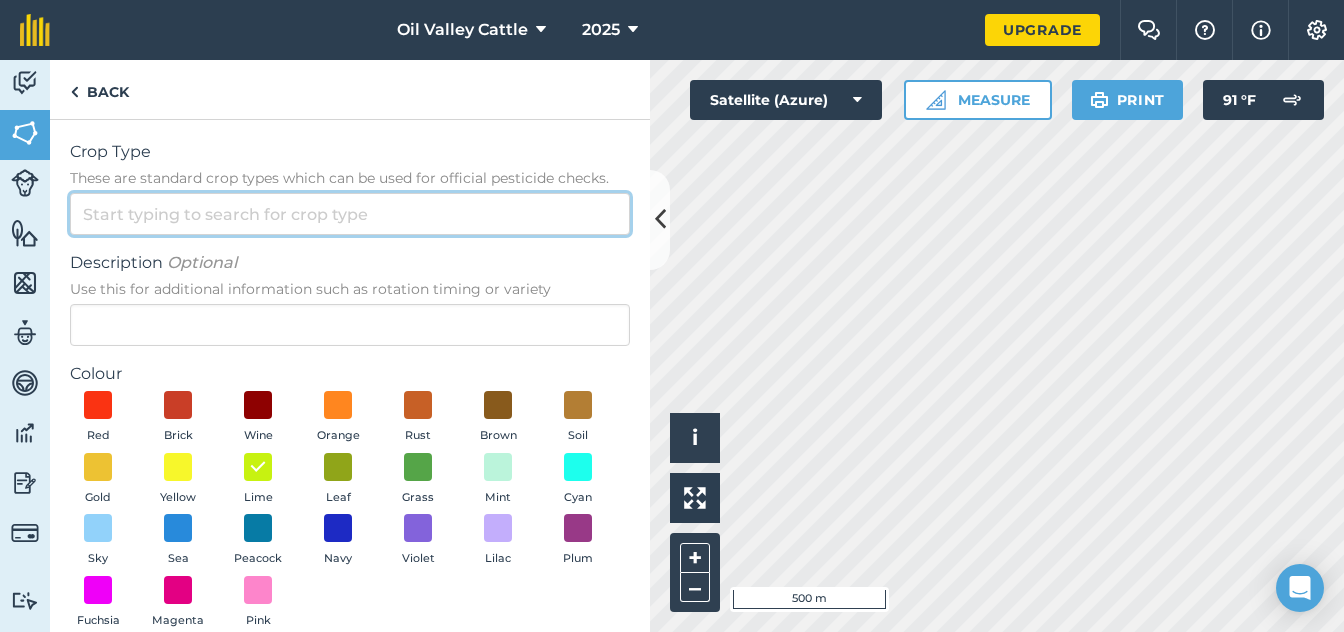 click on "Crop Type These are standard crop types which can be used for official pesticide checks." at bounding box center [350, 214] 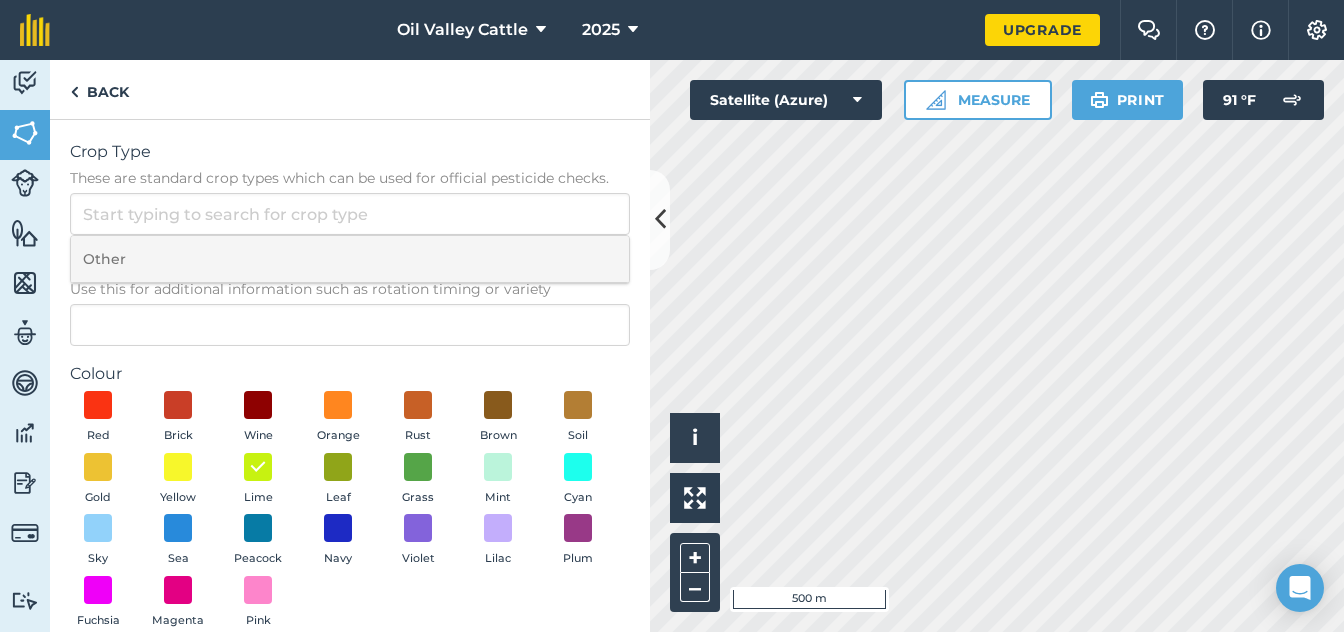 click on "Other" at bounding box center [350, 259] 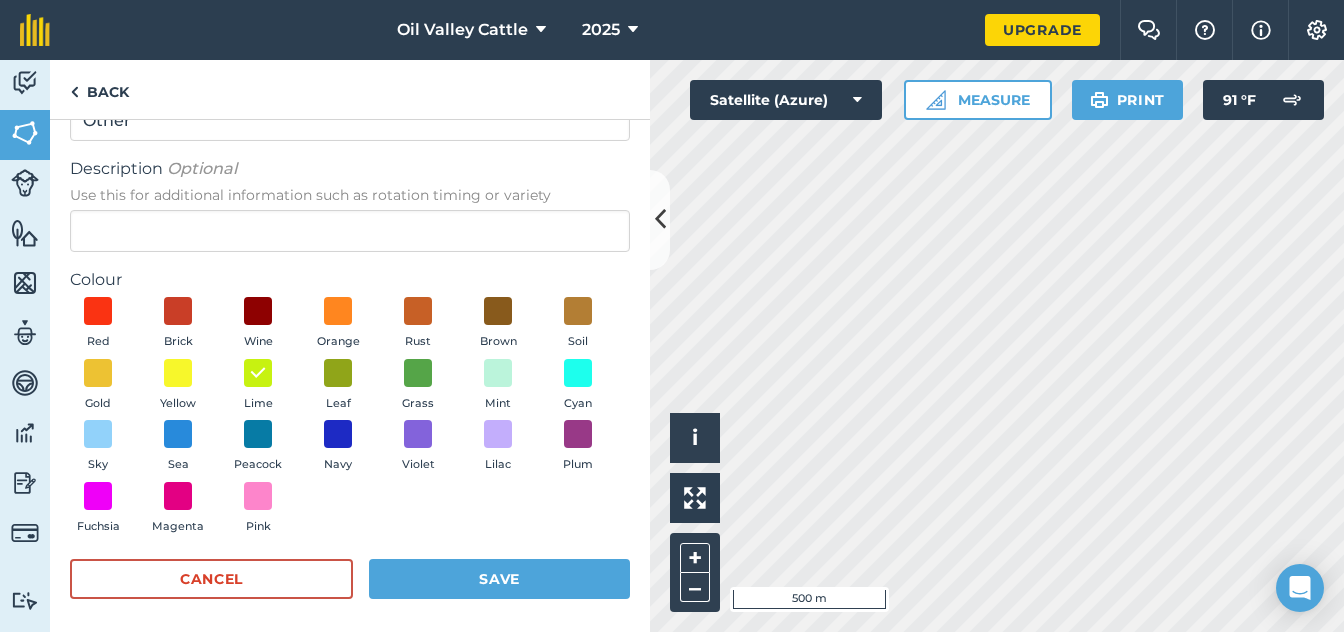 scroll, scrollTop: 102, scrollLeft: 0, axis: vertical 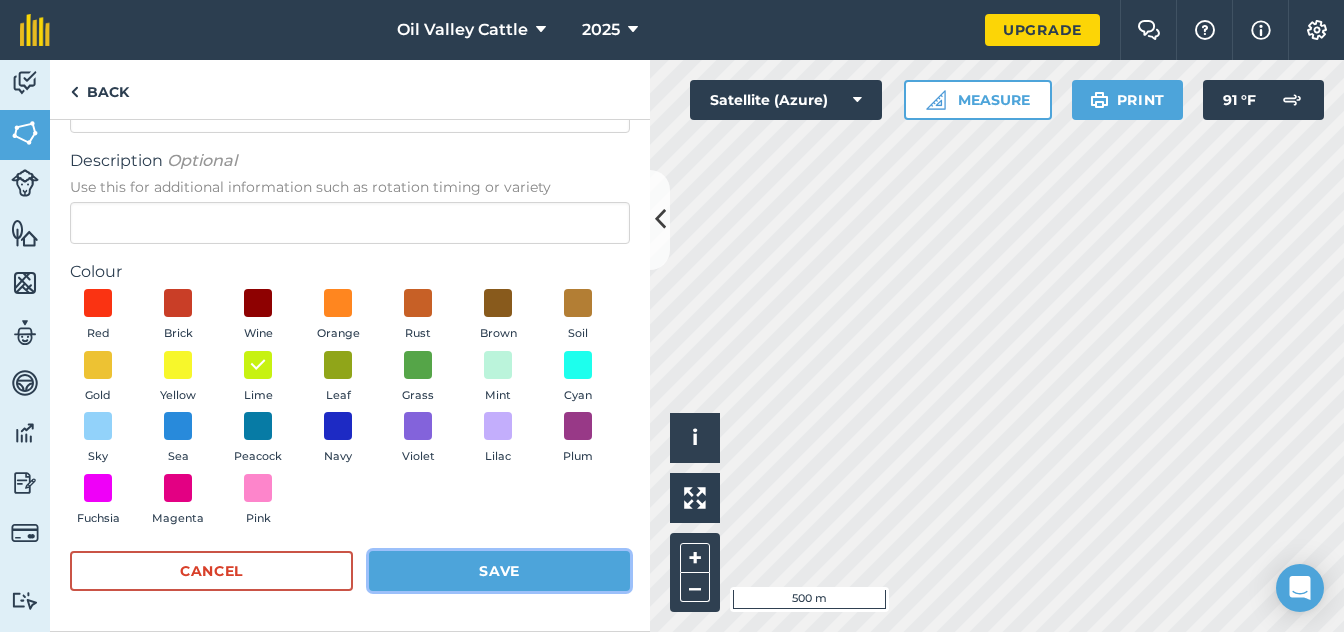 click on "Save" at bounding box center [499, 571] 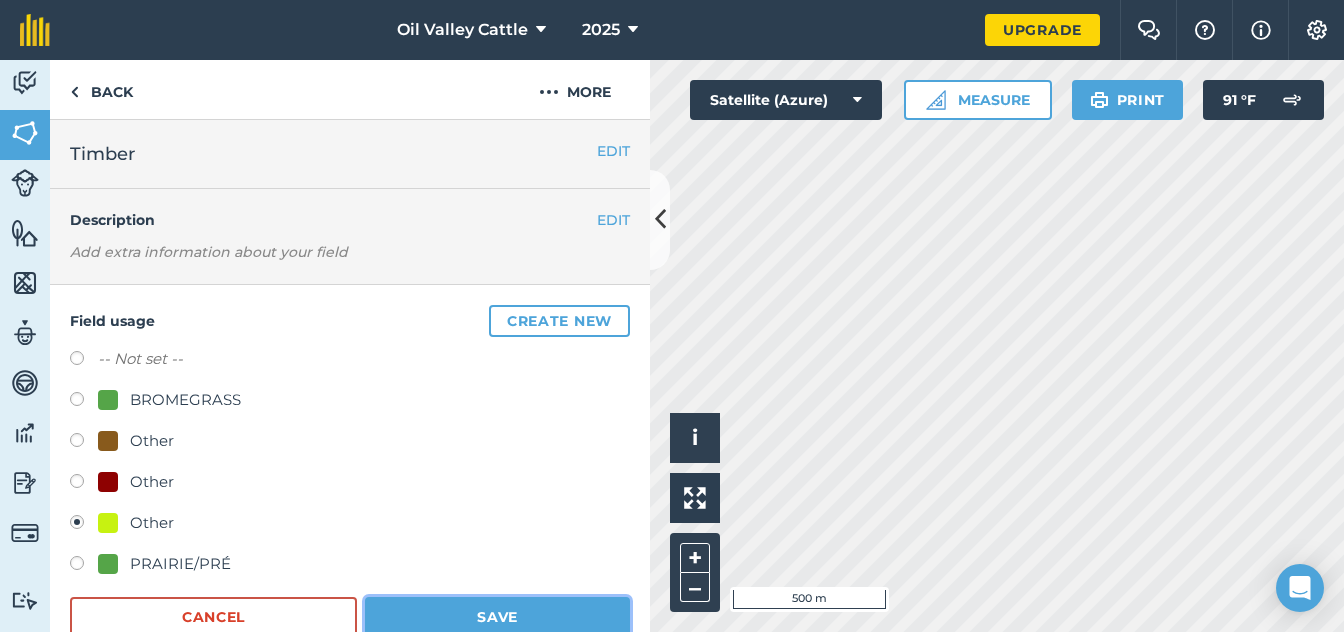 click on "Save" at bounding box center (497, 617) 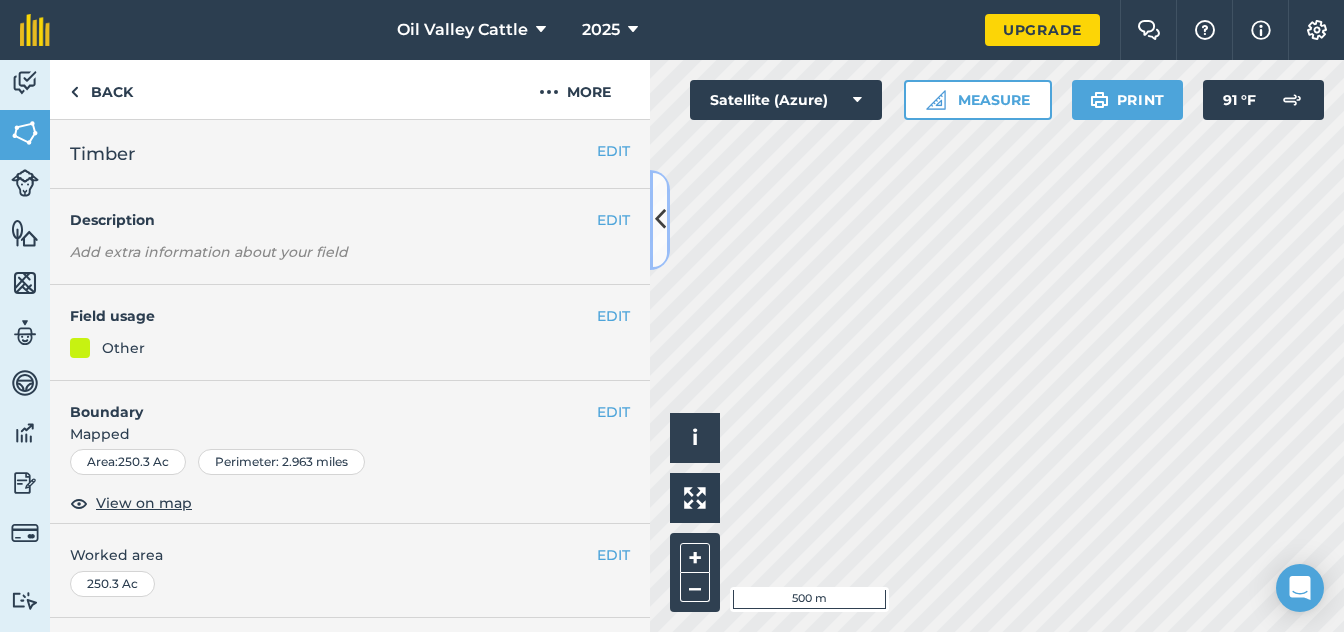 click at bounding box center (660, 220) 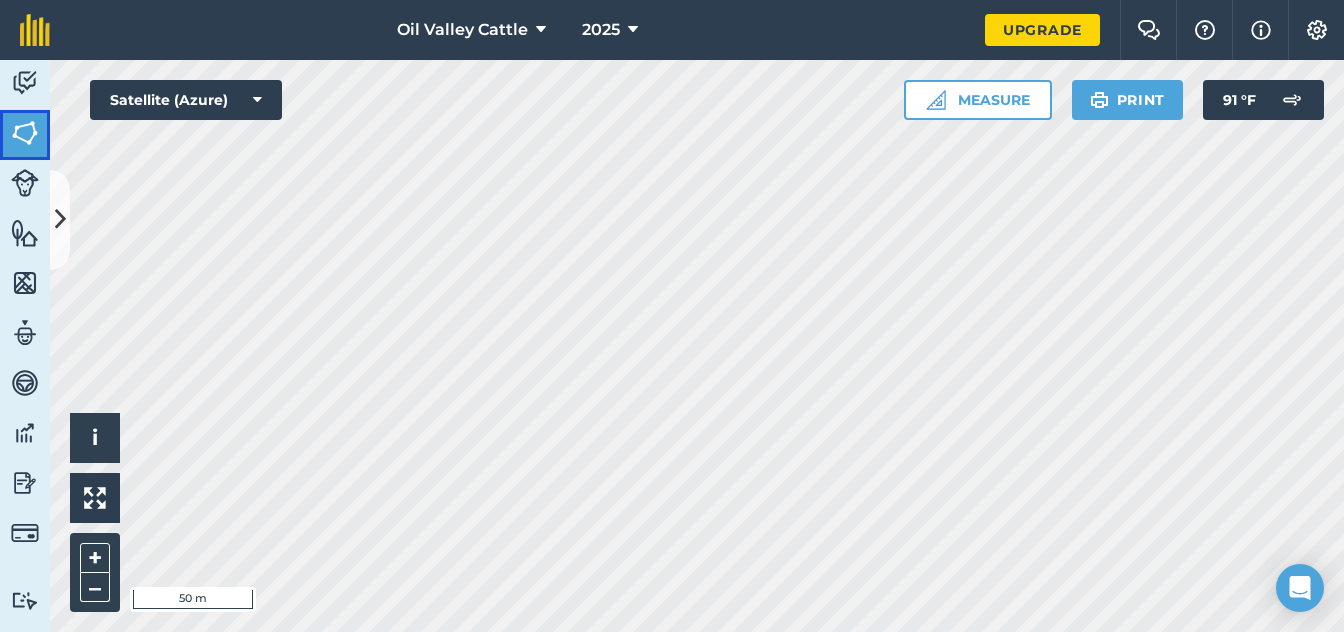 click at bounding box center [25, 133] 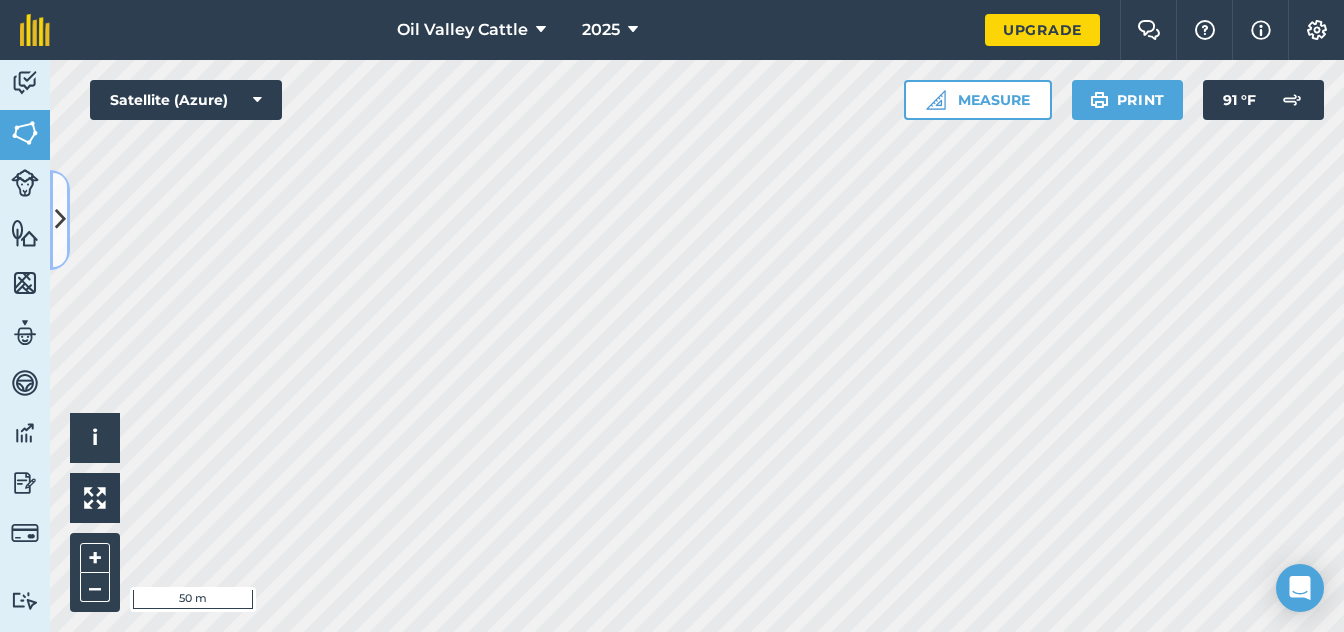 click at bounding box center [60, 220] 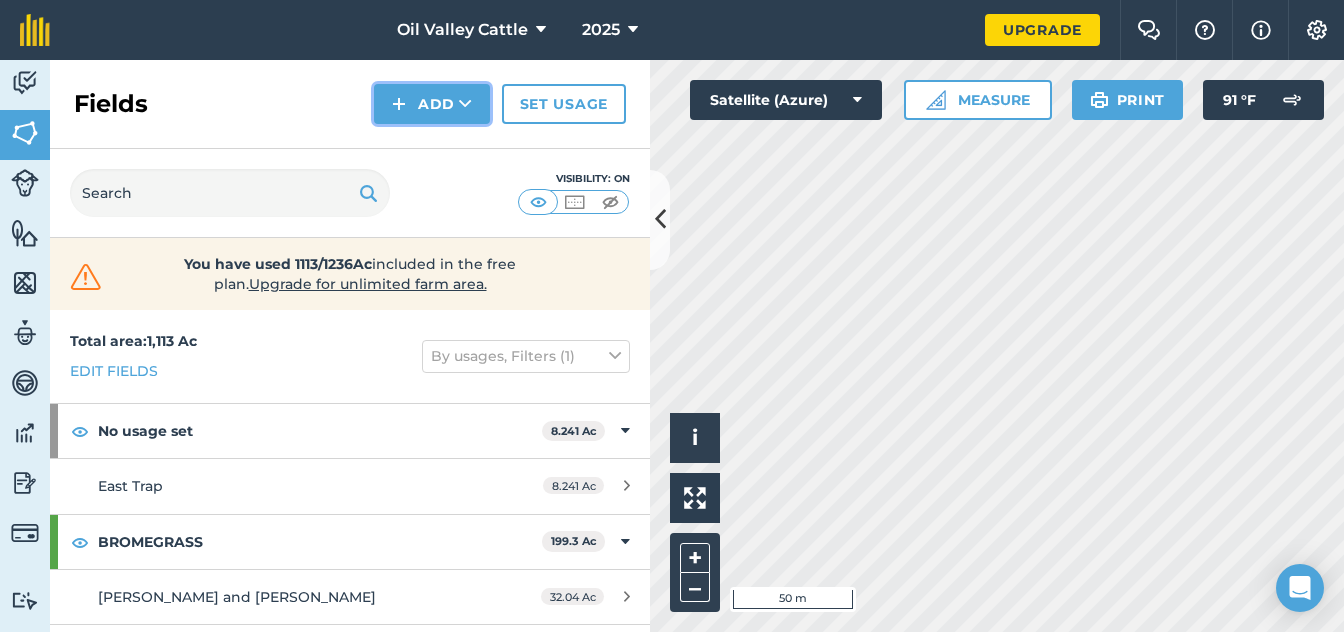 click at bounding box center (465, 104) 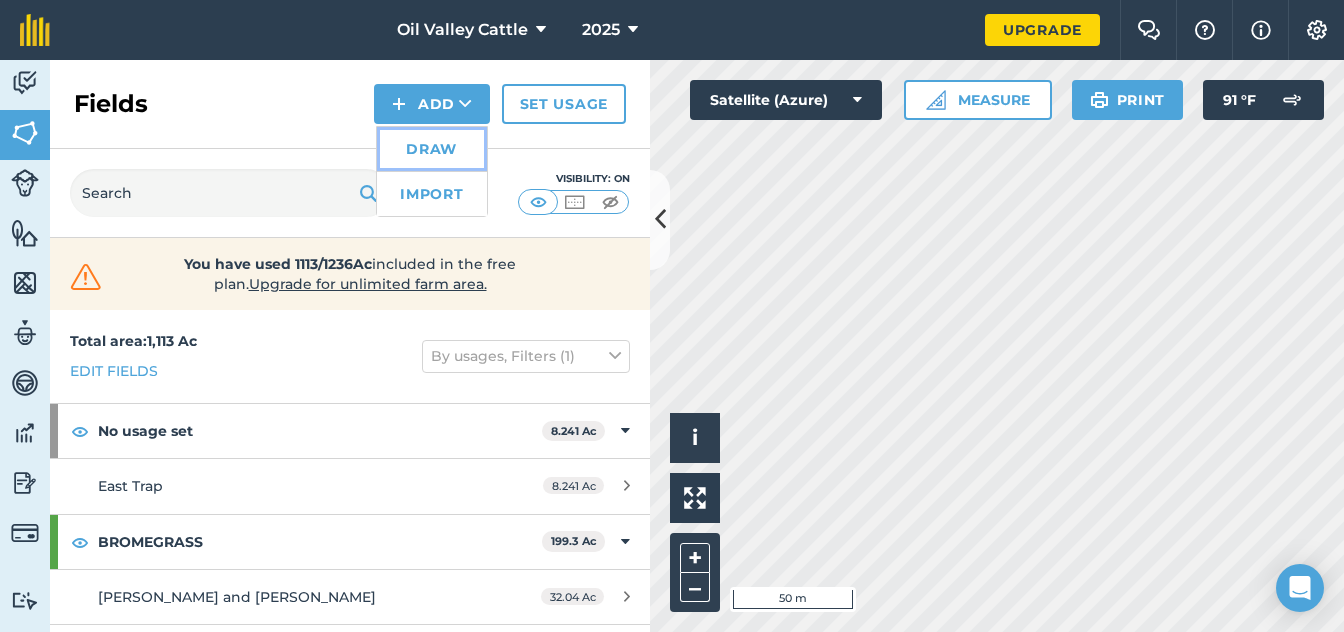 click on "Draw" at bounding box center (432, 149) 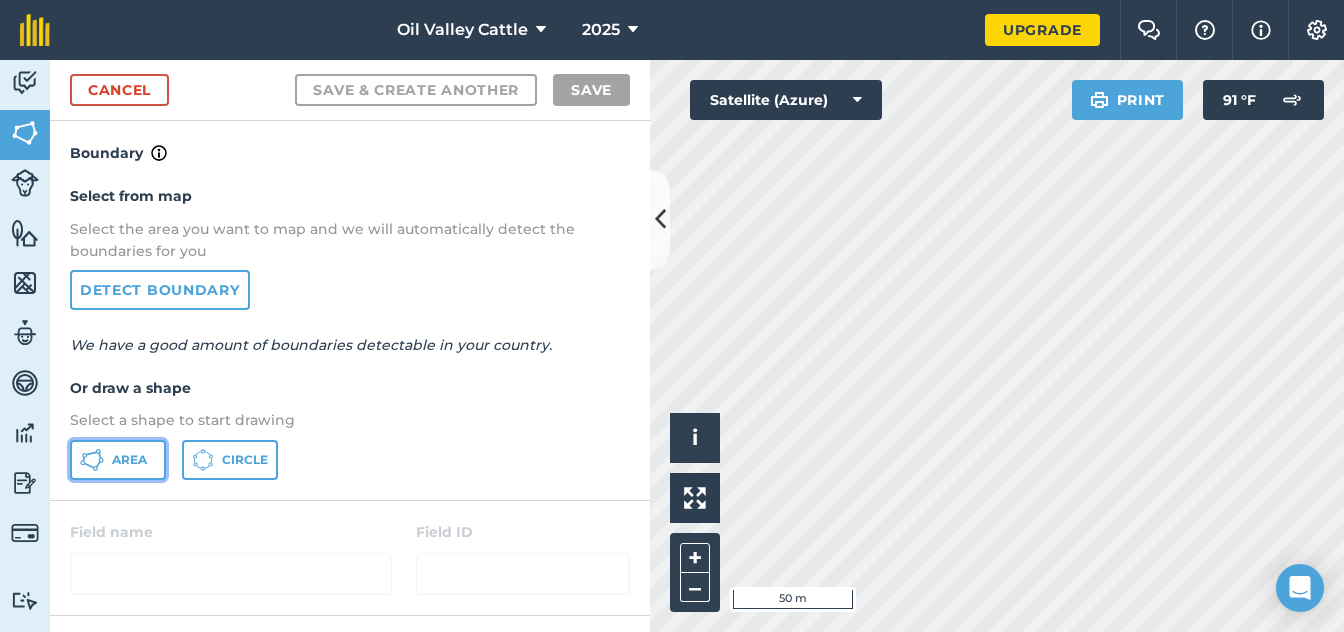 click 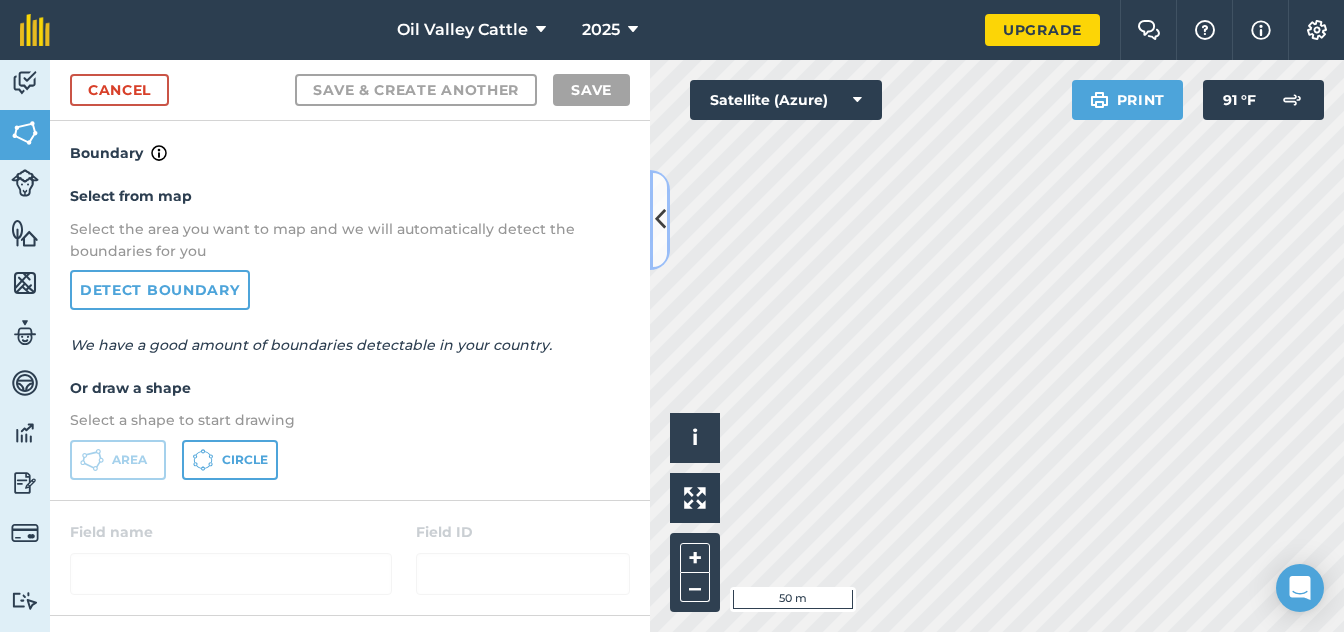 click at bounding box center (660, 219) 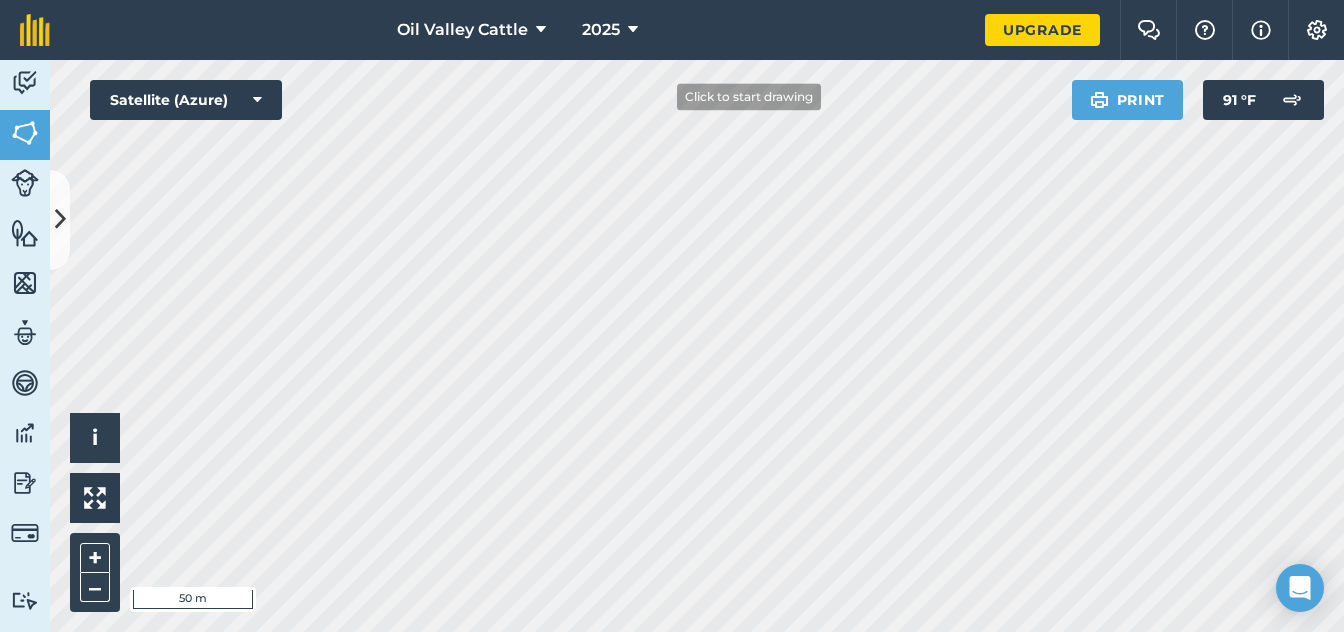 click on "Oil Valley Cattle  2025 Upgrade Farm Chat Help Info Settings Map printing is not available on our free plan Please upgrade to our Essentials, Plus or Pro plan to access this feature. Activity Fields Livestock Features Maps Team Vehicles Data Reporting Billing Tutorials Tutorials Cancel Save & Create Another Save Boundary   Select from map Select the area you want to map and we will automatically detect the boundaries for you Detect boundary We have a good amount of boundaries detectable in your country. Or draw a shape Select a shape to start drawing Area Circle Field name Field ID Field usage   Create new -- Not set -- BROMEGRASS Other Other Other PRAIRIE/PRÉ Click to start drawing i © 2025 TomTom, Microsoft 50 m + – Satellite (Azure) Print 91   ° F" at bounding box center [672, 316] 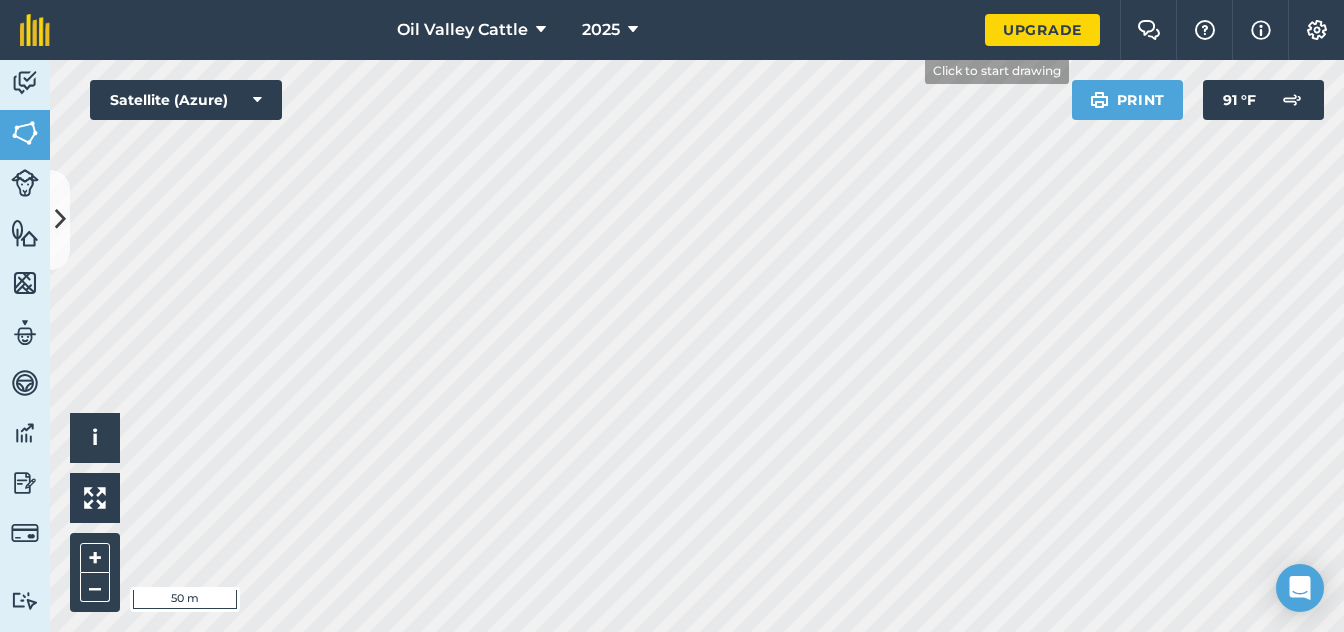 click on "Oil Valley Cattle  2025 Upgrade Farm Chat Help Info Settings Map printing is not available on our free plan Please upgrade to our Essentials, Plus or Pro plan to access this feature. Activity Fields Livestock Features Maps Team Vehicles Data Reporting Billing Tutorials Tutorials Cancel Save & Create Another Save Boundary   Select from map Select the area you want to map and we will automatically detect the boundaries for you Detect boundary We have a good amount of boundaries detectable in your country. Or draw a shape Select a shape to start drawing Area Circle Field name Field ID Field usage   Create new -- Not set -- BROMEGRASS Other Other Other PRAIRIE/PRÉ Click to start drawing i © 2025 TomTom, Microsoft 50 m + – Satellite (Azure) Print 91   ° F" at bounding box center (672, 316) 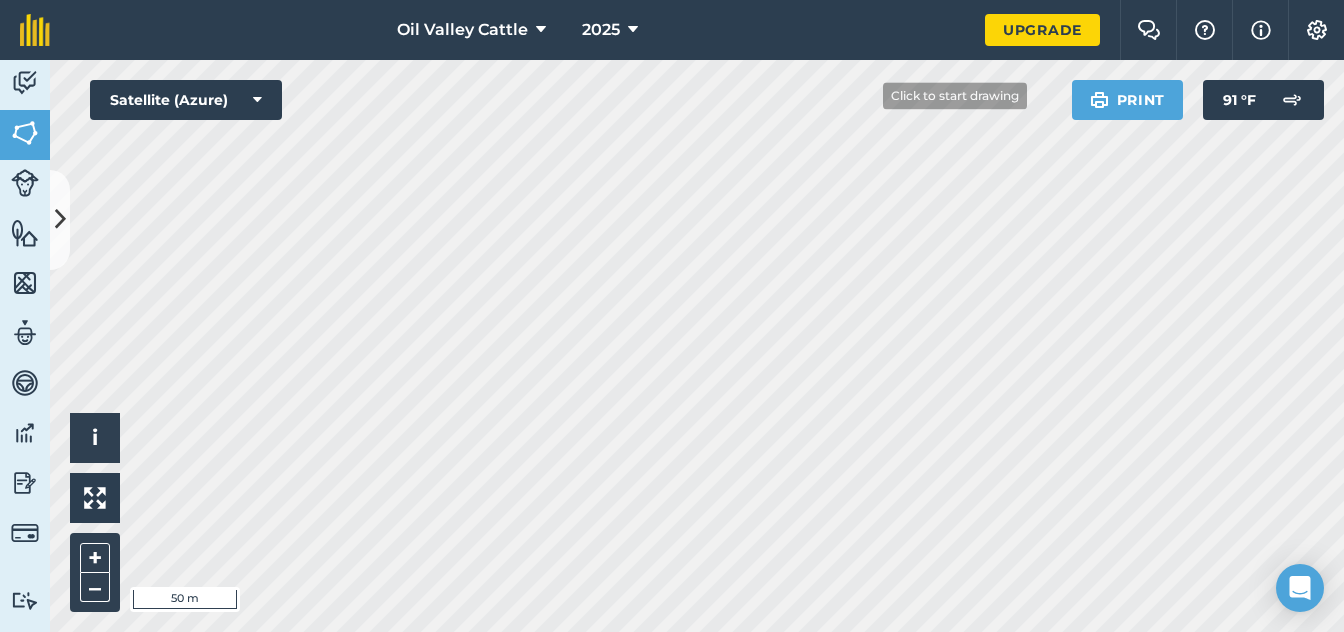 click on "Oil Valley Cattle  2025 Upgrade Farm Chat Help Info Settings Map printing is not available on our free plan Please upgrade to our Essentials, Plus or Pro plan to access this feature. Activity Fields Livestock Features Maps Team Vehicles Data Reporting Billing Tutorials Tutorials Cancel Save & Create Another Save Boundary   Select from map Select the area you want to map and we will automatically detect the boundaries for you Detect boundary We have a good amount of boundaries detectable in your country. Or draw a shape Select a shape to start drawing Area Circle Field name Field ID Field usage   Create new -- Not set -- BROMEGRASS Other Other Other PRAIRIE/PRÉ Click to start drawing i © 2025 TomTom, Microsoft 50 m + – Satellite (Azure) Print 91   ° F" at bounding box center [672, 316] 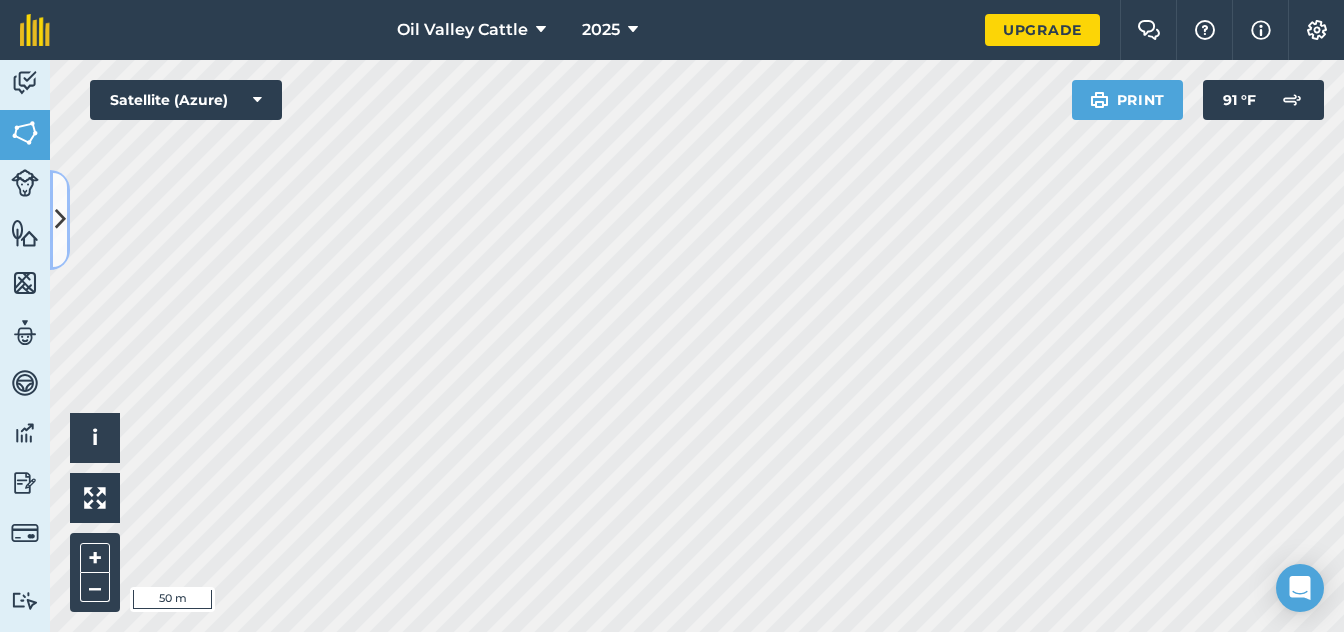 click at bounding box center (60, 219) 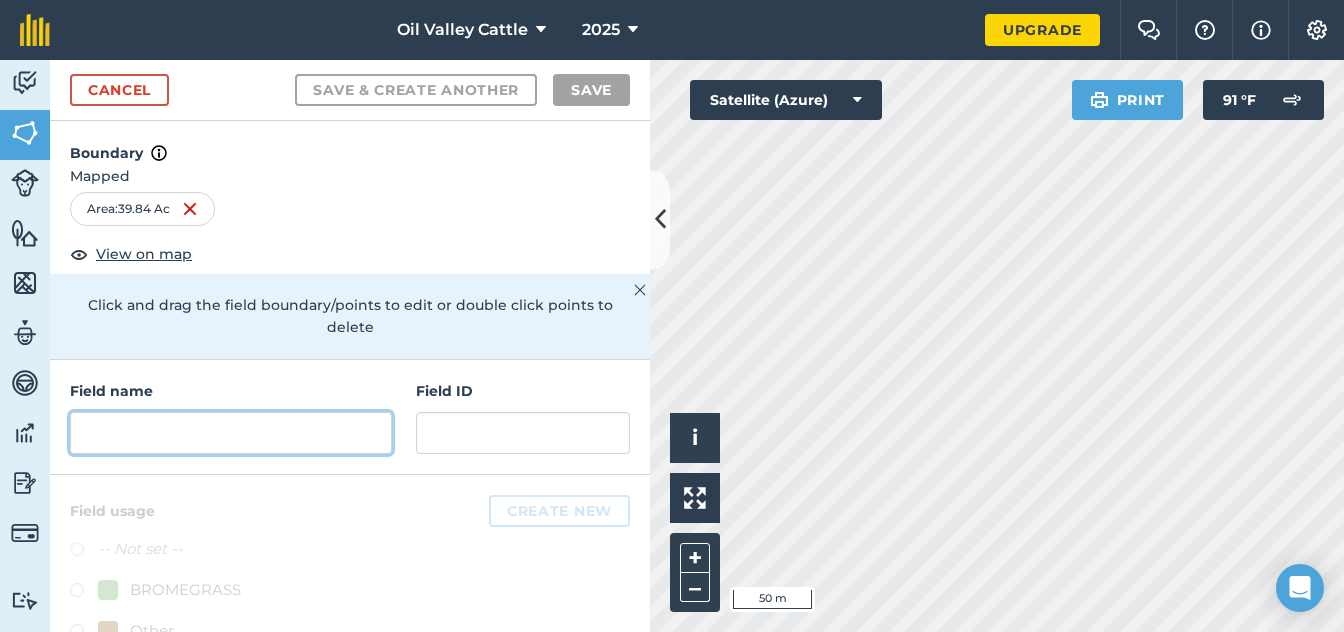 click at bounding box center (231, 433) 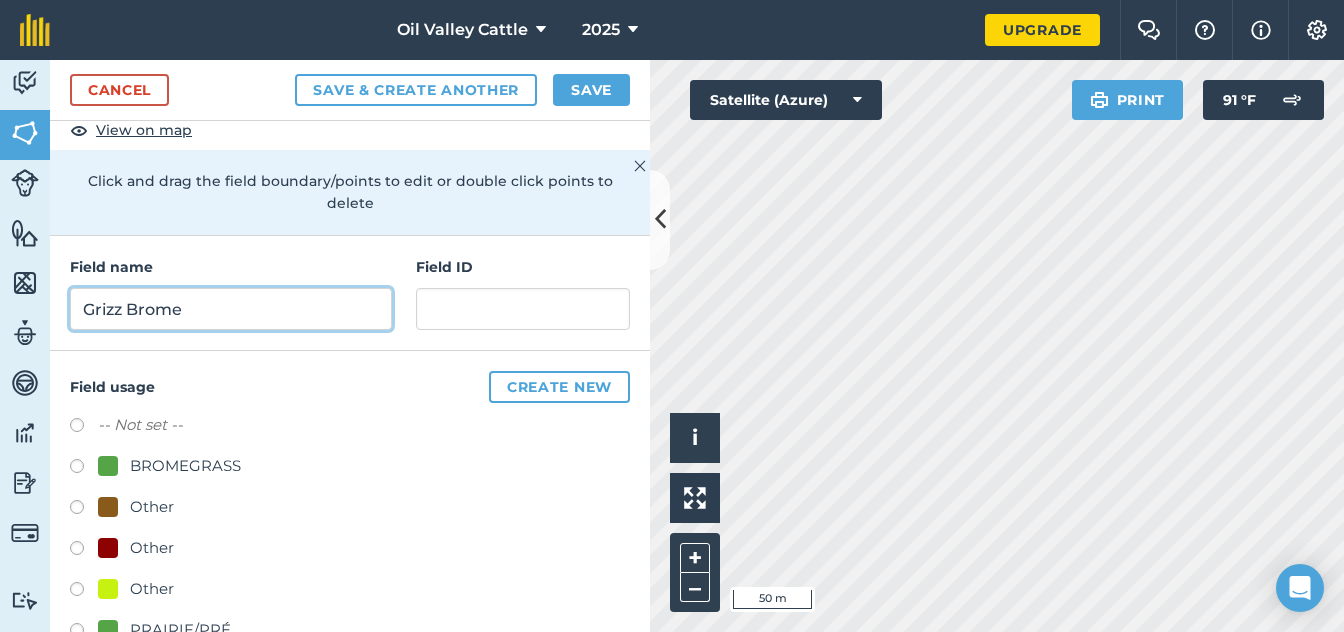 scroll, scrollTop: 172, scrollLeft: 0, axis: vertical 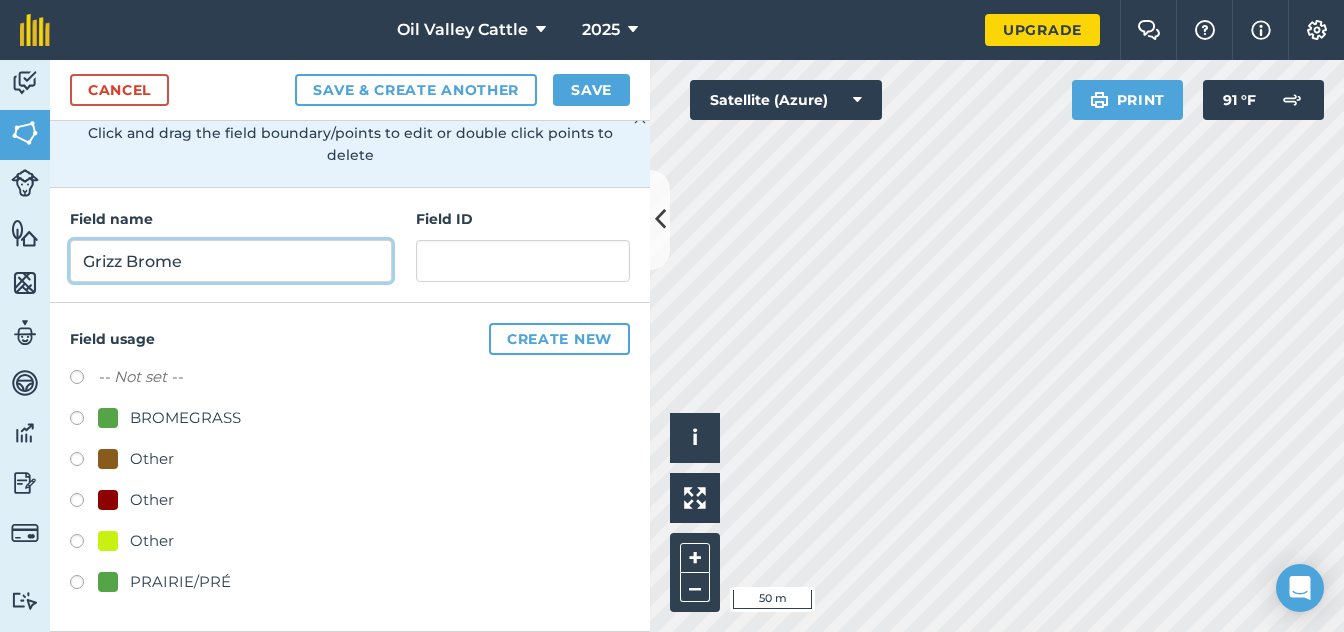 type on "Grizz Brome" 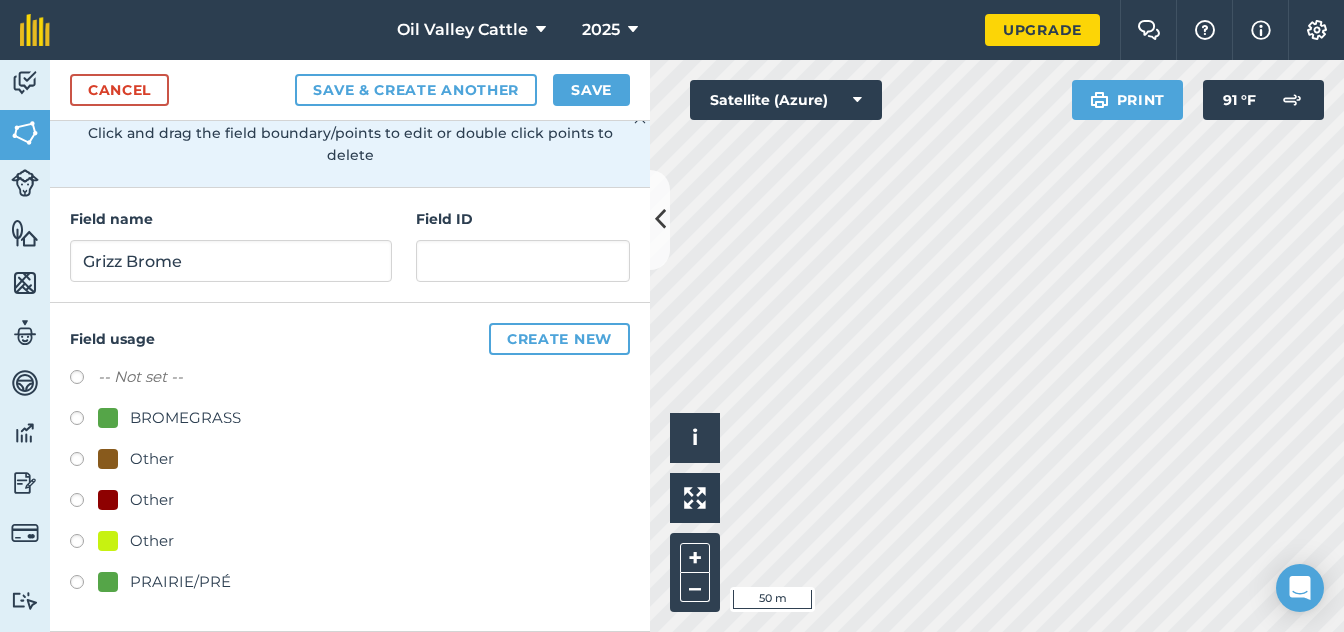 click on "BROMEGRASS" at bounding box center [185, 418] 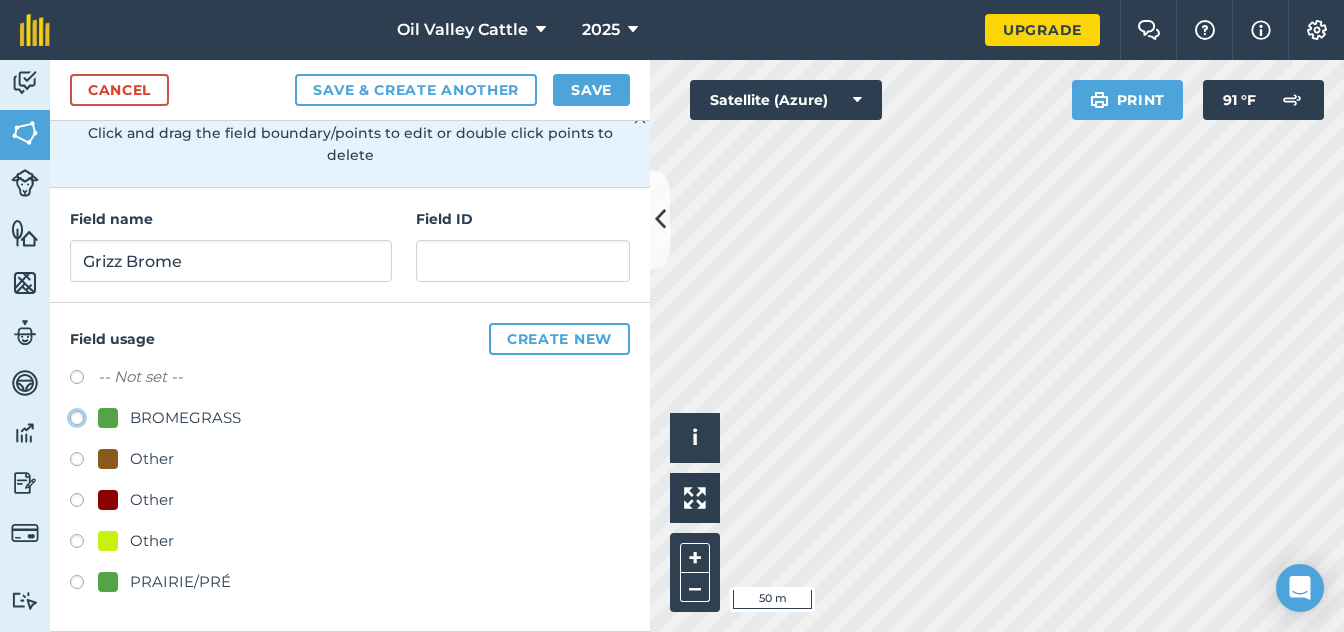click on "BROMEGRASS" at bounding box center (-9923, 417) 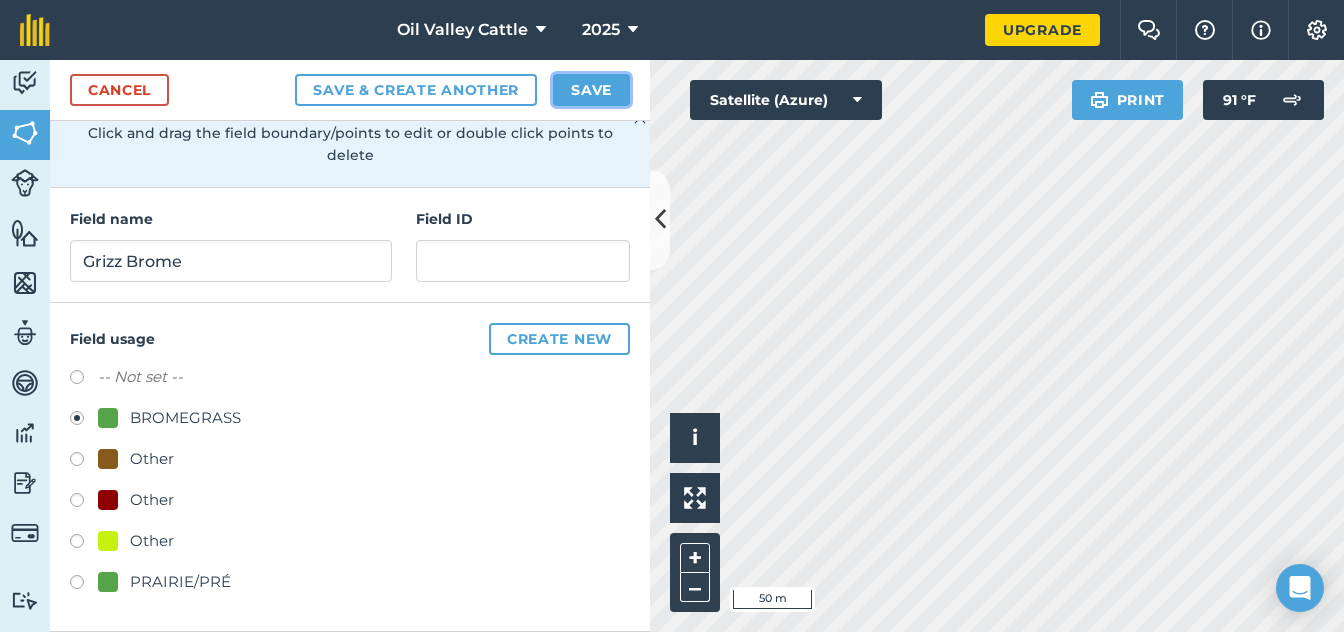 click on "Save" at bounding box center [591, 90] 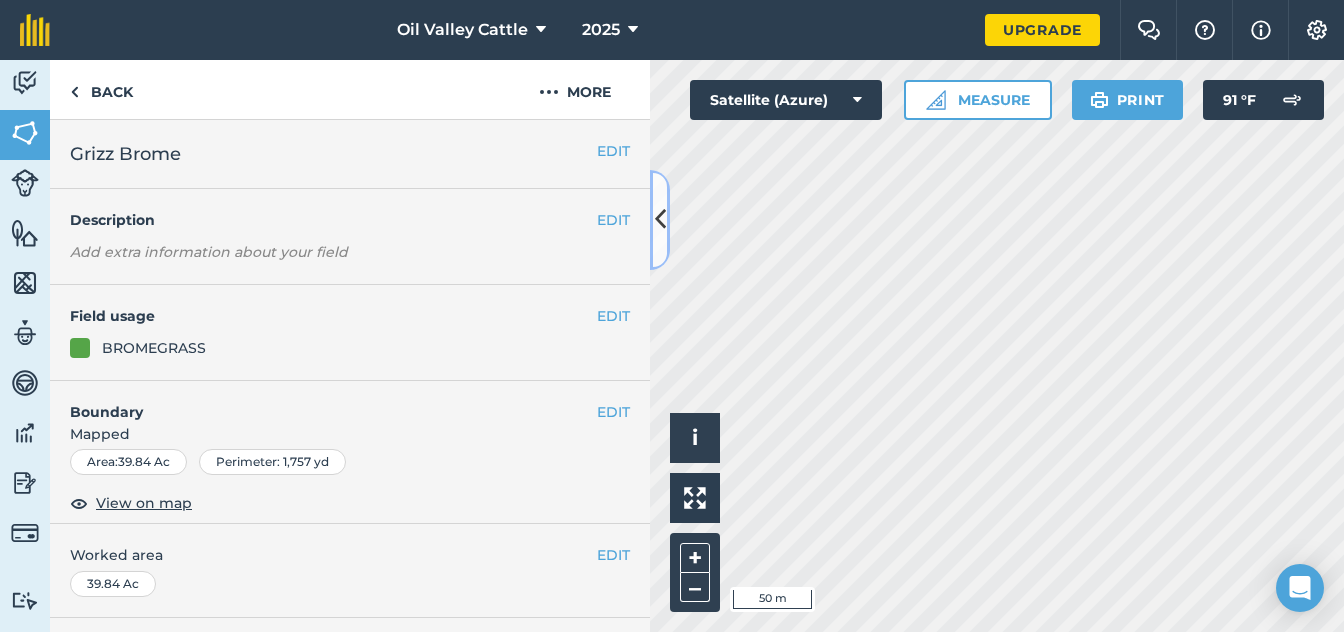 click at bounding box center [660, 220] 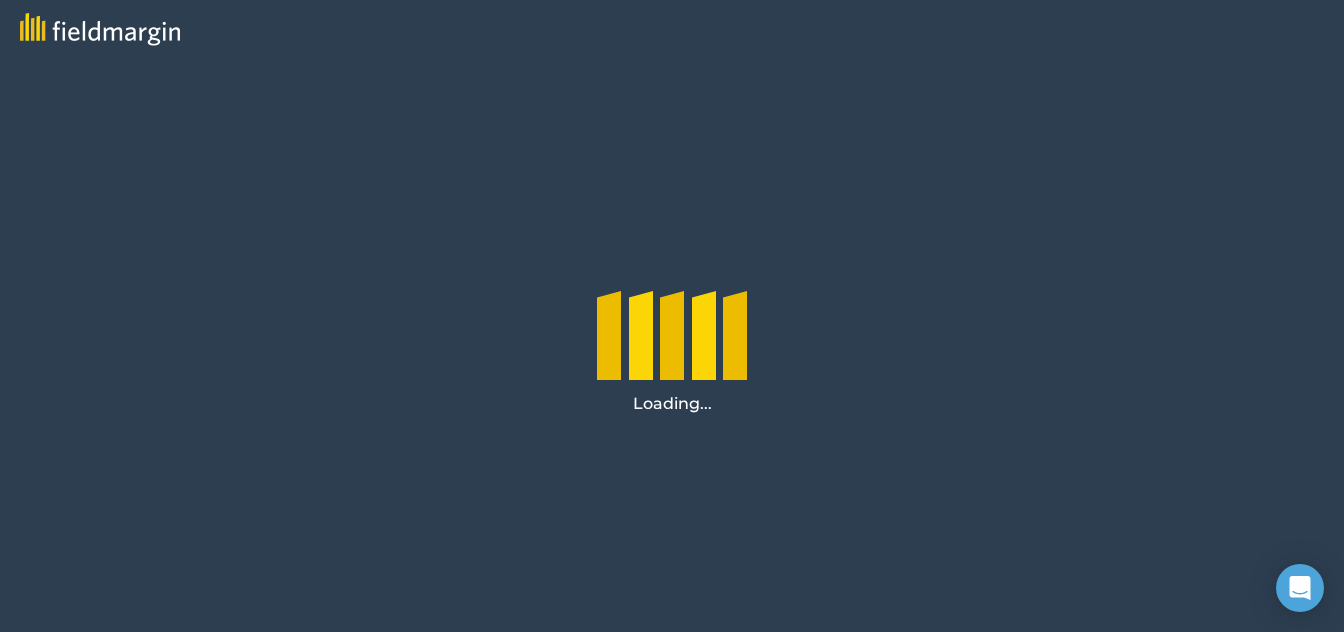 scroll, scrollTop: 0, scrollLeft: 0, axis: both 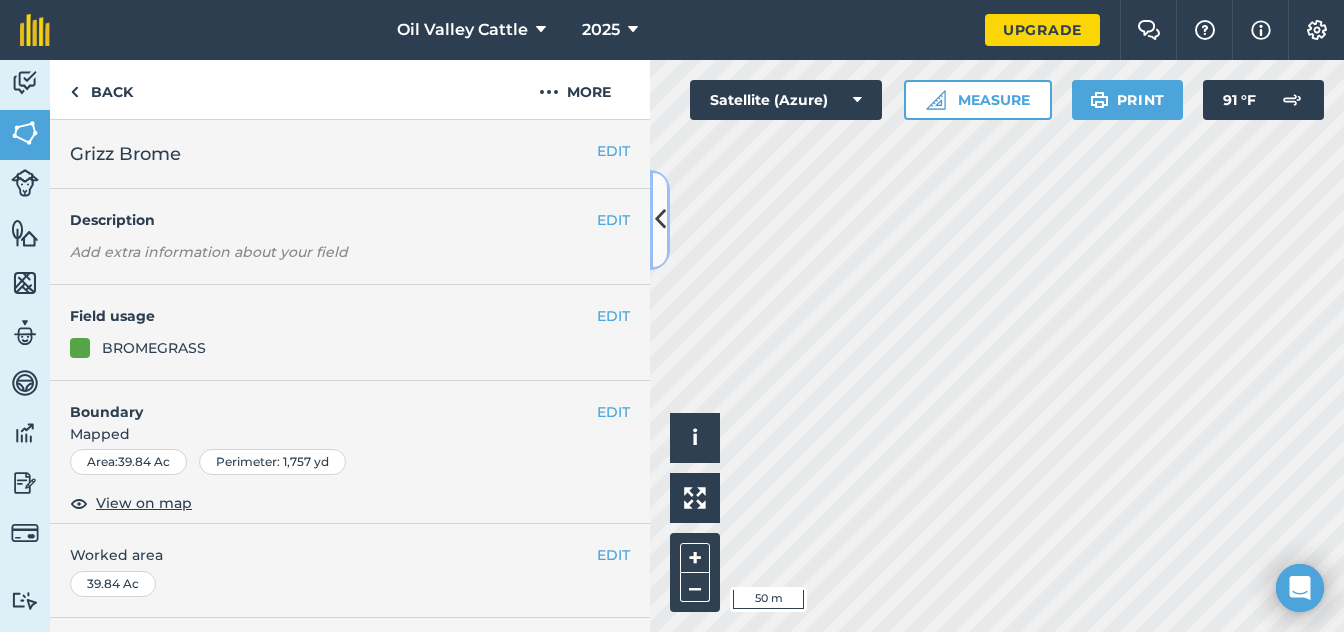 click at bounding box center [660, 219] 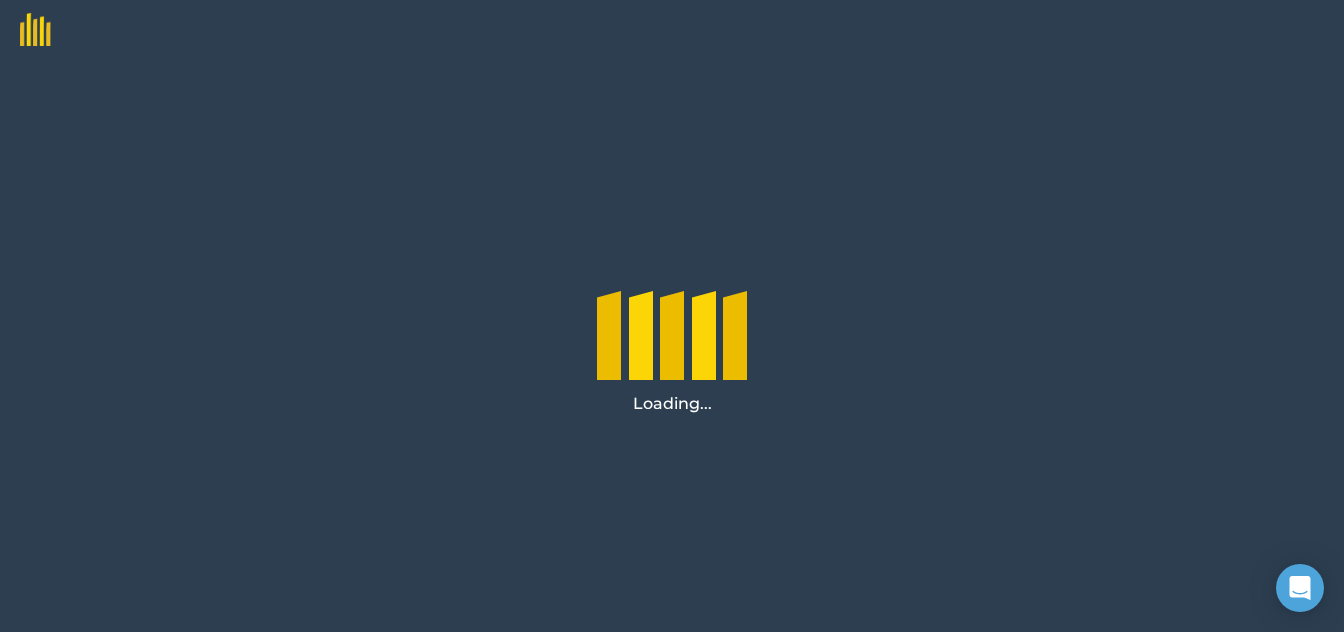 scroll, scrollTop: 0, scrollLeft: 0, axis: both 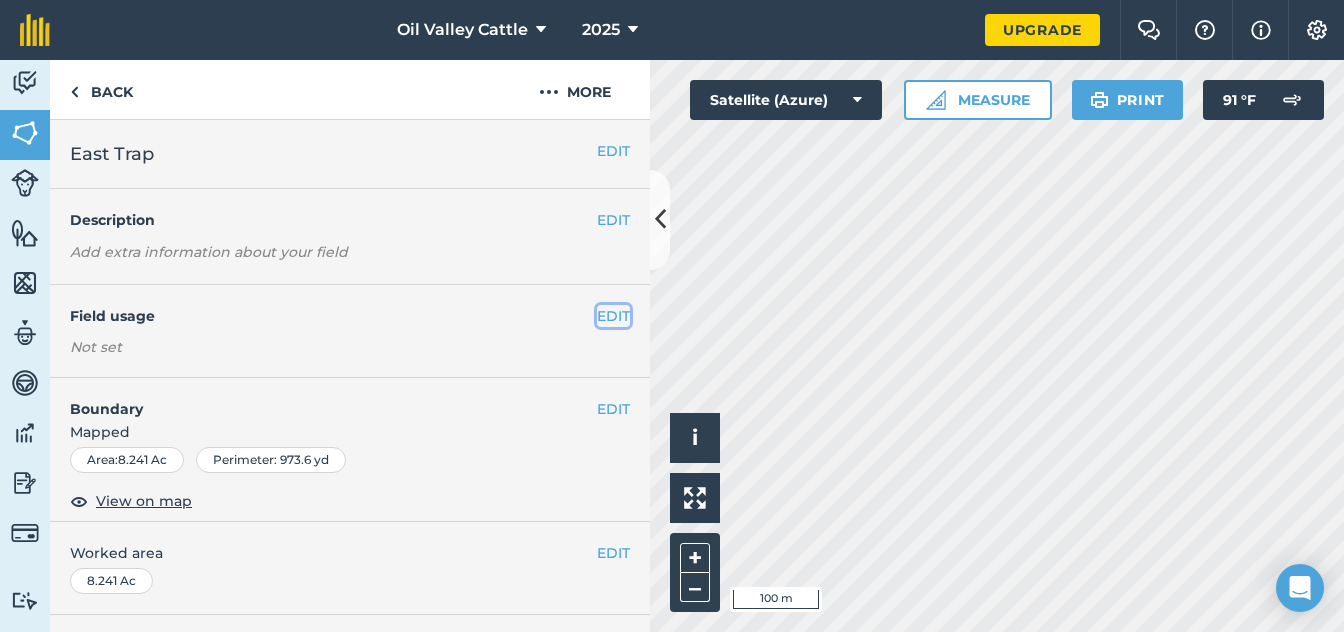 click on "EDIT" at bounding box center [613, 316] 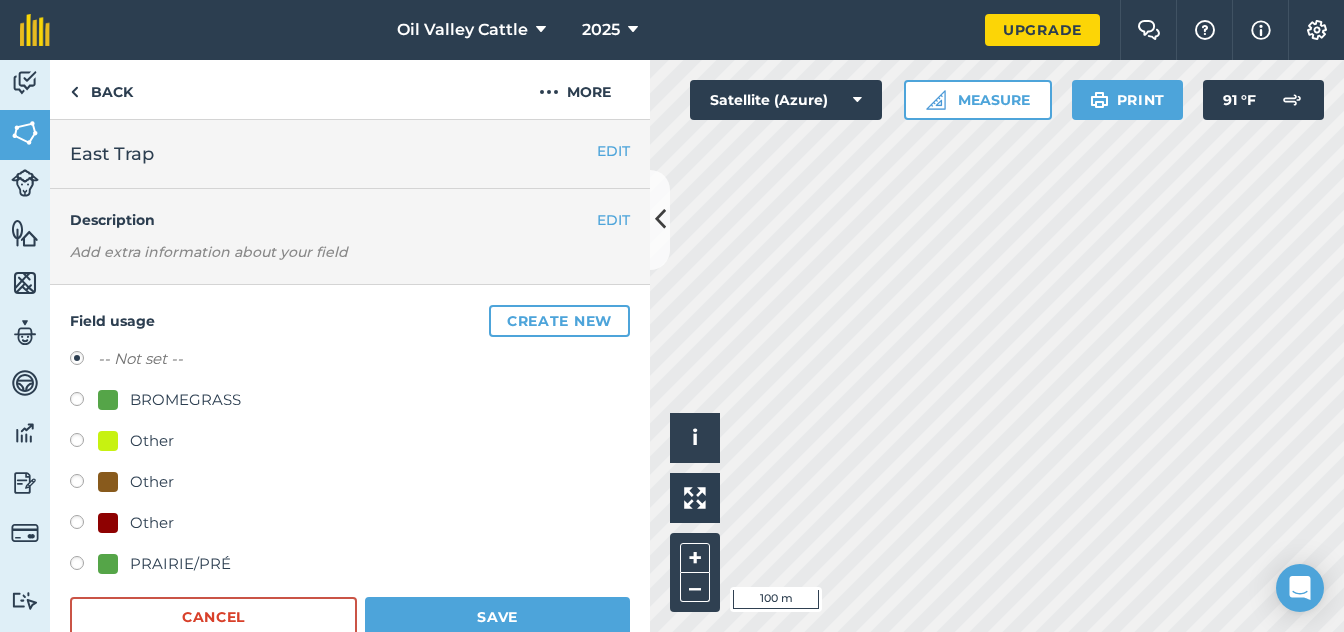 click on "BROMEGRASS" at bounding box center (185, 400) 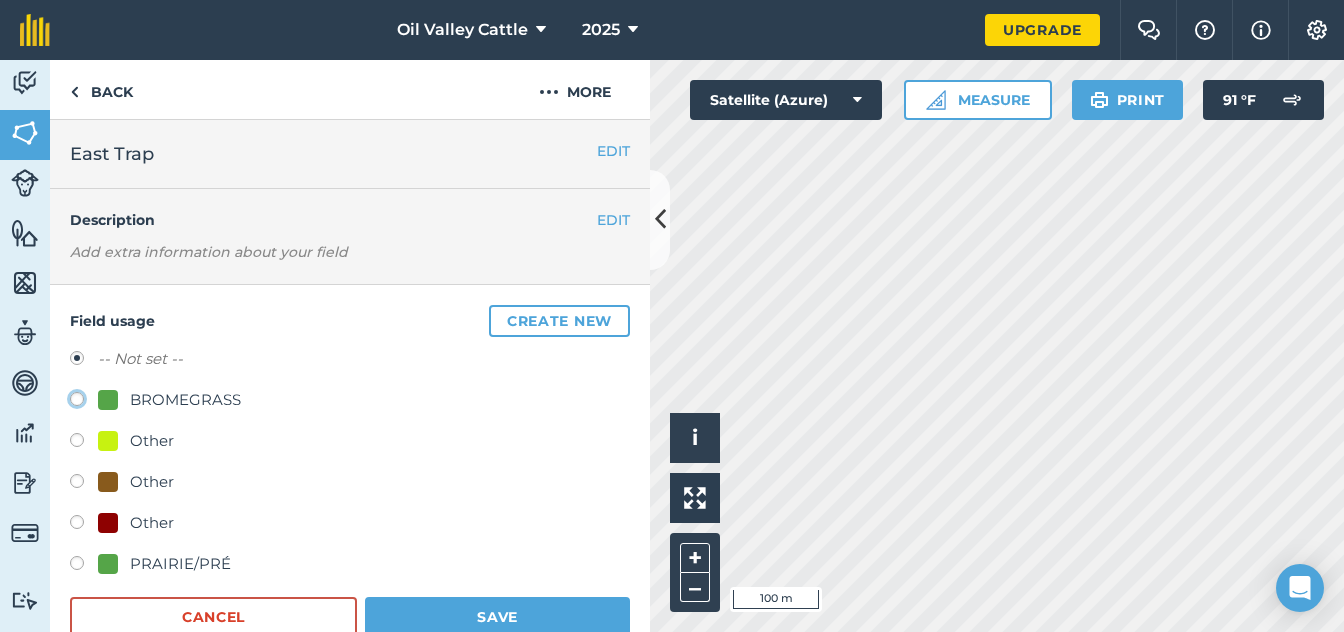 click on "BROMEGRASS" at bounding box center (-9923, 398) 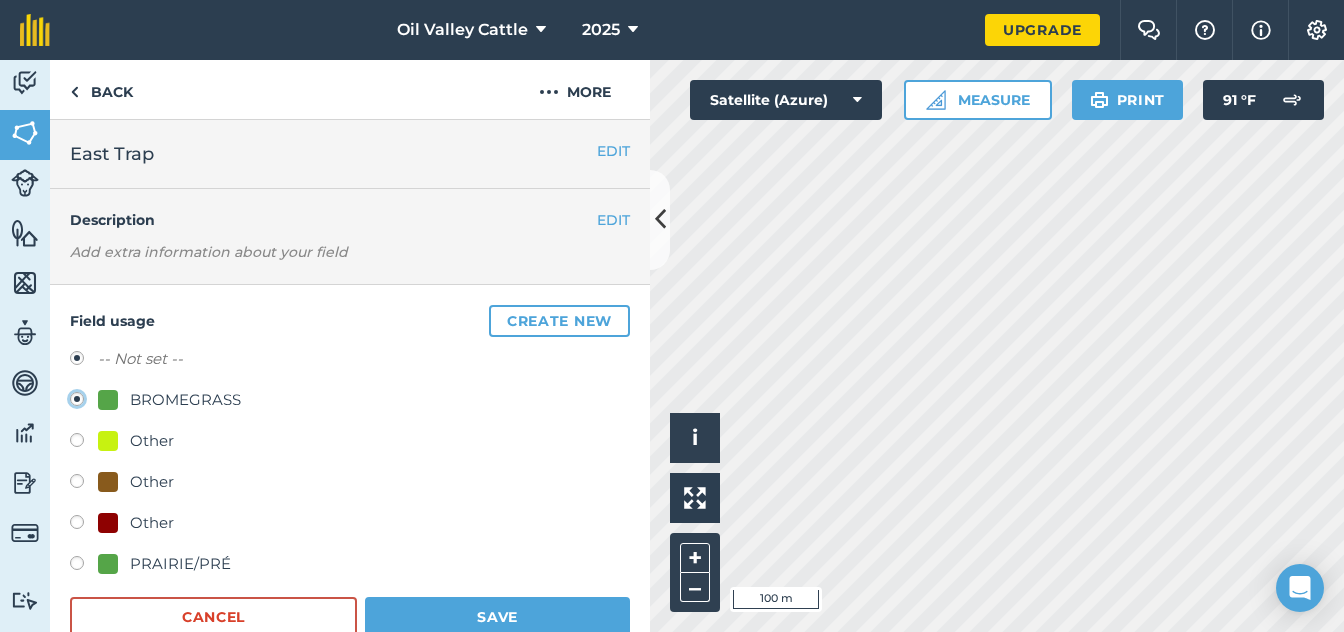 radio on "true" 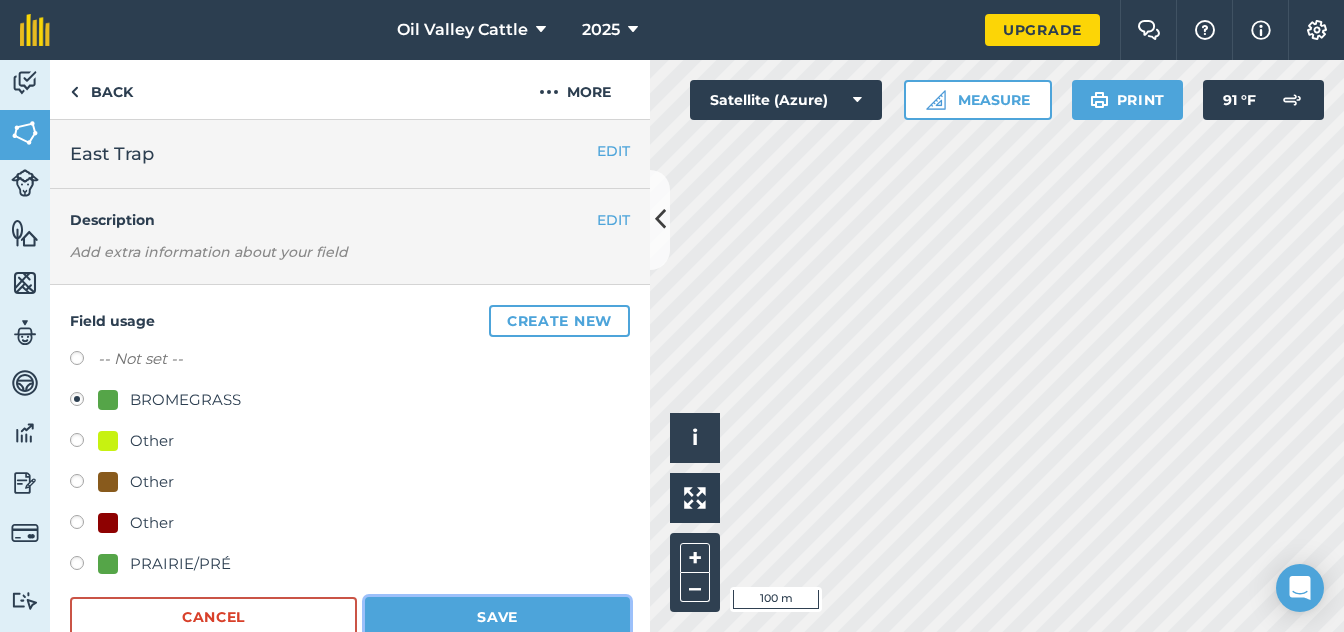 click on "Save" at bounding box center [497, 617] 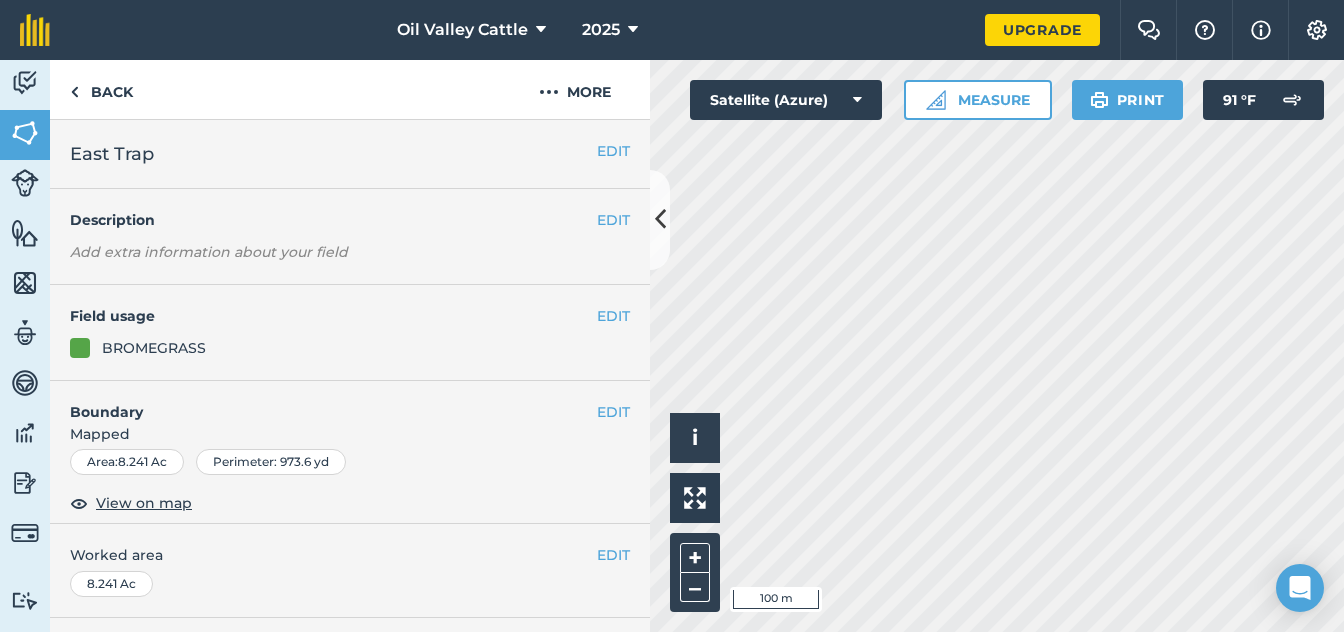 click on "Activity Fields Livestock Features Maps Team Vehicles Data Reporting Billing Tutorials Tutorials   Back   More EDIT East Trap EDIT Description Add extra information about your field EDIT Field usage BROMEGRASS EDIT Boundary   Mapped Area :  8.241   Ac Perimeter :   973.6   yd   View on map EDIT Worked area 8.241   Ac Sub-fields   Divide your fields into sections, e.g. for multiple crops or grazing blocks   Add sub-fields Add field job Add note   Field Health To-Do Field History Reports There are no outstanding tasks for this field. Hello i © 2025 TomTom, Microsoft 100 m + – Satellite (Azure) Measure Print 91   ° F" at bounding box center (672, 346) 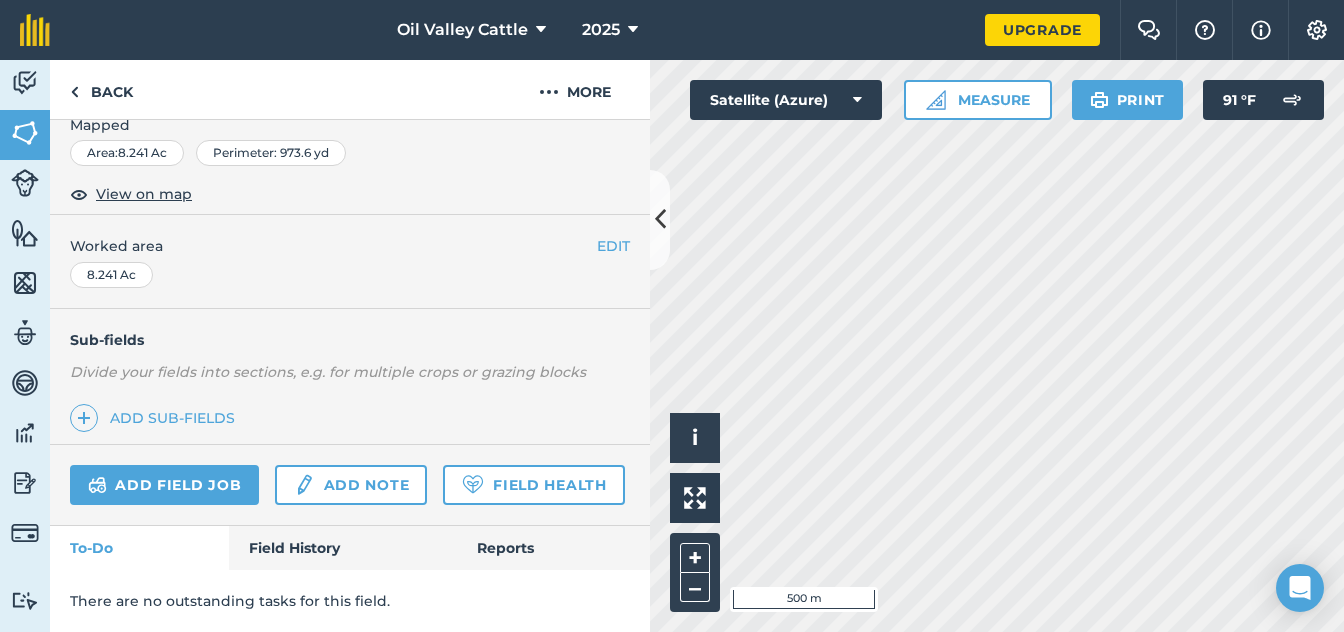 scroll, scrollTop: 365, scrollLeft: 0, axis: vertical 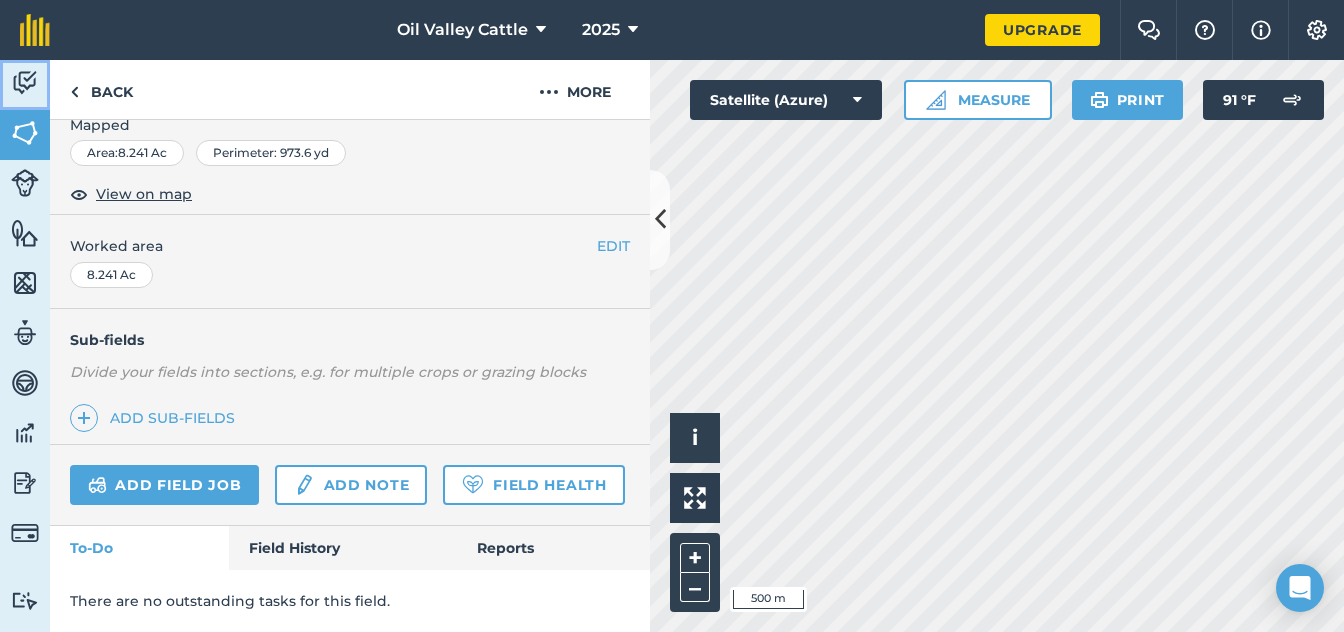 click at bounding box center (25, 83) 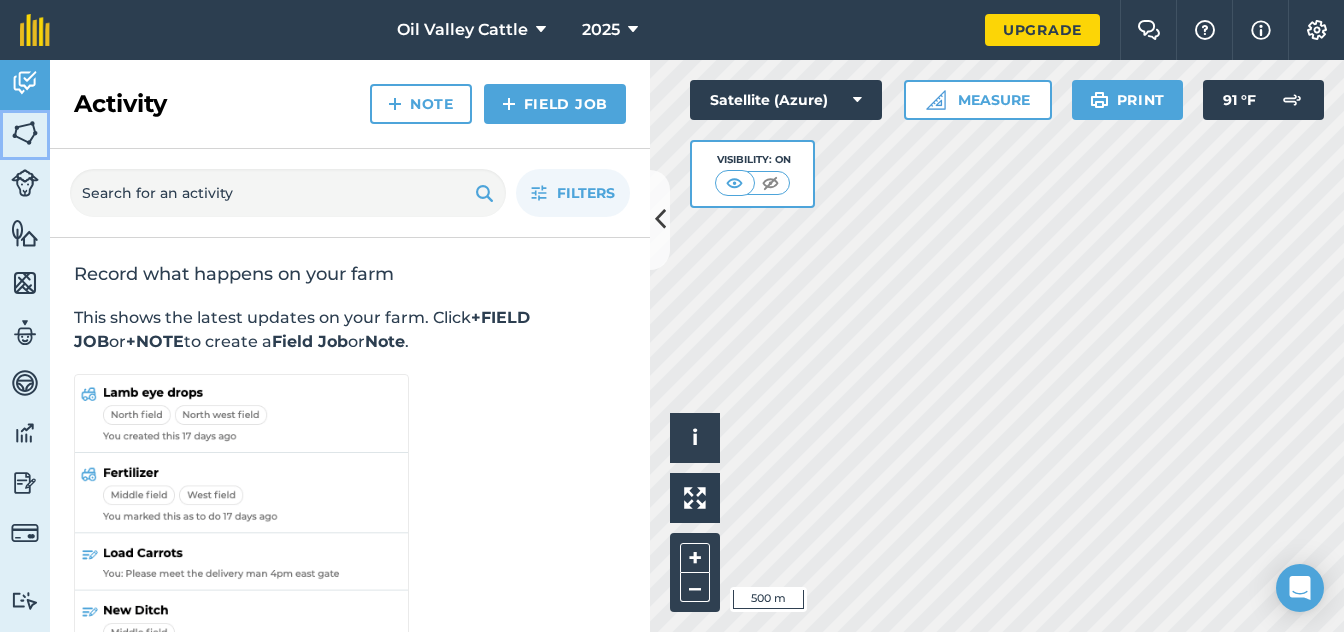 click at bounding box center (25, 133) 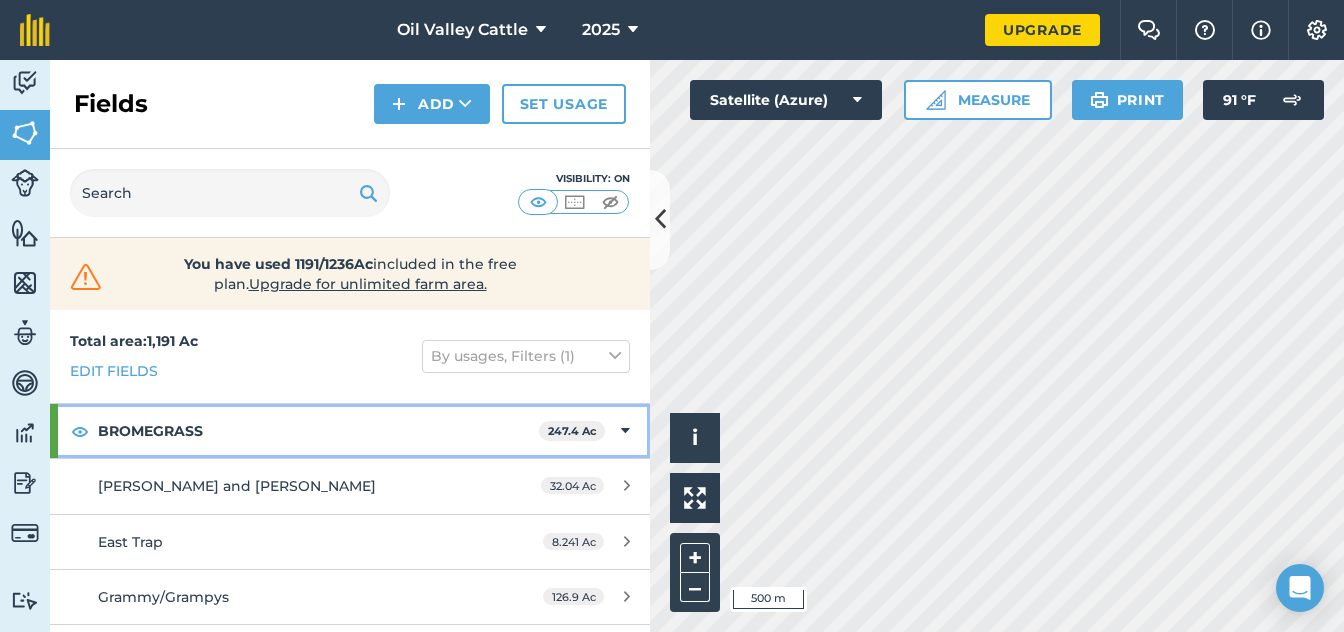 click at bounding box center (625, 431) 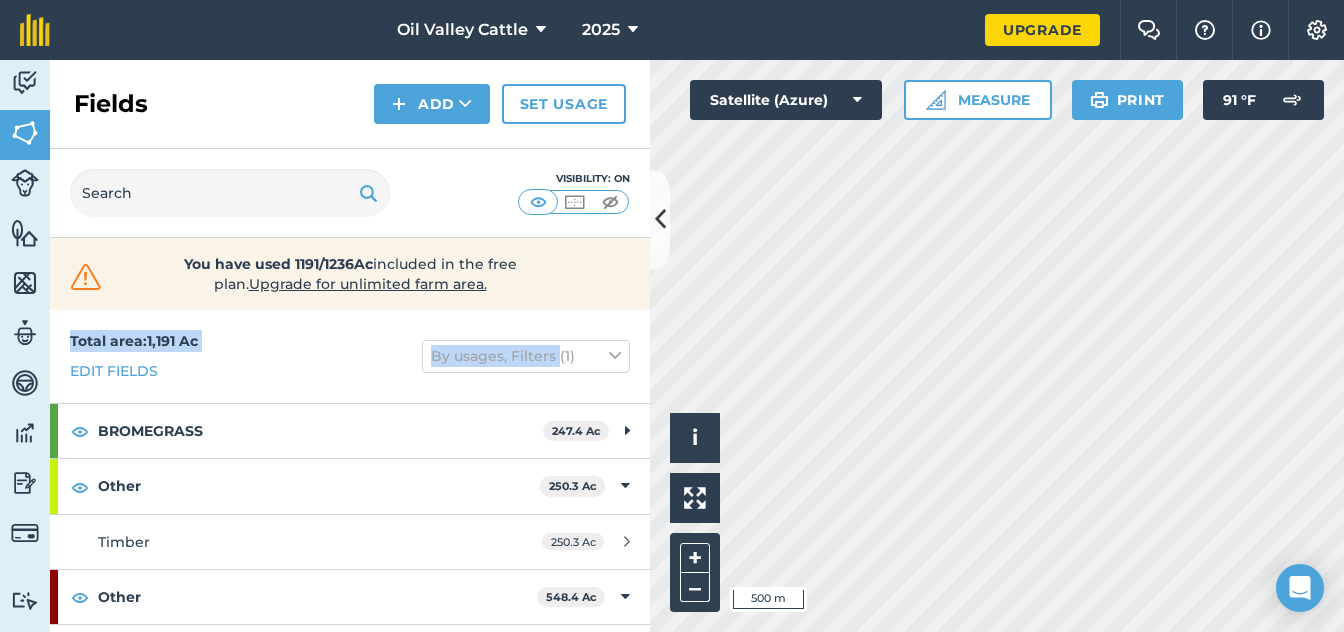 drag, startPoint x: 542, startPoint y: 310, endPoint x: 552, endPoint y: 278, distance: 33.526108 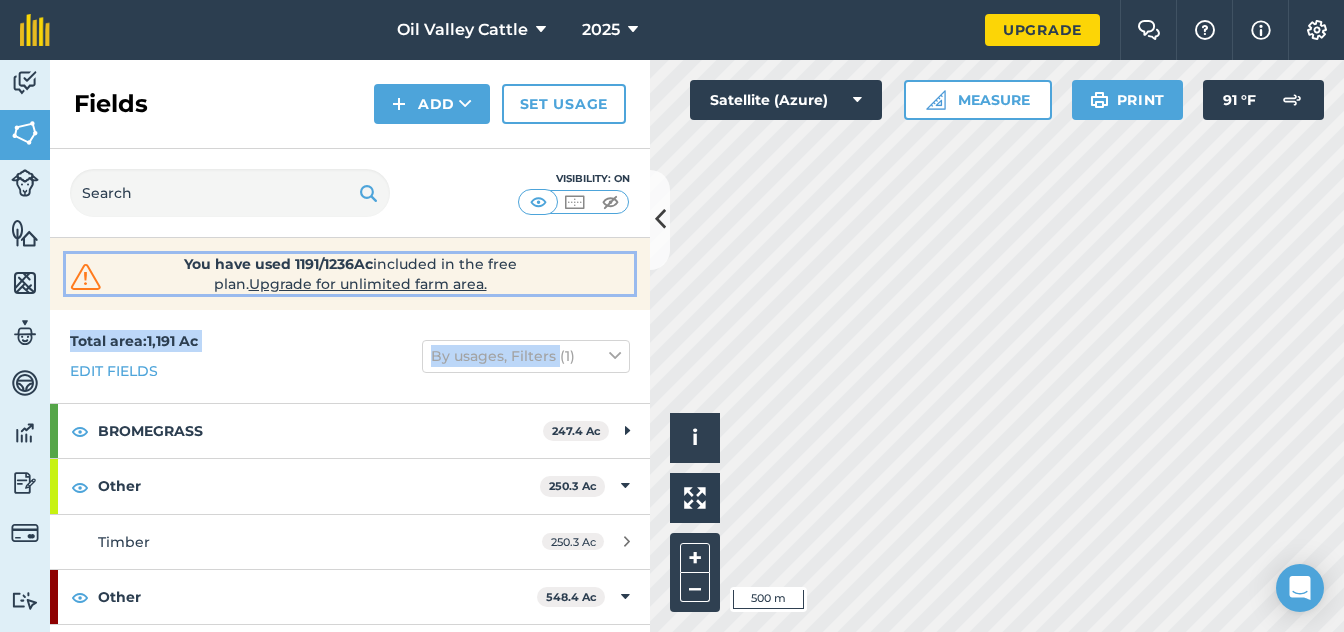 click on "You have used 1191/1236Ac  included in the free plan .  Upgrade for unlimited farm area." at bounding box center [350, 274] 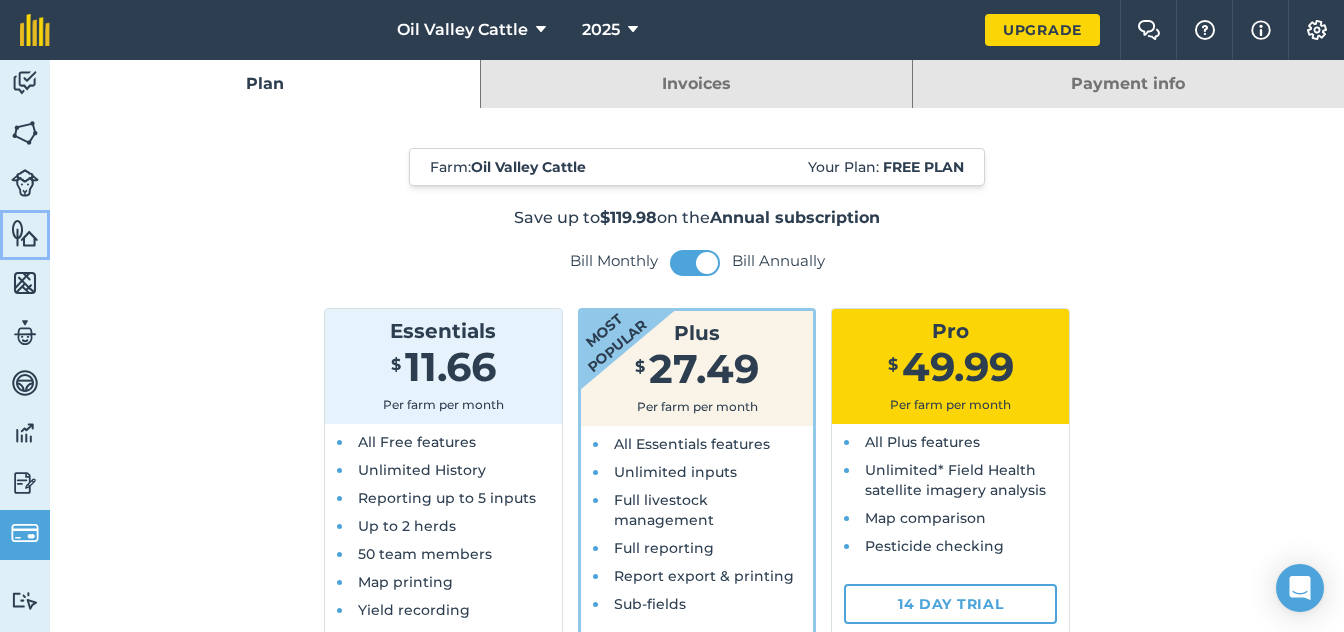 click at bounding box center (25, 233) 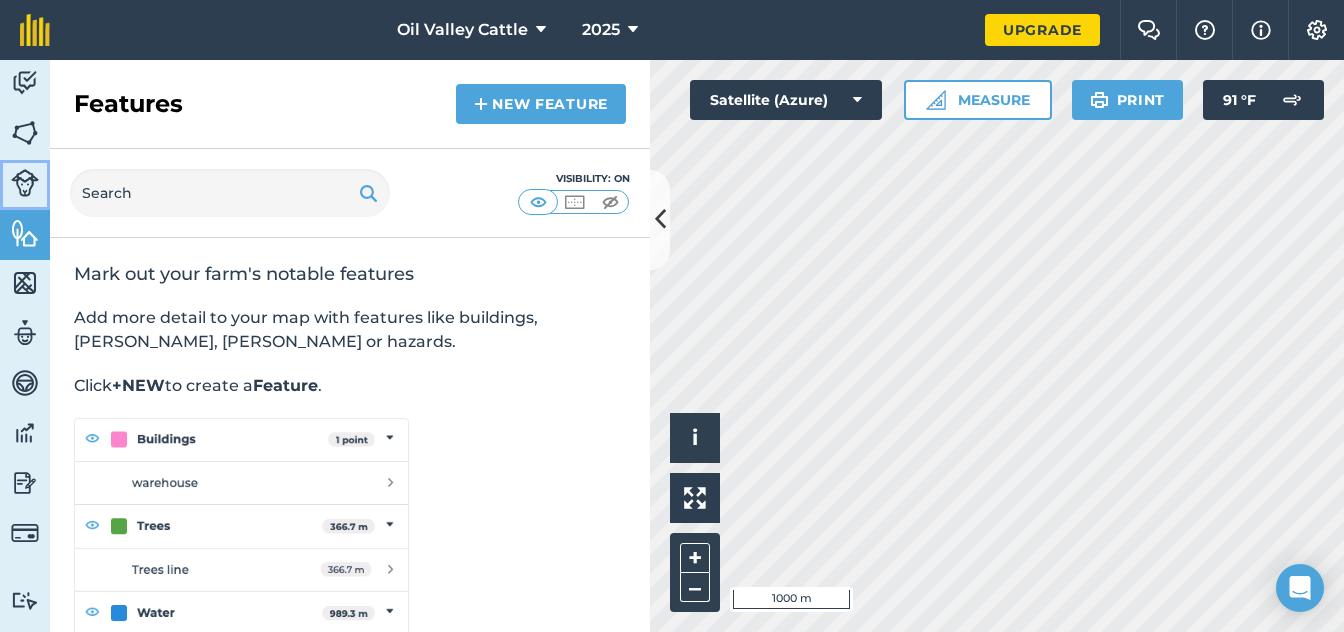 click at bounding box center [25, 183] 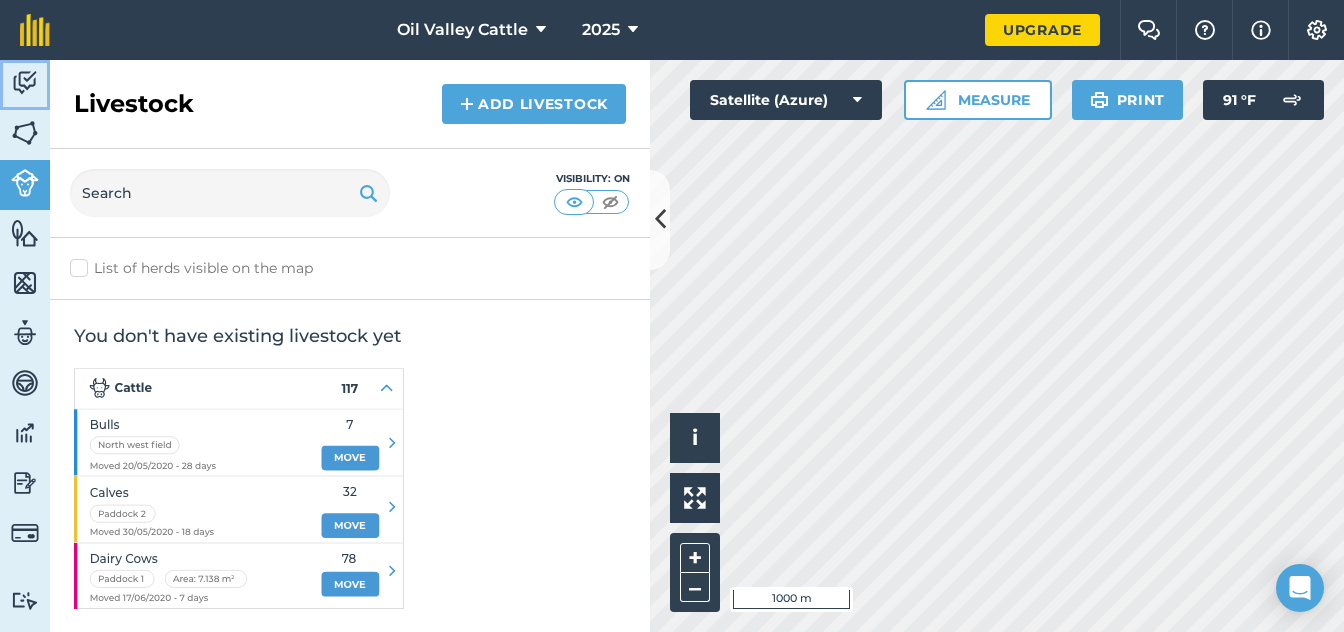click at bounding box center [25, 83] 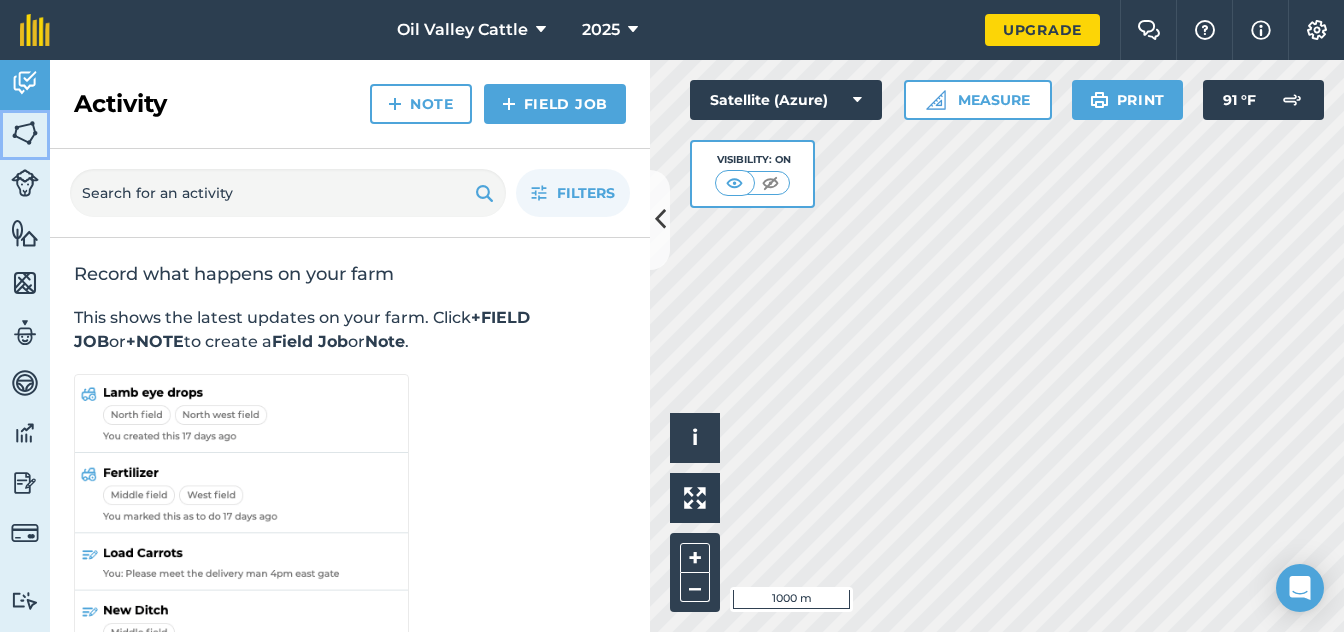 click at bounding box center [25, 133] 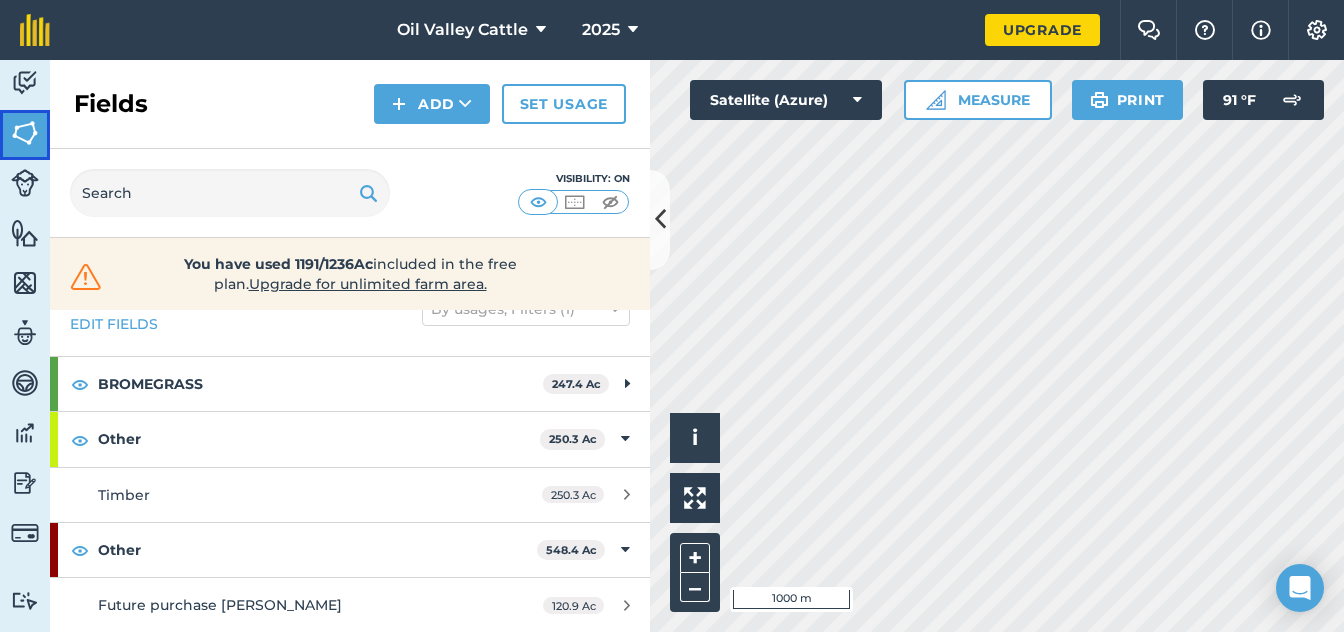 scroll, scrollTop: 0, scrollLeft: 0, axis: both 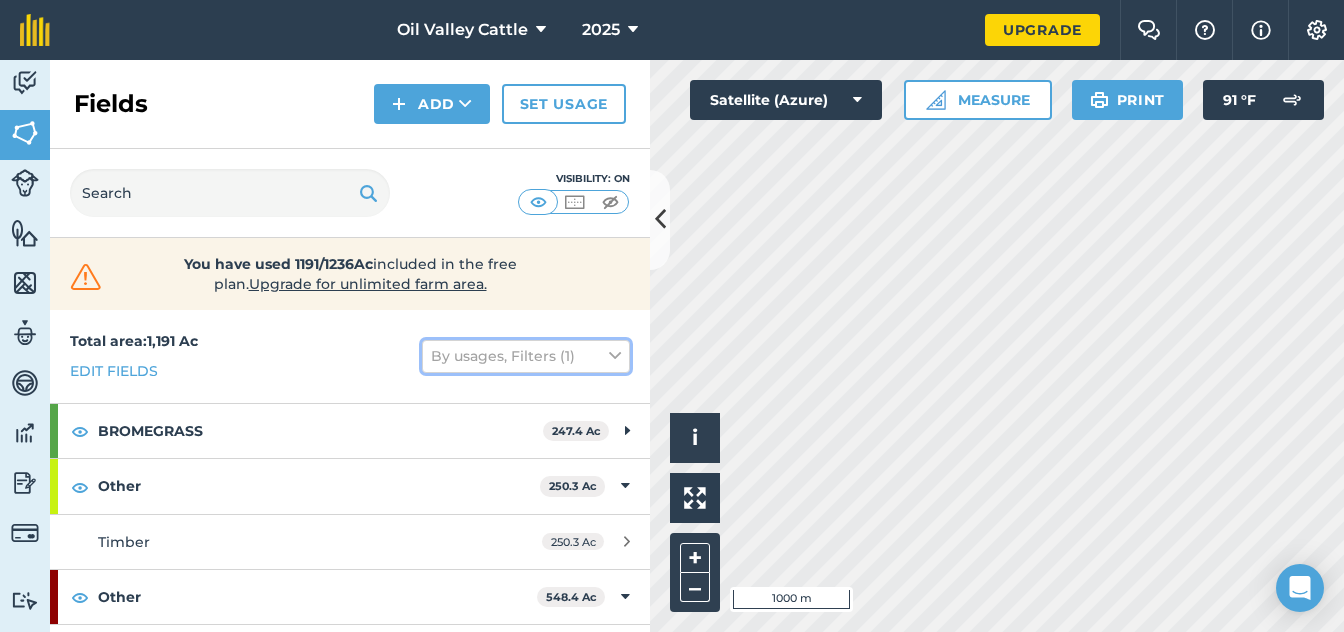 click on "By usages, Filters (1)" at bounding box center (526, 356) 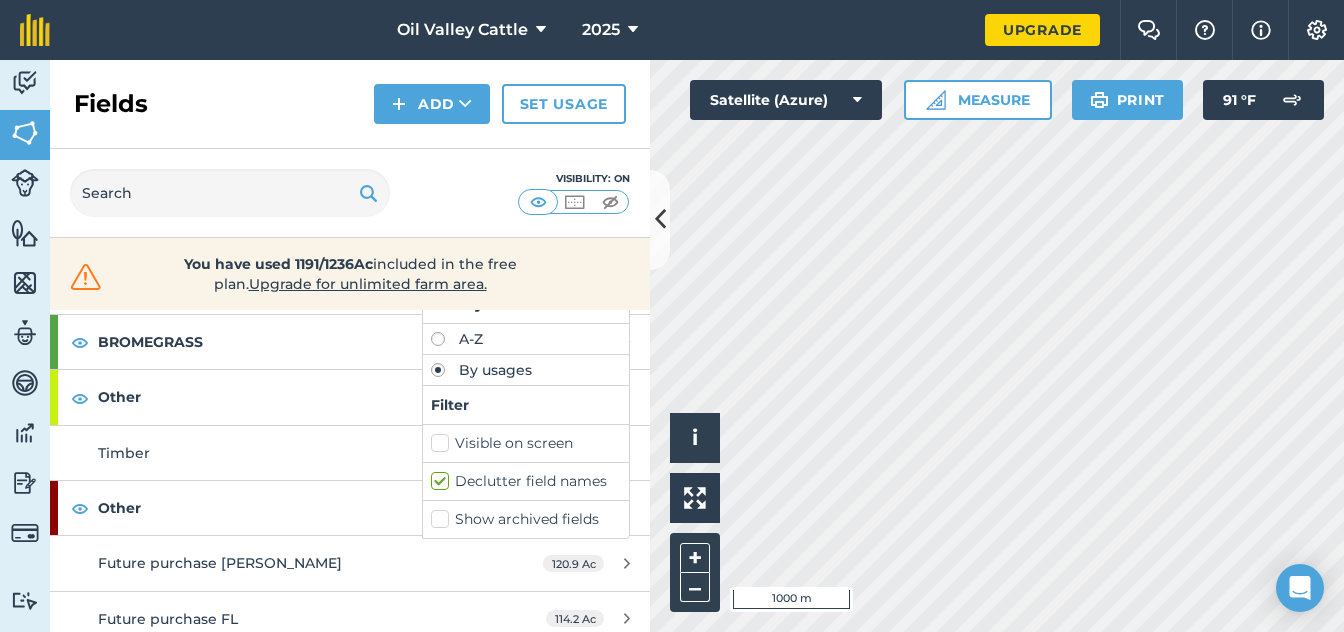 scroll, scrollTop: 133, scrollLeft: 0, axis: vertical 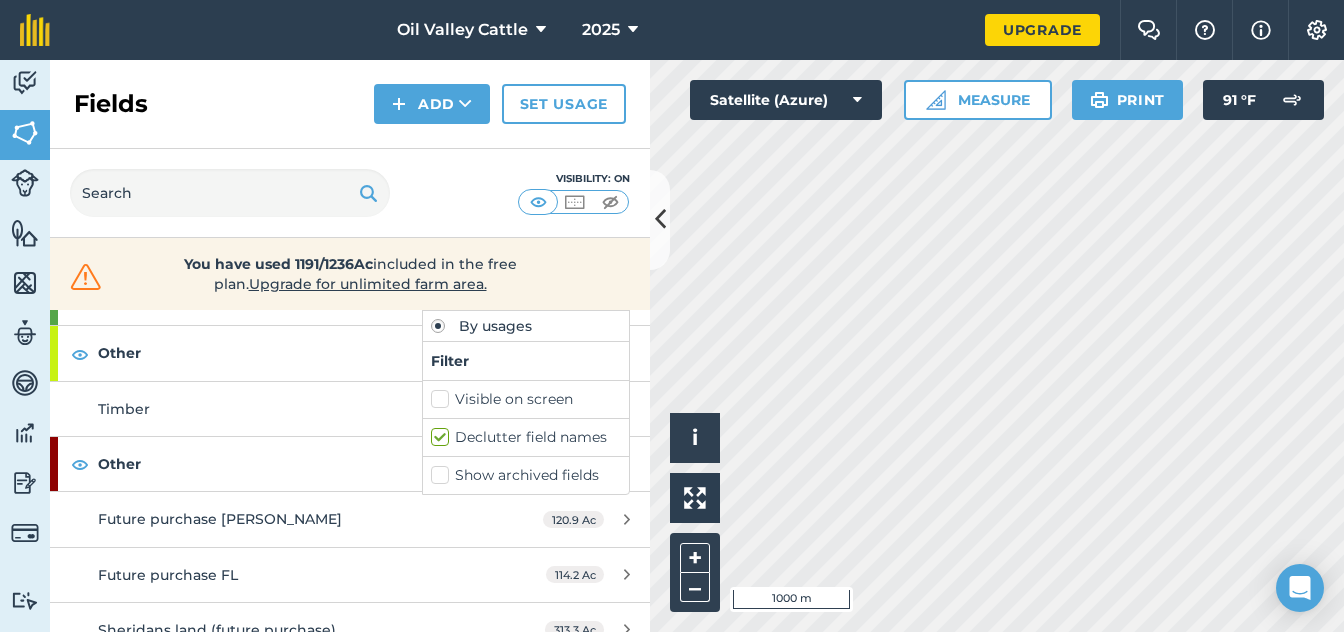 click on "Visible on screen" at bounding box center [526, 399] 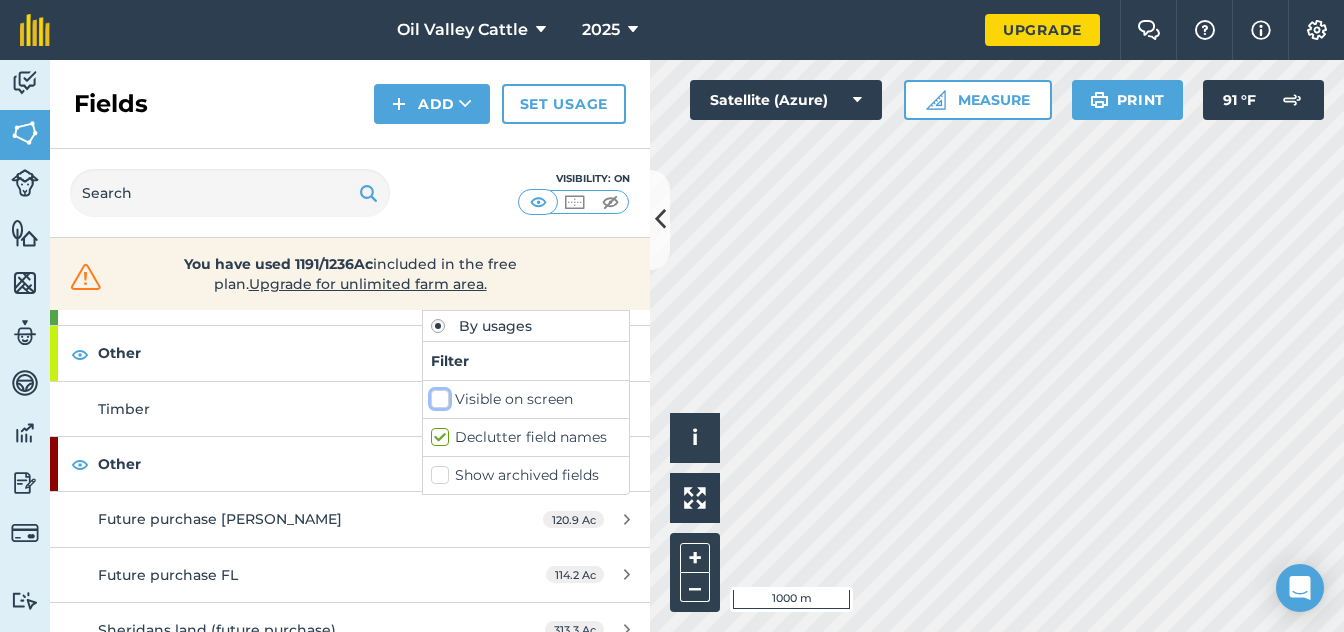 click on "Visible on screen" at bounding box center [437, 395] 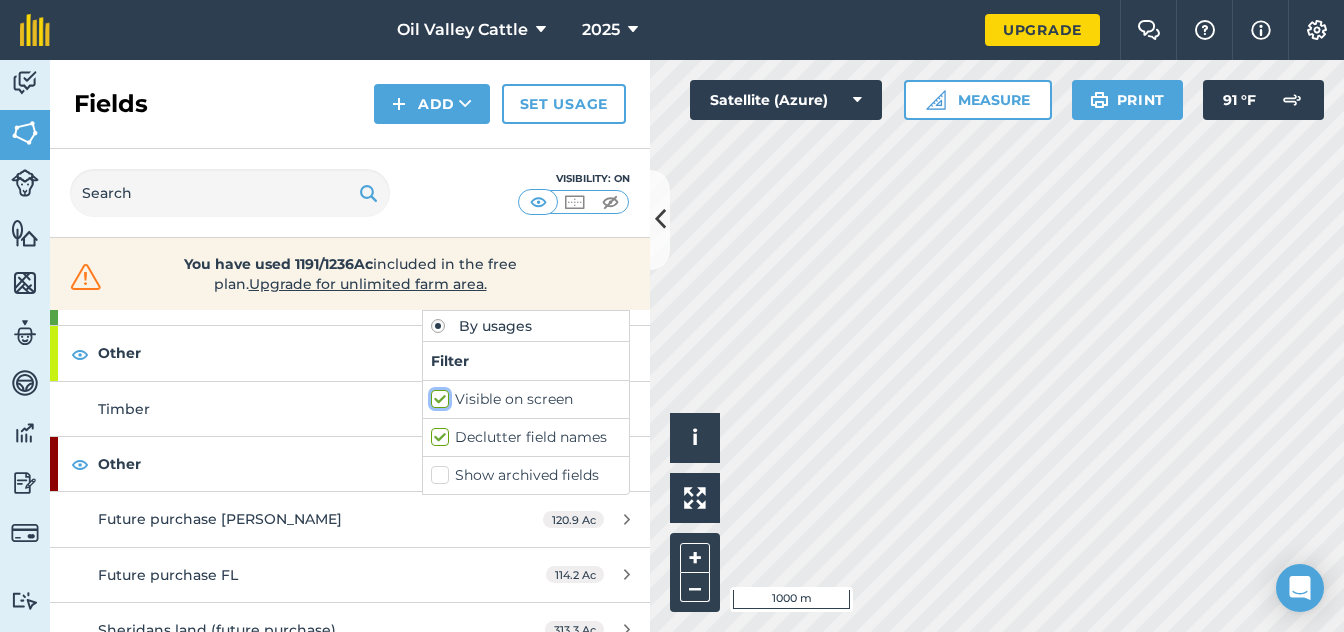 checkbox on "true" 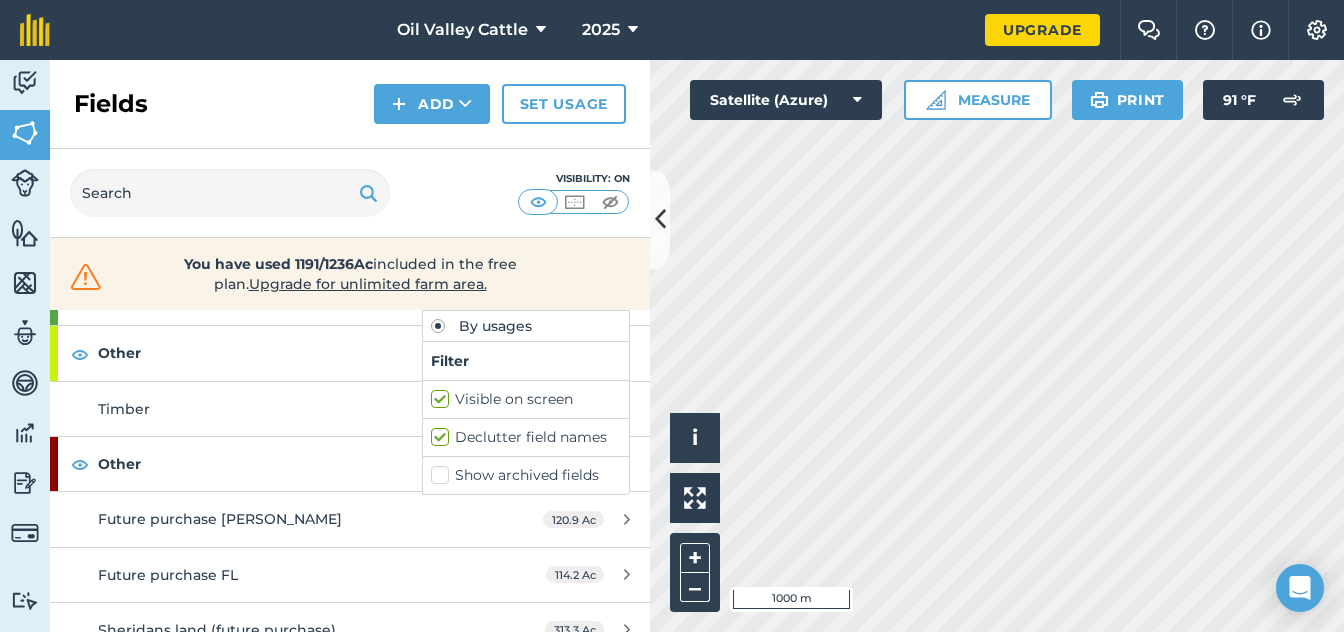 click on "Declutter field names" at bounding box center (526, 437) 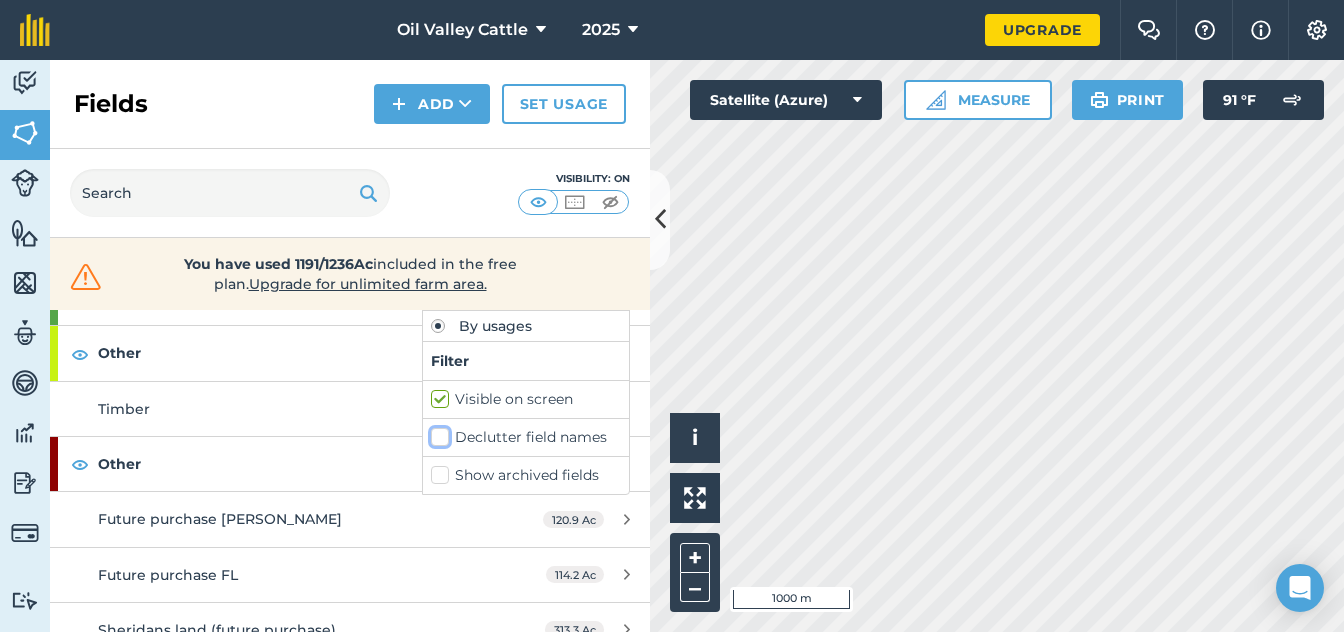 checkbox on "false" 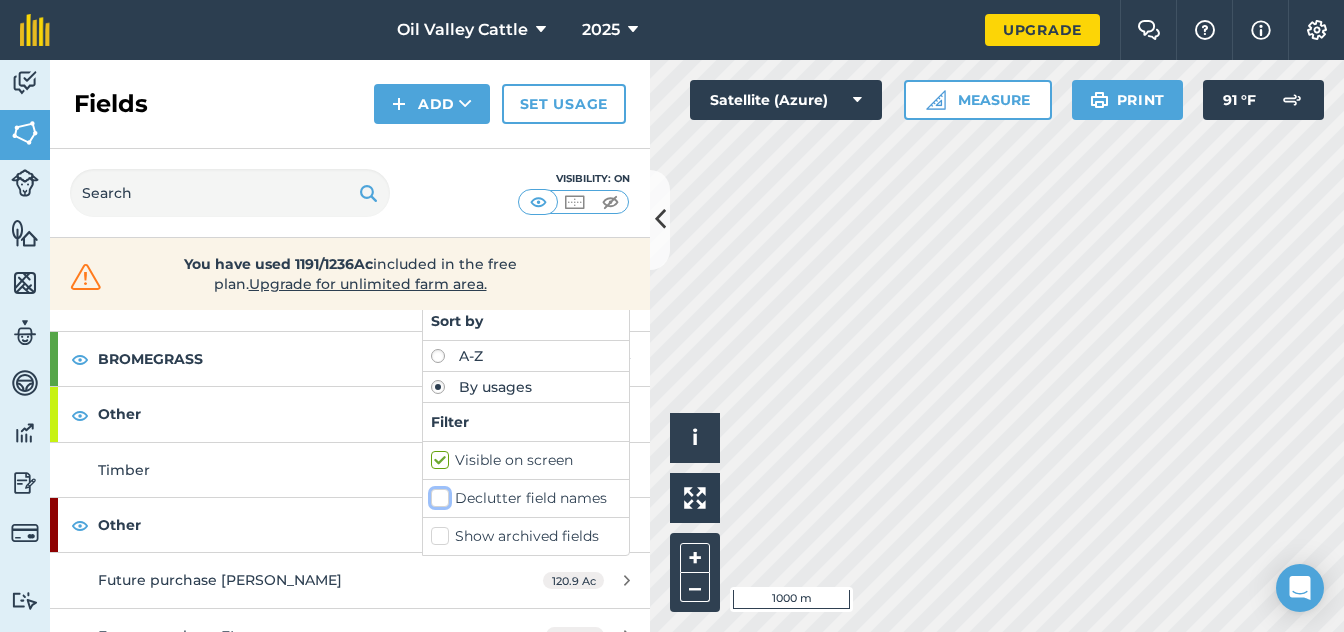 scroll, scrollTop: 0, scrollLeft: 0, axis: both 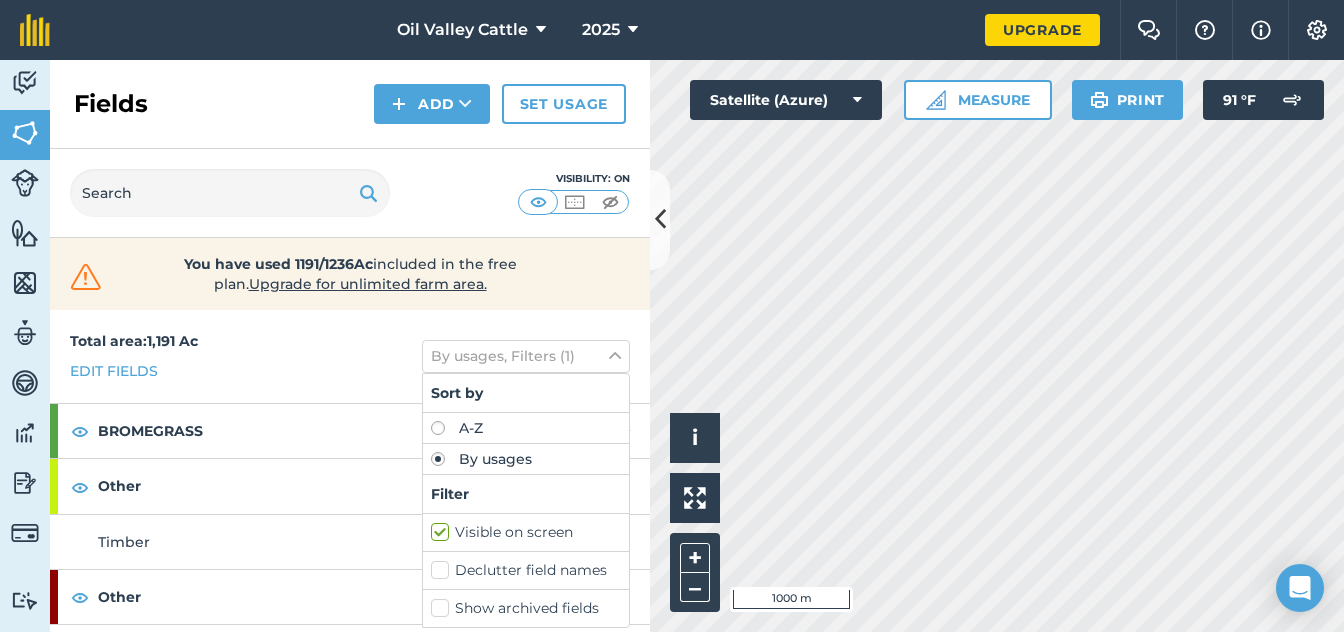 click on "Total area :  1,191   Ac Edit fields By usages, Filters (1) Sort by A-Z By usages Filter Visible on screen Declutter field names Show archived fields" at bounding box center (350, 356) 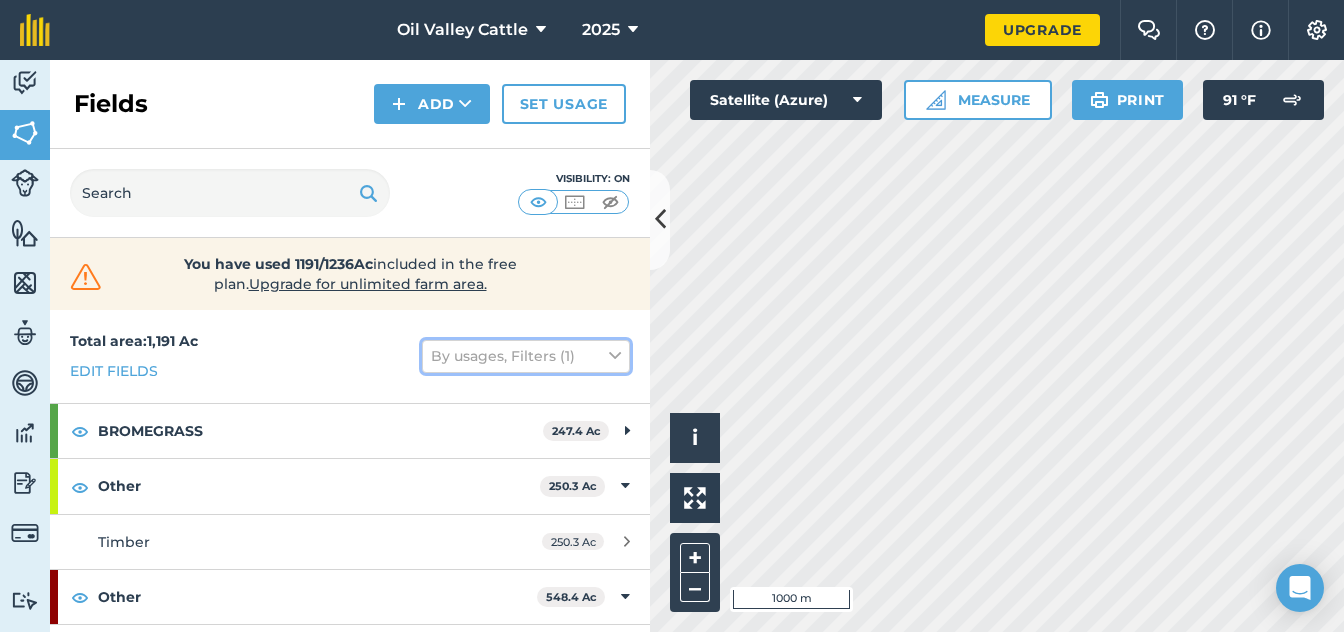 click on "By usages, Filters (1)" at bounding box center [526, 356] 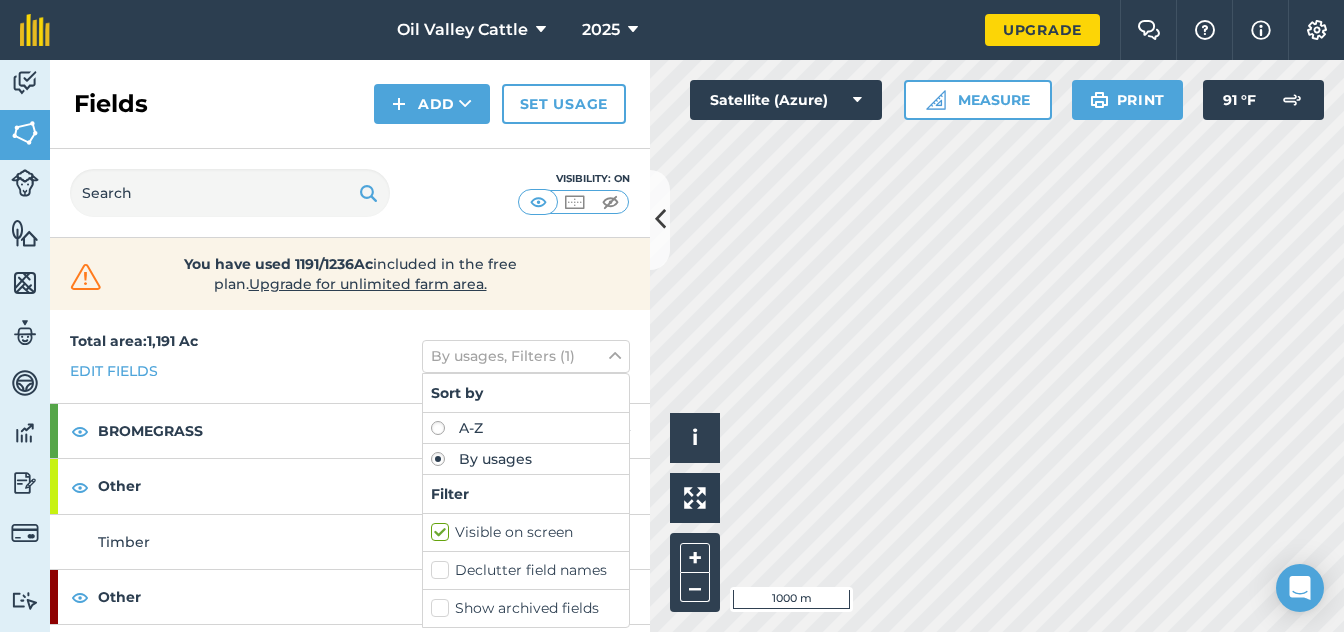 click on "A-Z" at bounding box center [526, 428] 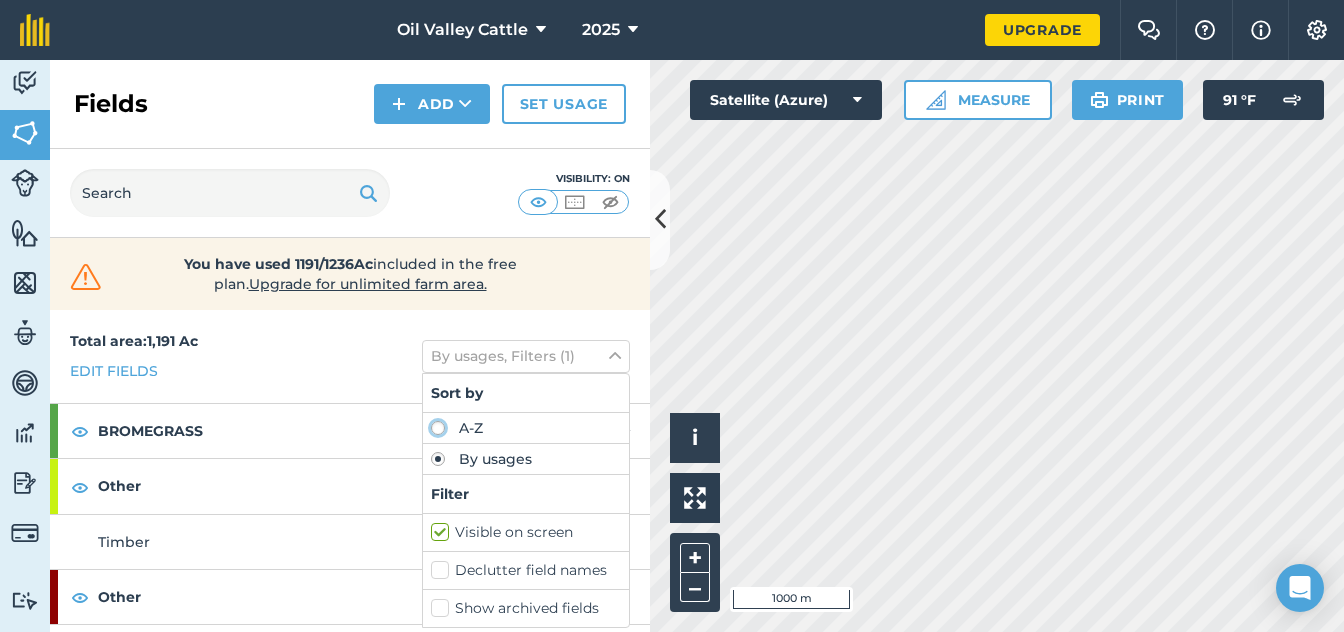 click on "A-Z" at bounding box center (-9570, 427) 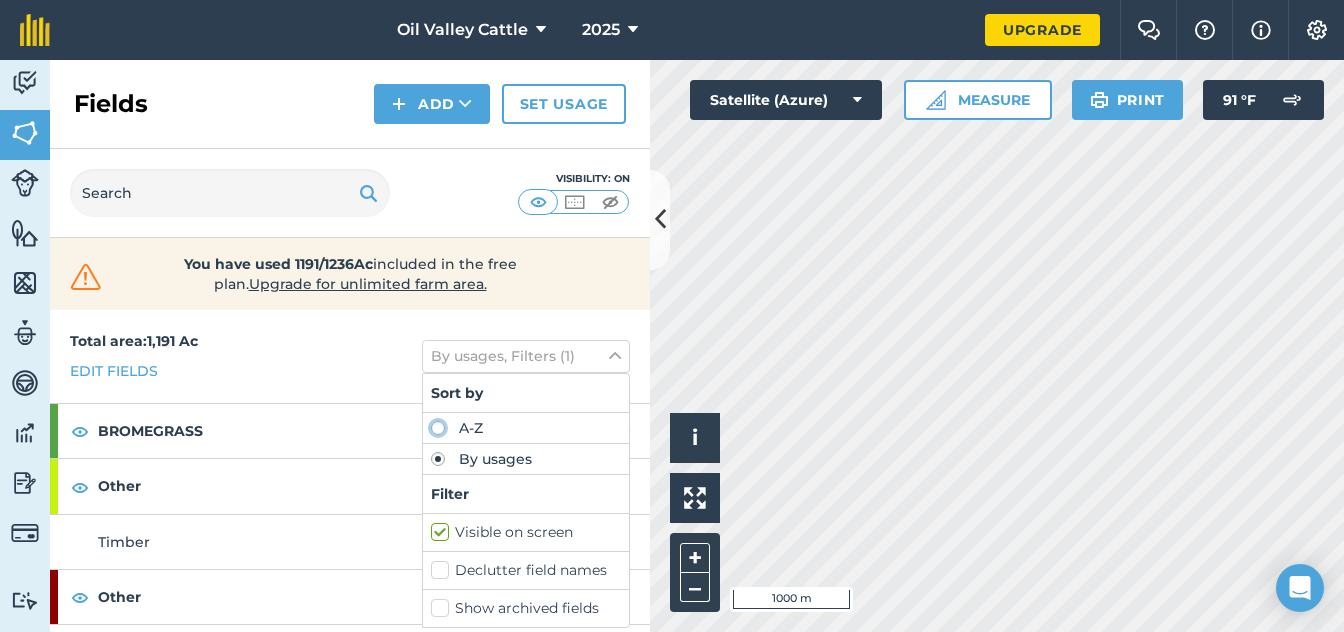 radio on "true" 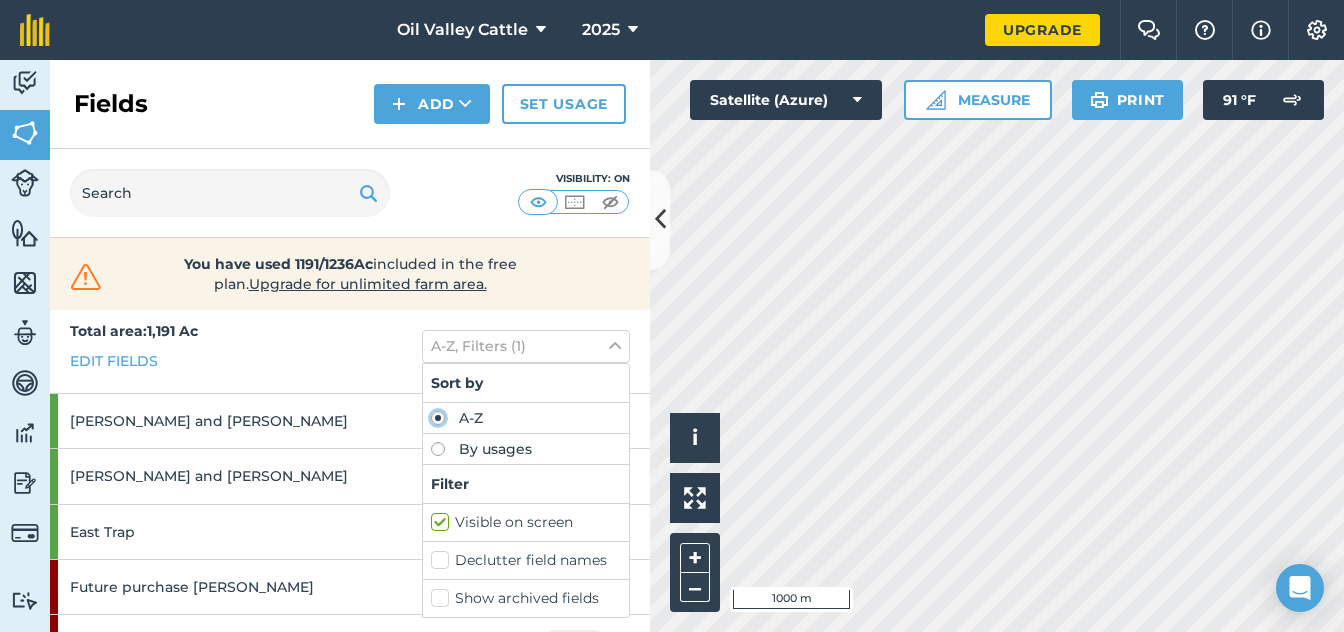 scroll, scrollTop: 0, scrollLeft: 0, axis: both 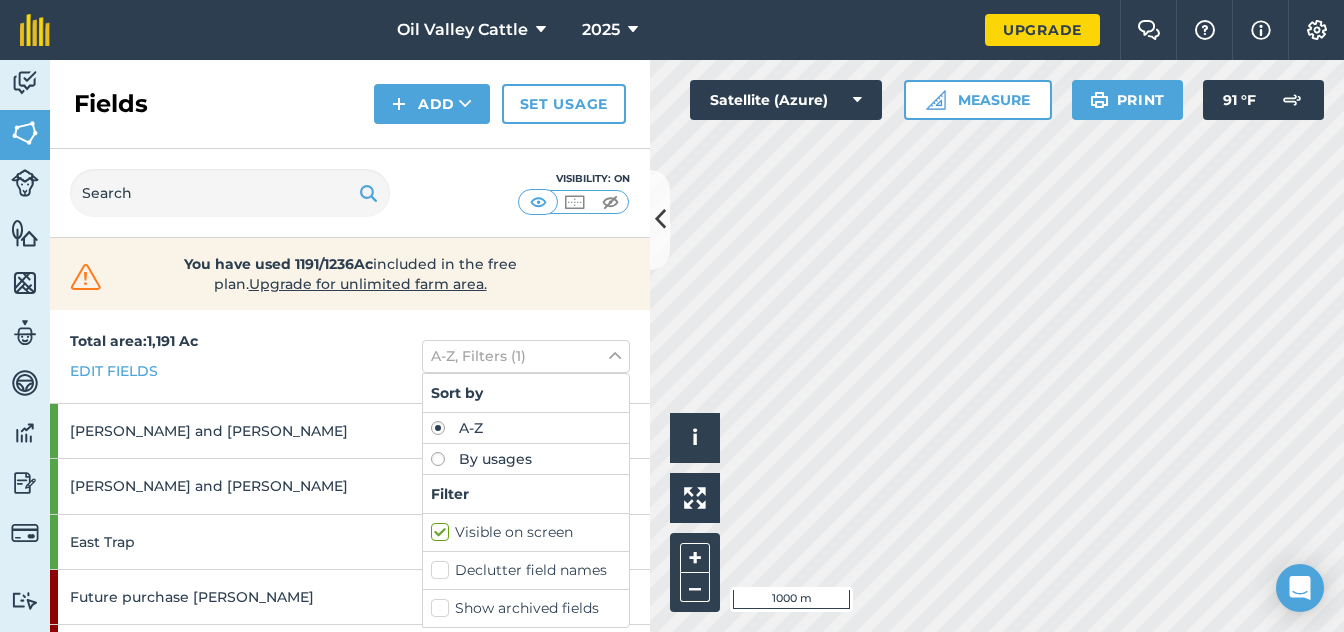 click on "By usages" at bounding box center [526, 459] 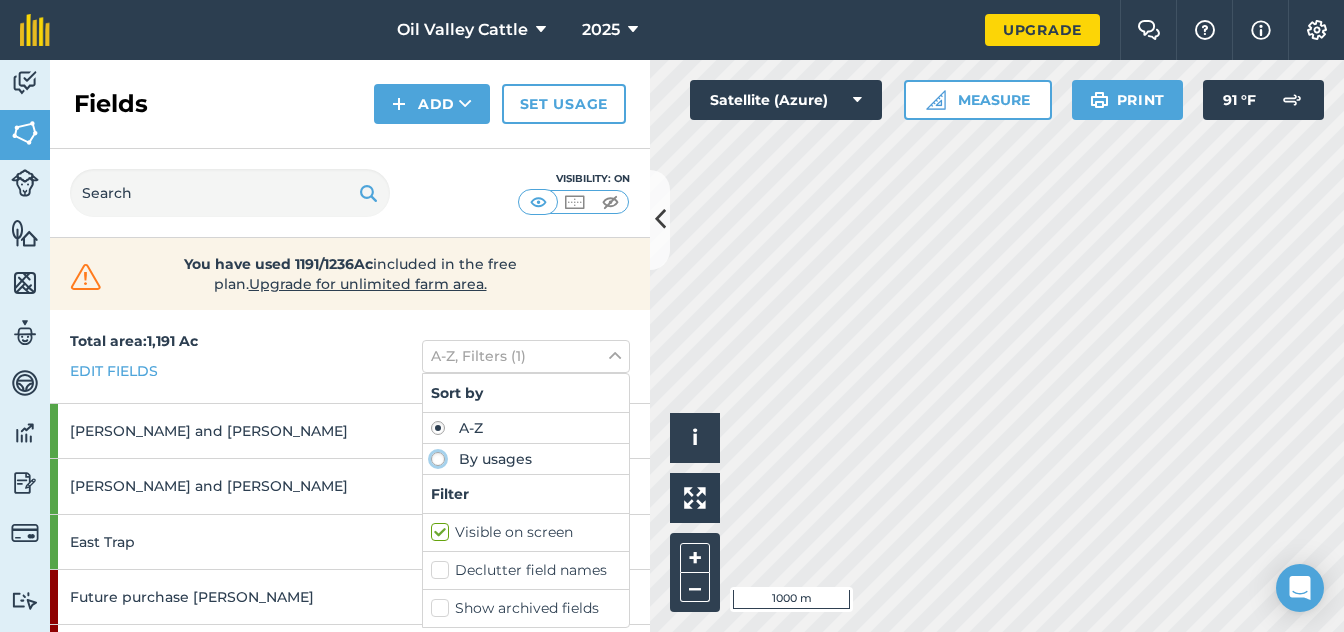 click on "By usages" at bounding box center [-9570, 458] 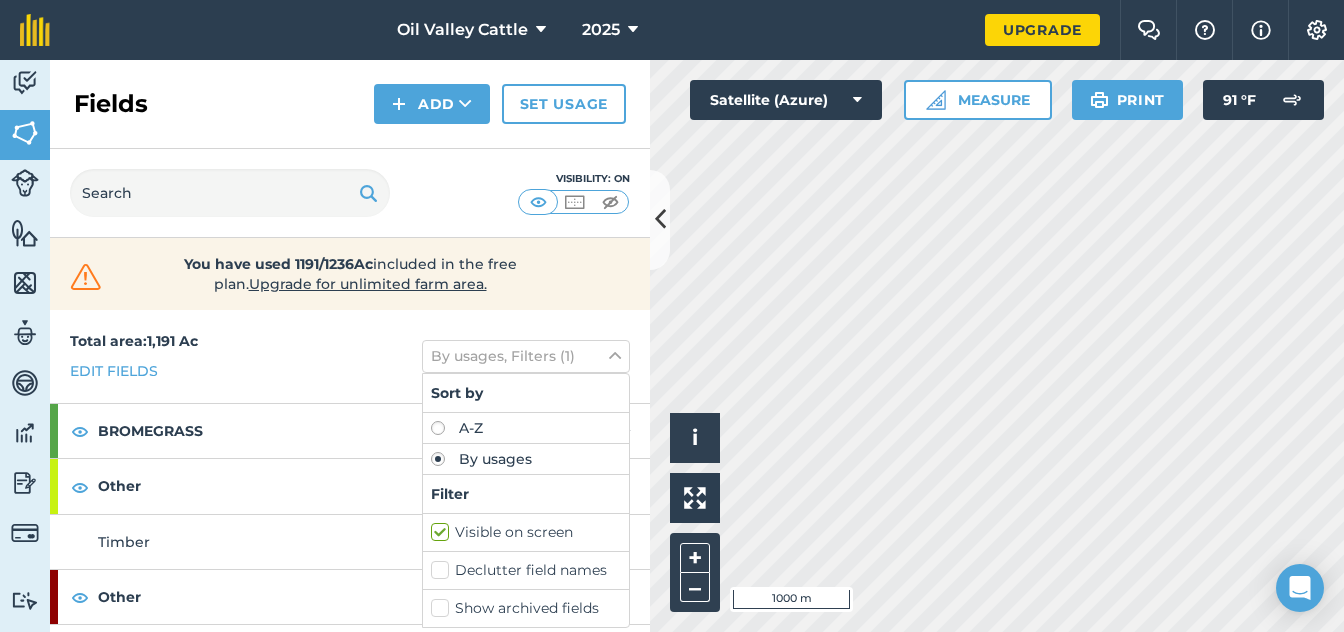 click on "Total area :  1,191   Ac Edit fields By usages, Filters (1) Sort by A-Z By usages Filter Visible on screen Declutter field names Show archived fields" at bounding box center [350, 356] 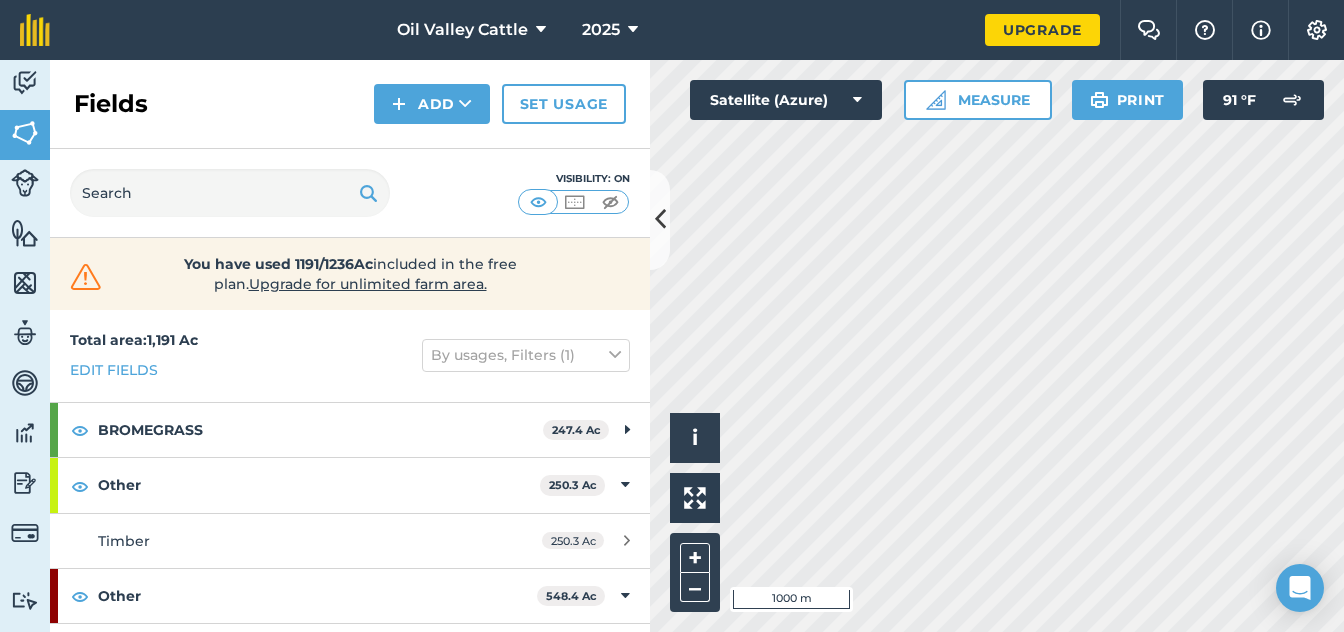 scroll, scrollTop: 0, scrollLeft: 0, axis: both 